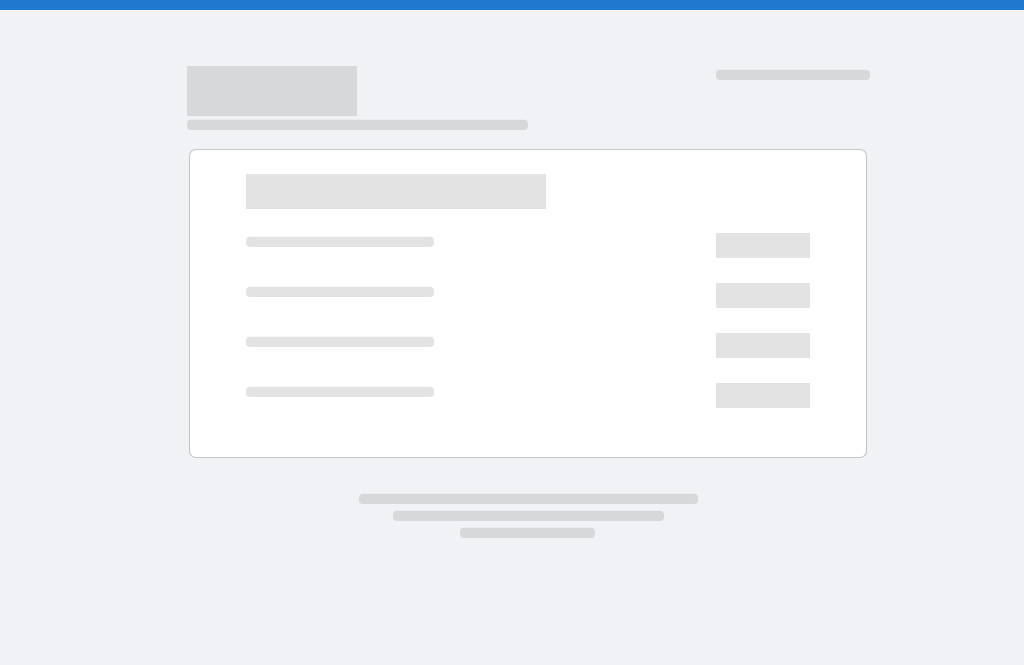 scroll, scrollTop: 0, scrollLeft: 0, axis: both 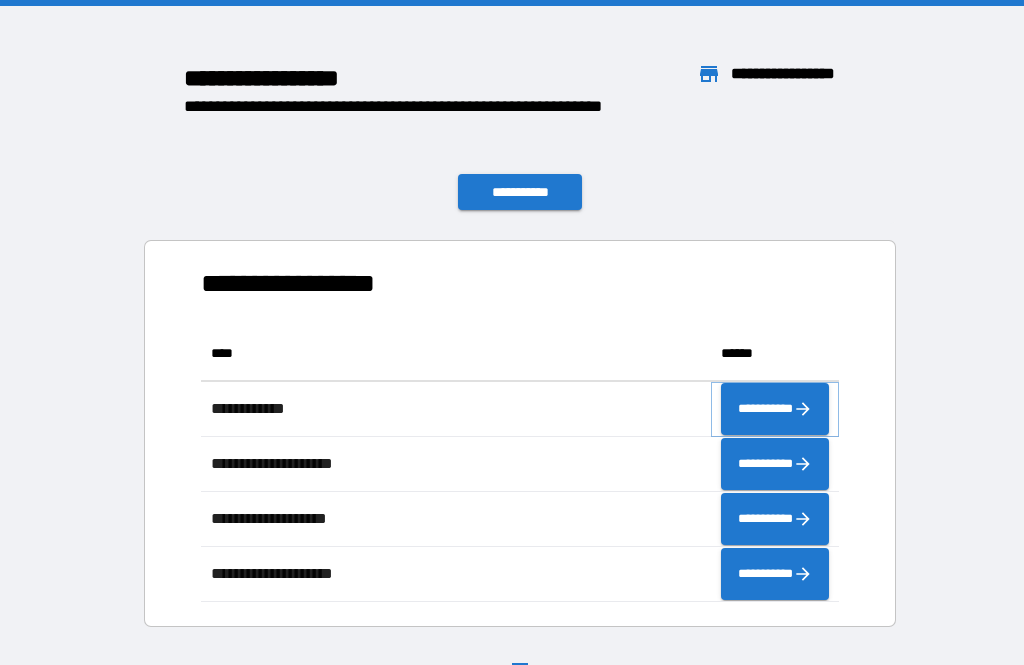 click on "**********" at bounding box center (775, 409) 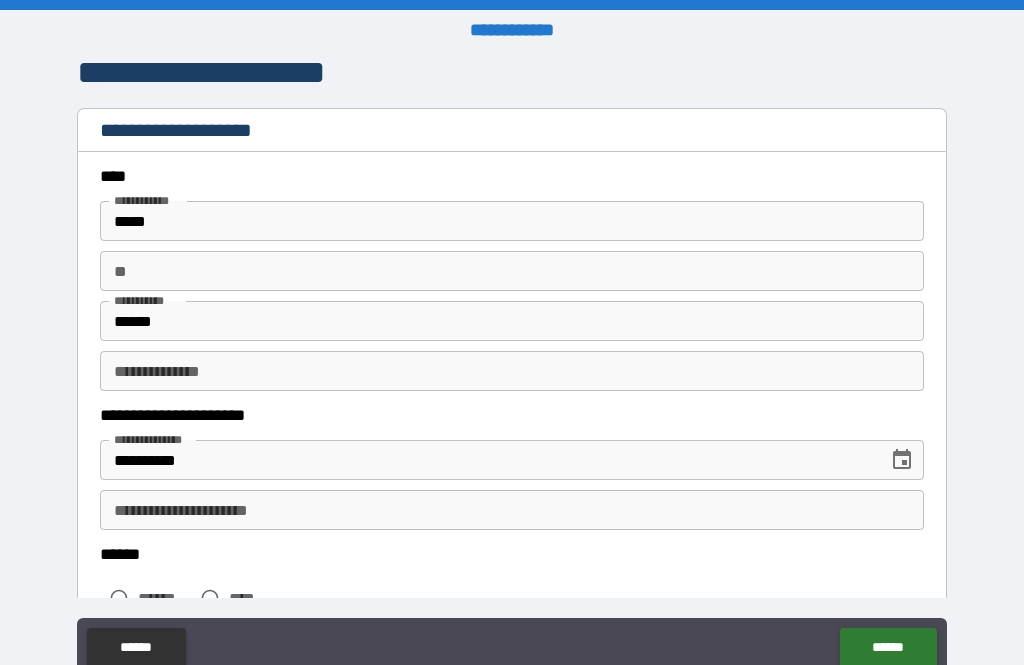 click on "**********" at bounding box center [512, 371] 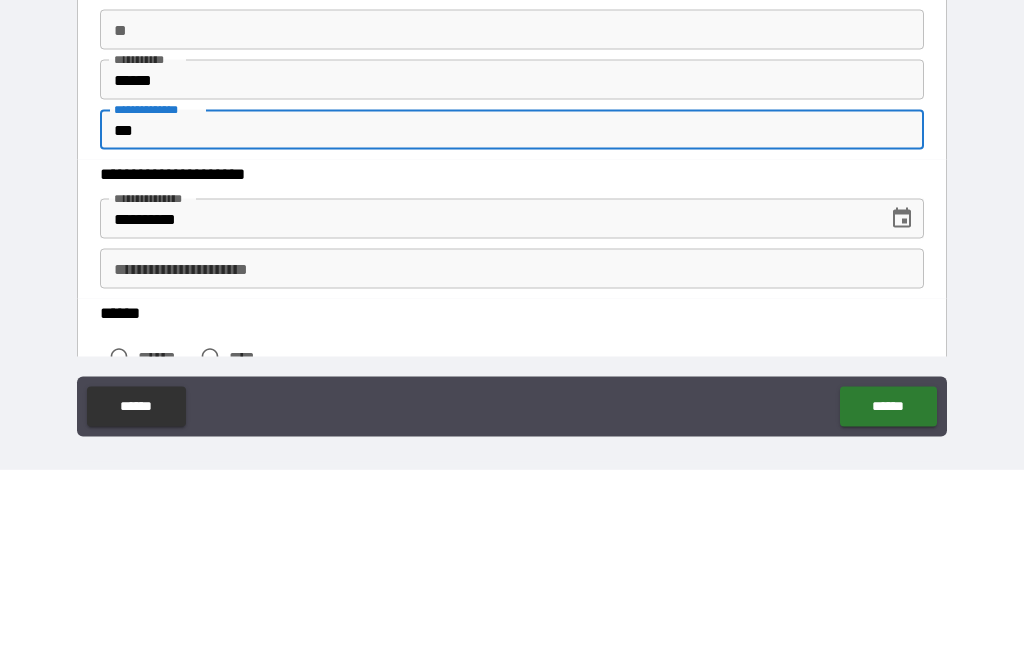 scroll, scrollTop: 64, scrollLeft: 0, axis: vertical 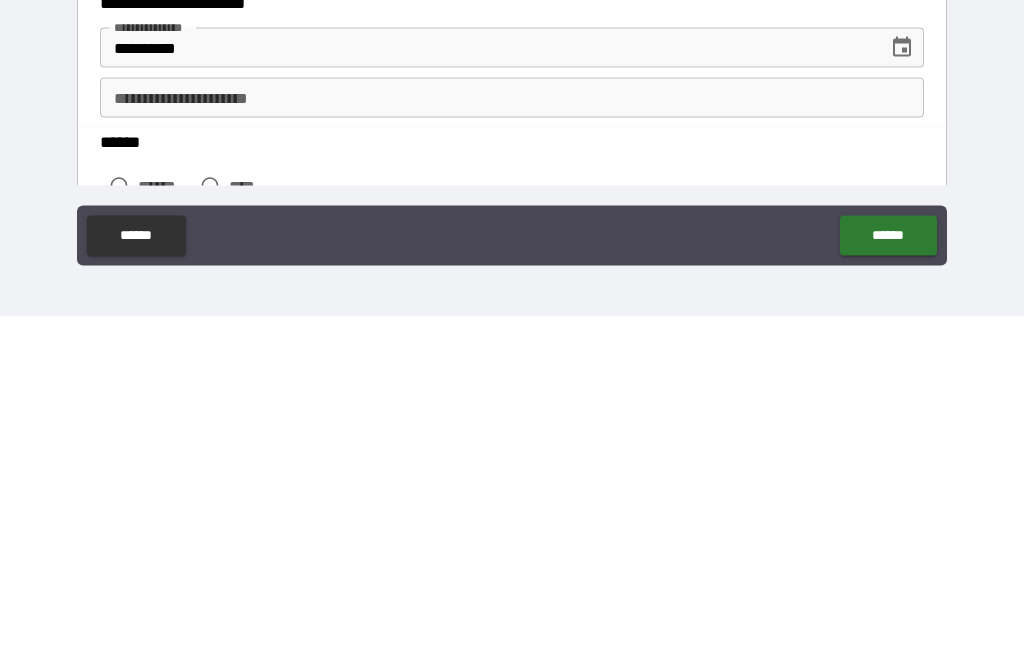 type on "***" 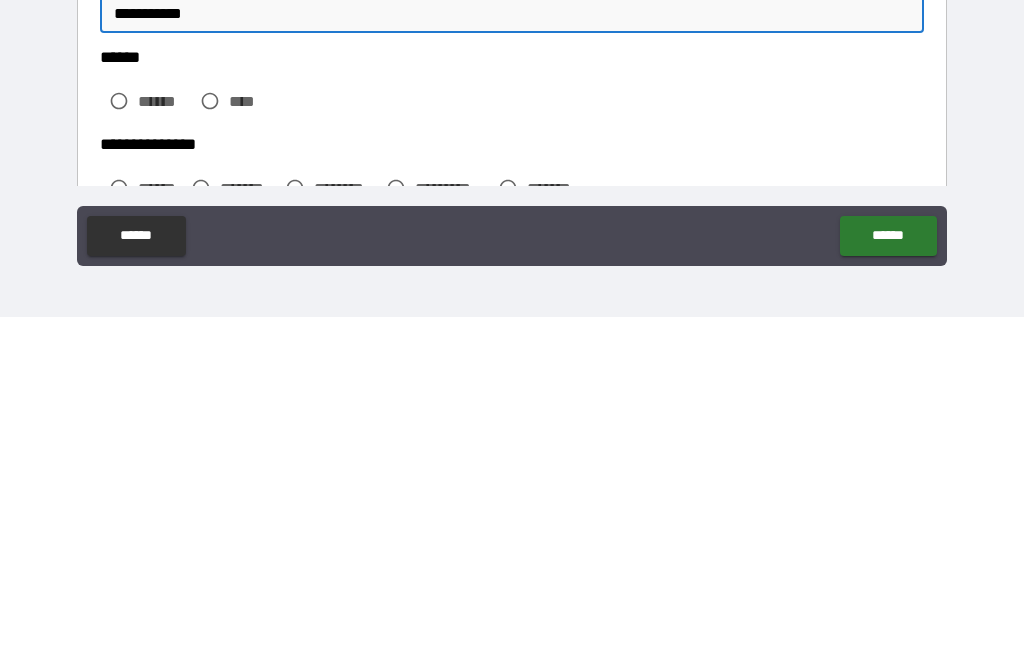 scroll, scrollTop: 85, scrollLeft: 0, axis: vertical 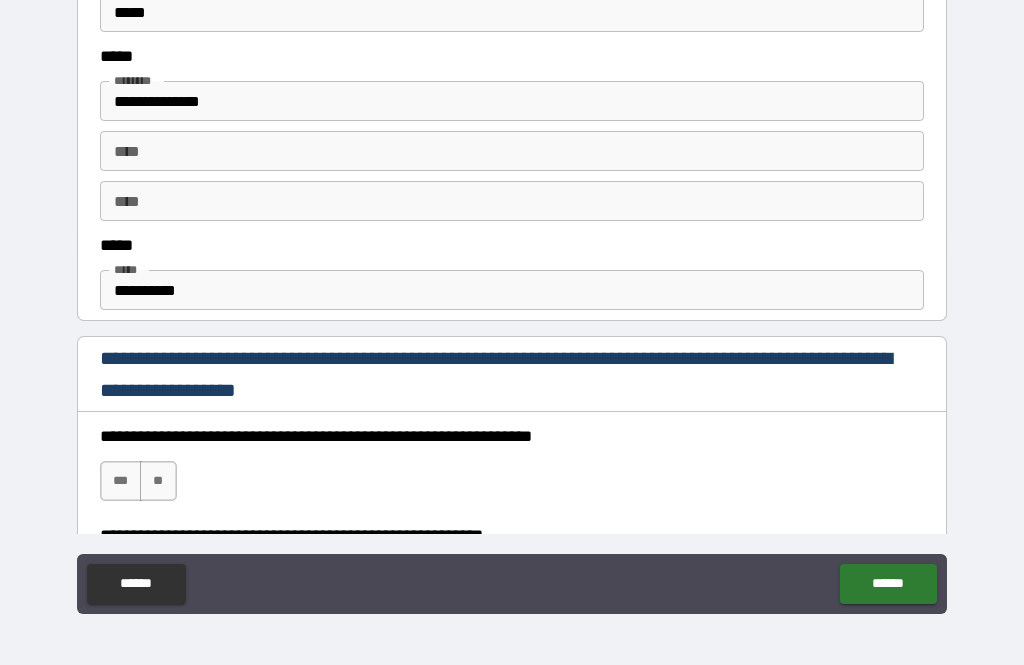 click on "**********" at bounding box center [512, 303] 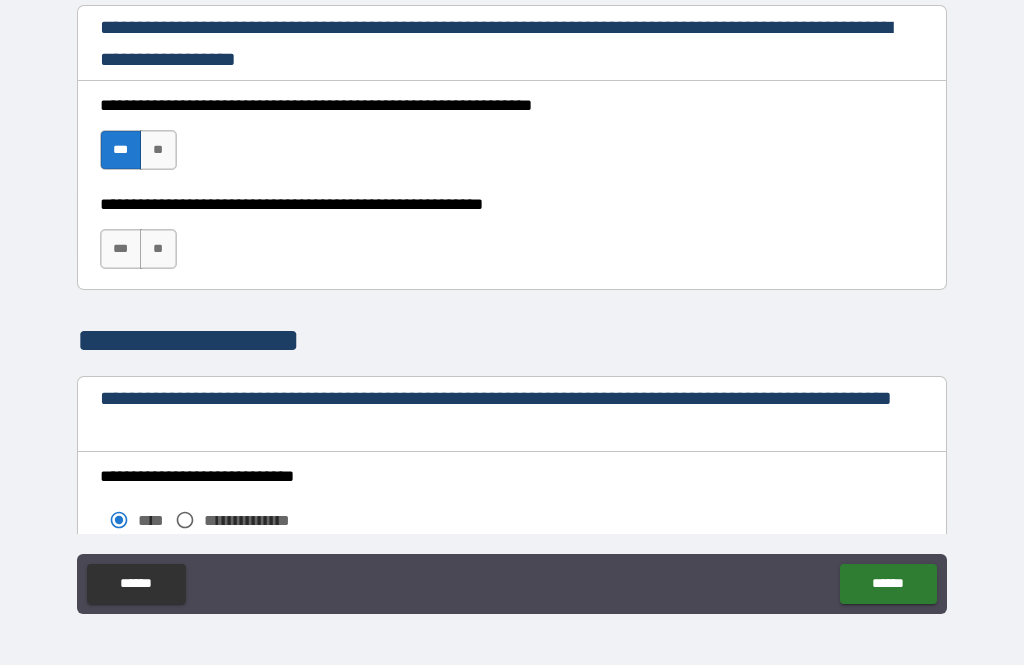 scroll, scrollTop: 1291, scrollLeft: 0, axis: vertical 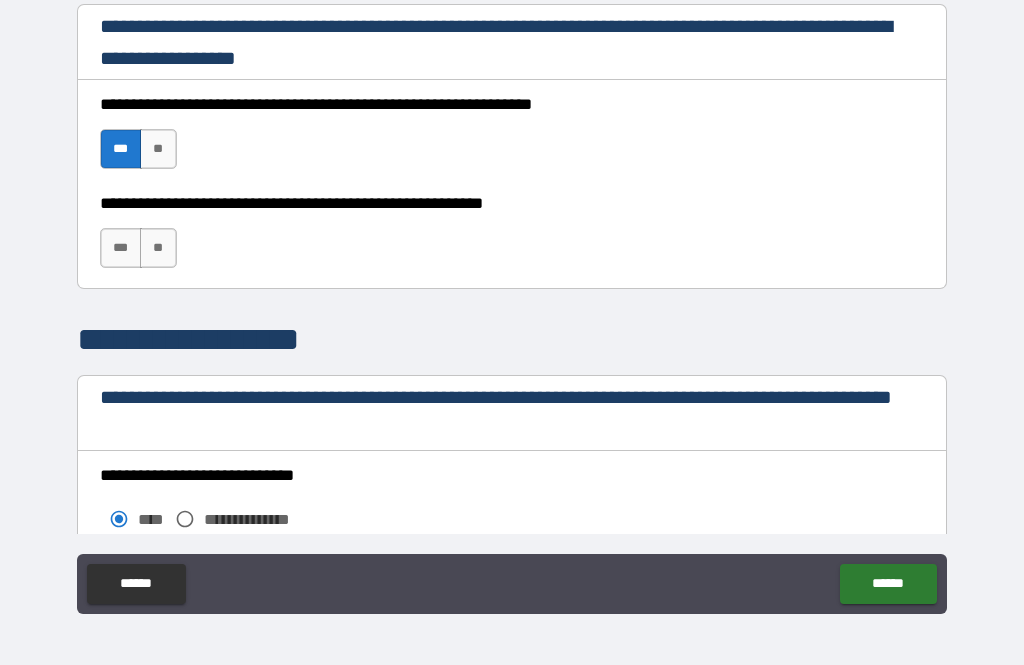 click on "**" at bounding box center [158, 248] 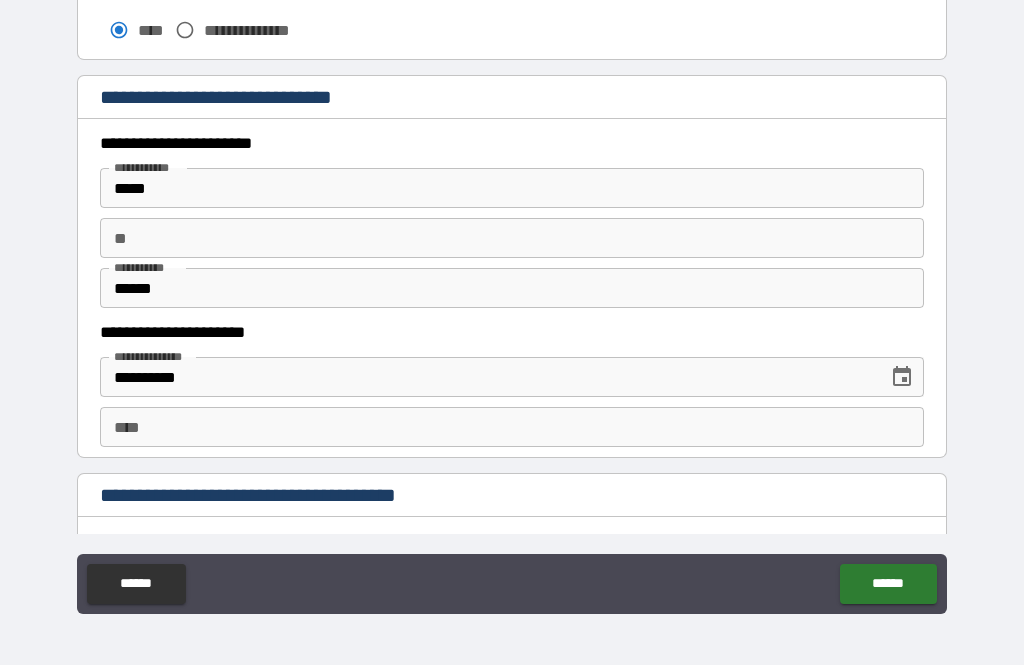 scroll, scrollTop: 1781, scrollLeft: 0, axis: vertical 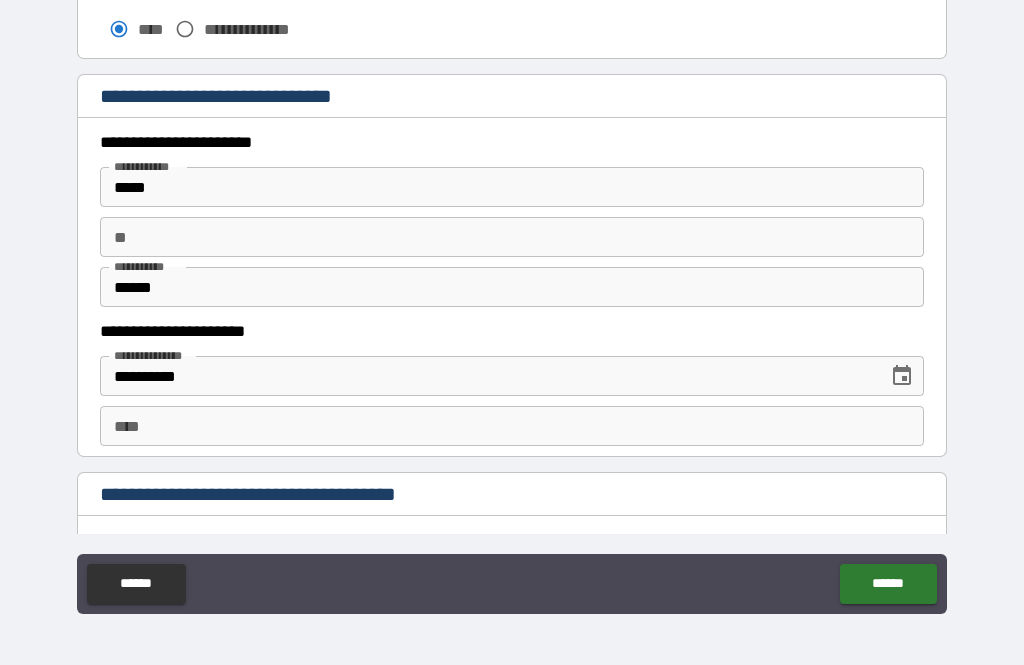 click on "****" at bounding box center (512, 426) 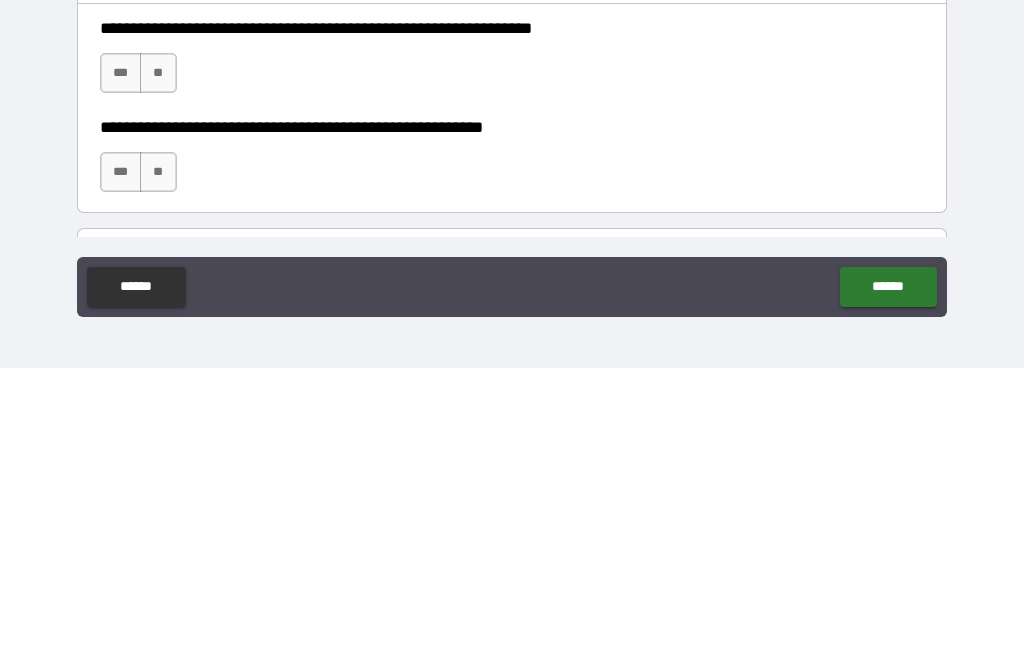 scroll, scrollTop: 2658, scrollLeft: 0, axis: vertical 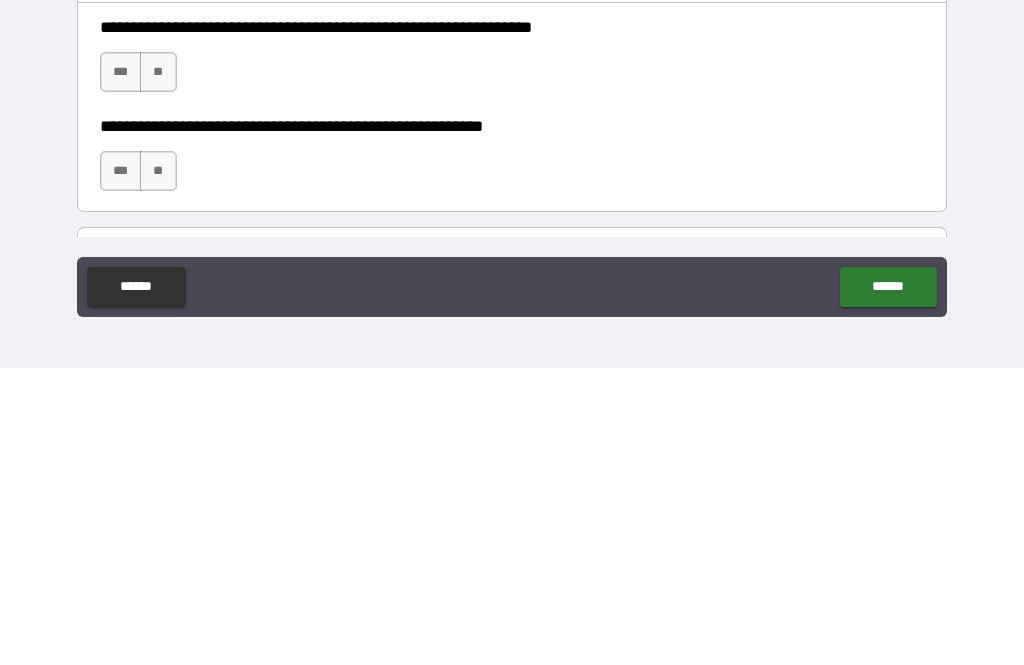 type on "**********" 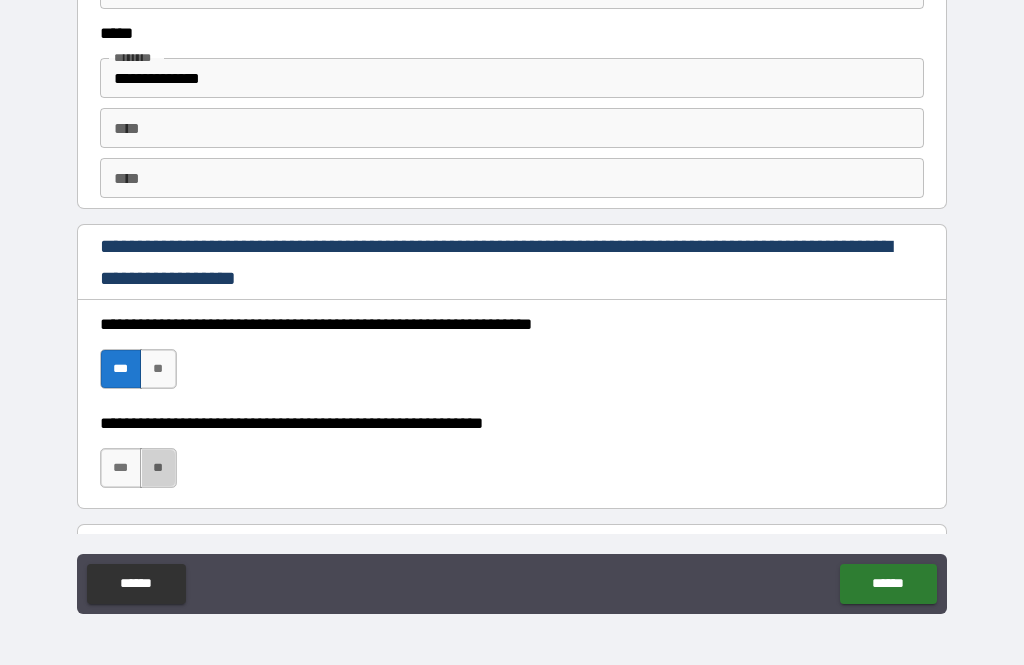 click on "**" at bounding box center [158, 468] 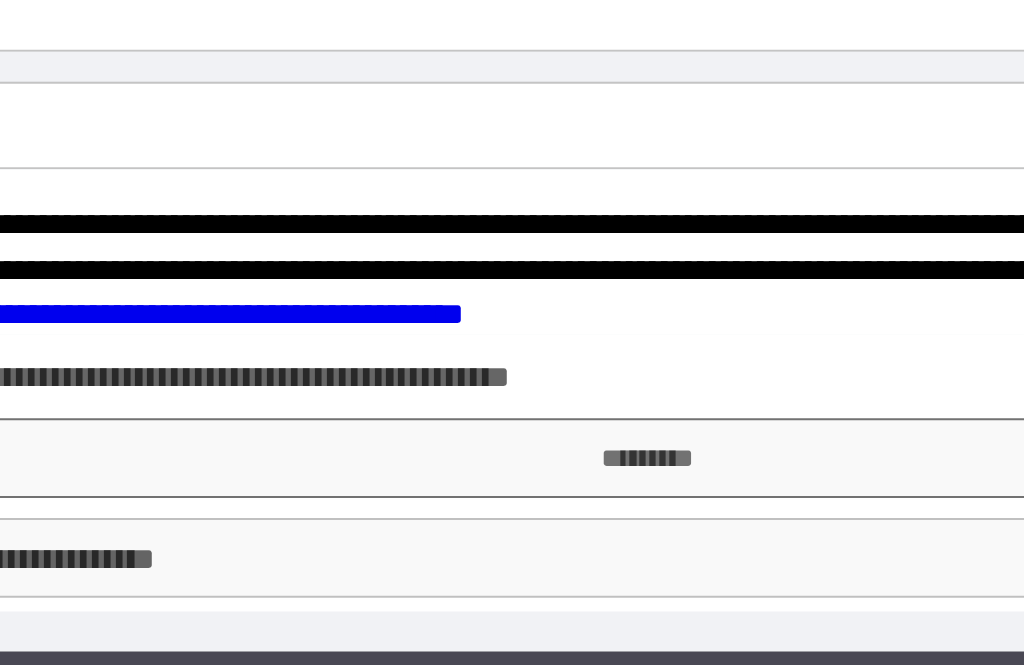 scroll, scrollTop: 2911, scrollLeft: 0, axis: vertical 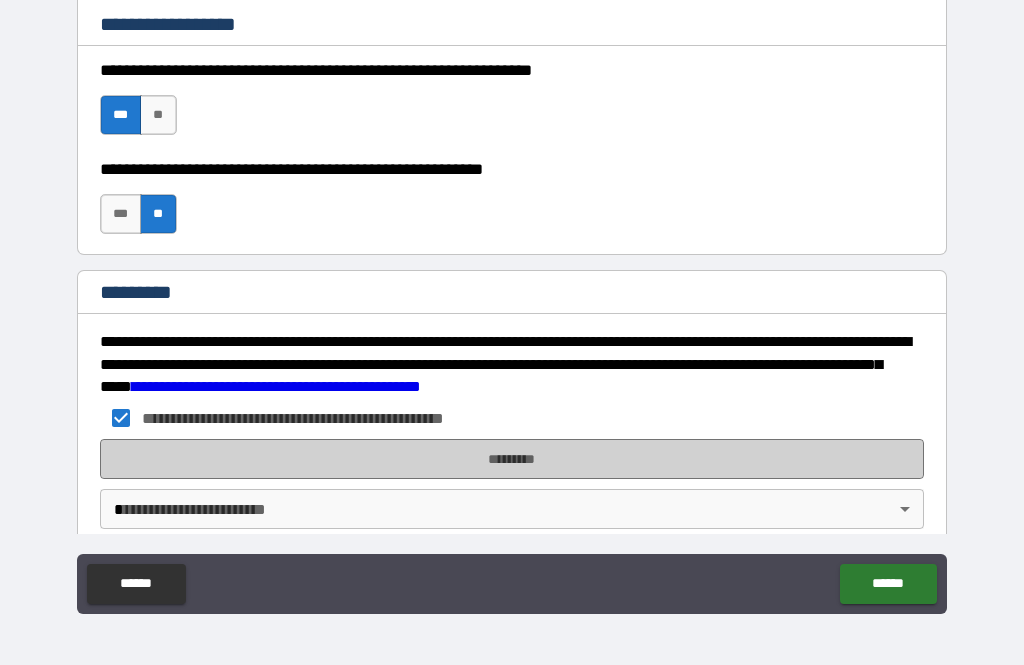 click on "*********" at bounding box center [512, 459] 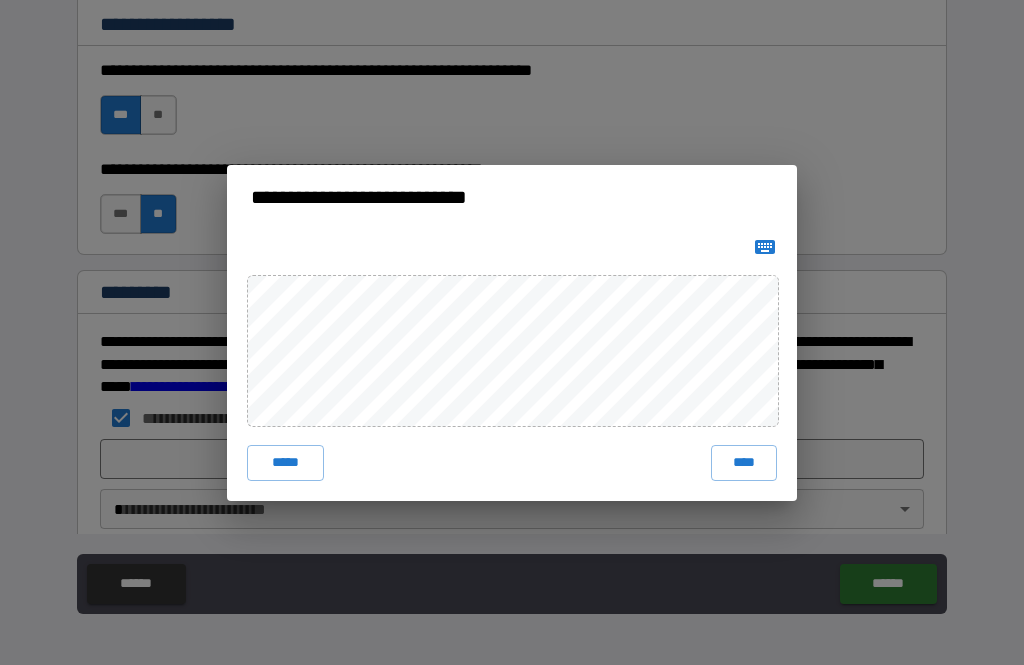 click on "****" at bounding box center [744, 463] 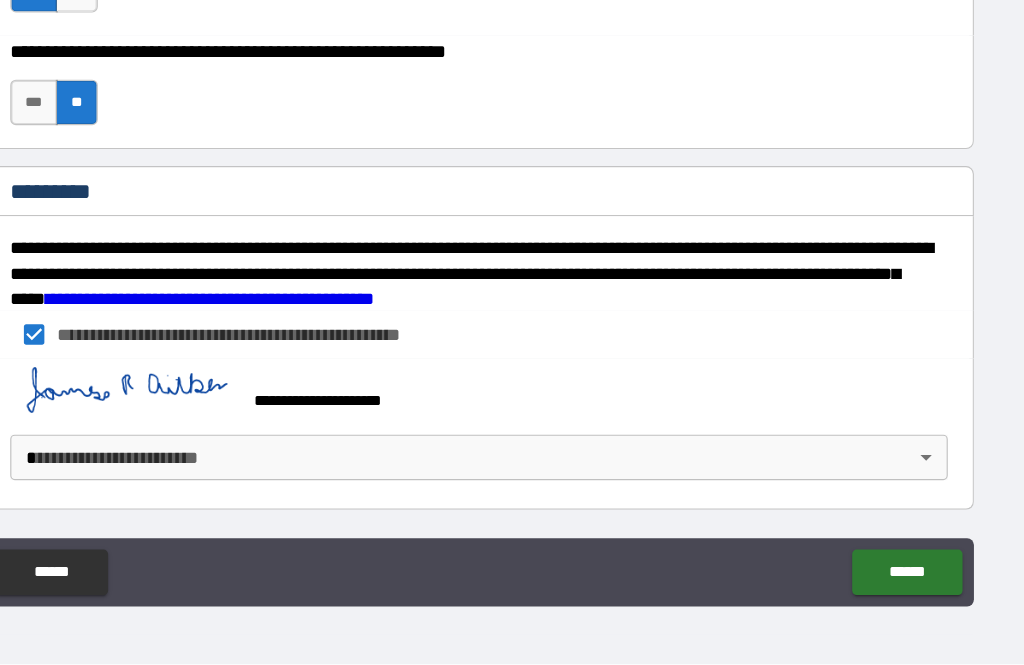 click on "**********" at bounding box center [512, 303] 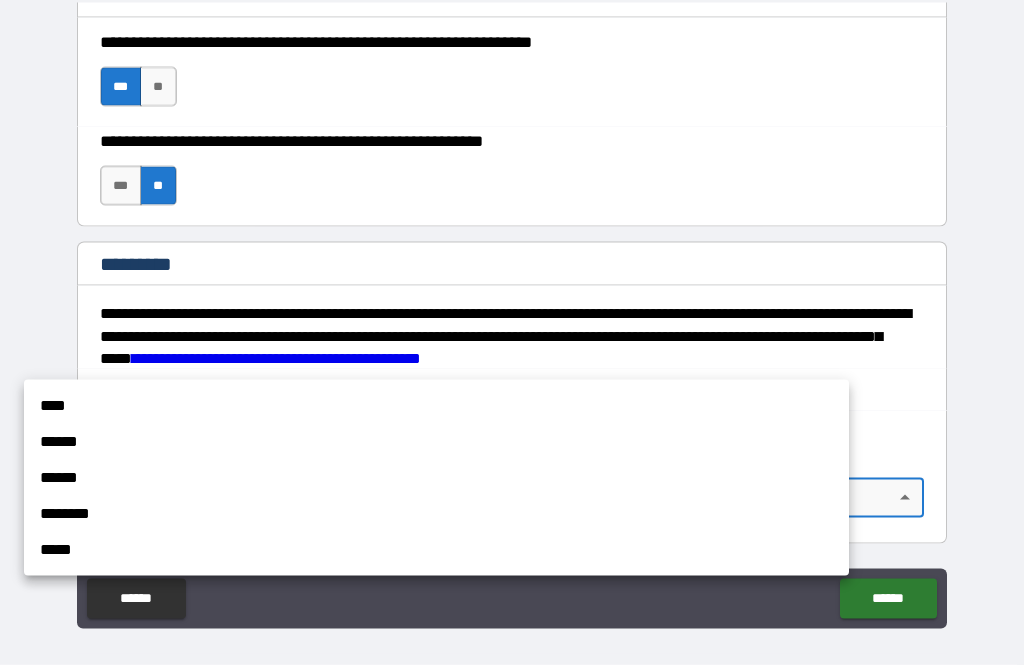scroll, scrollTop: 50, scrollLeft: 0, axis: vertical 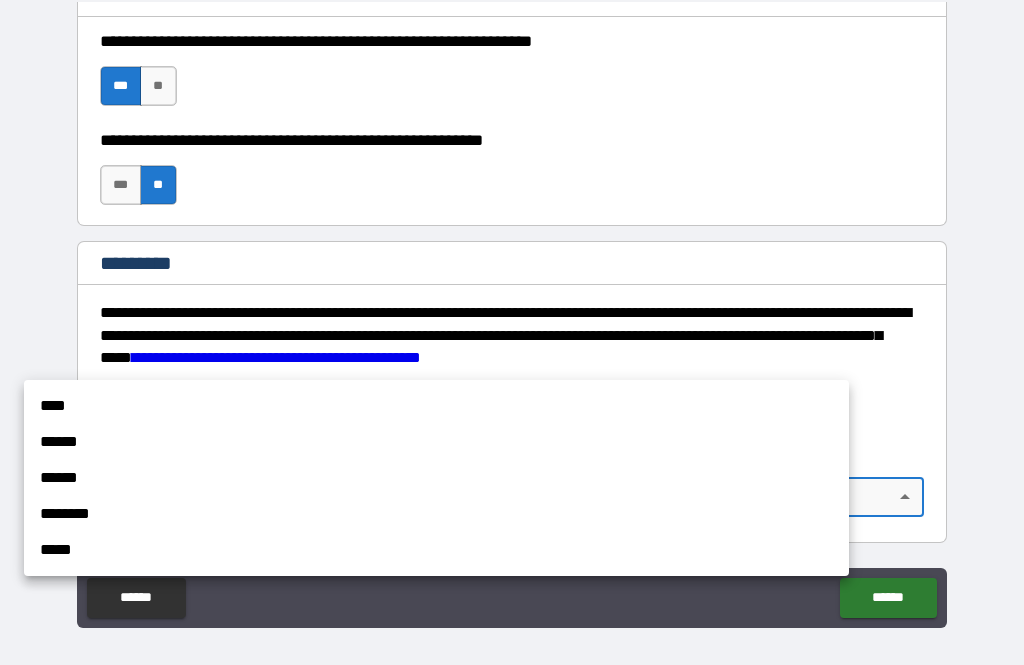 click on "****" at bounding box center (436, 406) 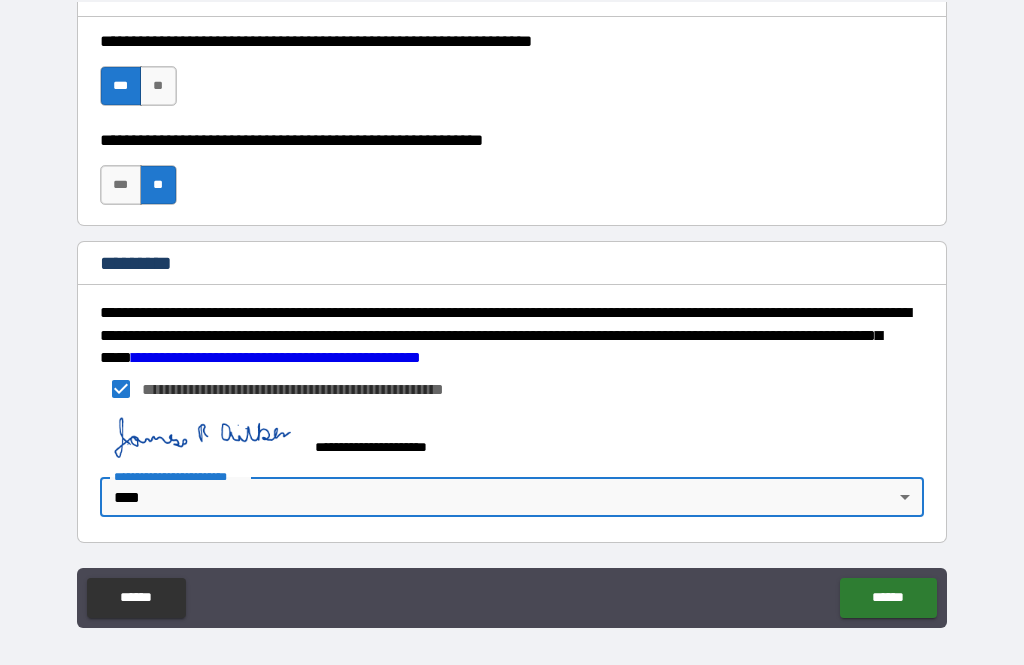 type on "*" 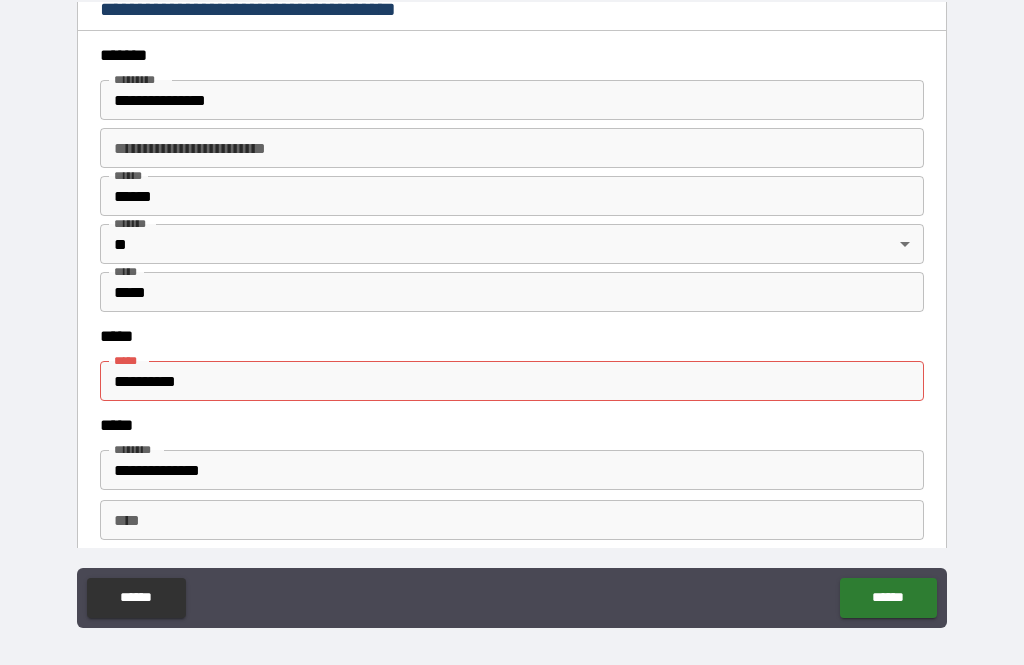 scroll, scrollTop: 2289, scrollLeft: 0, axis: vertical 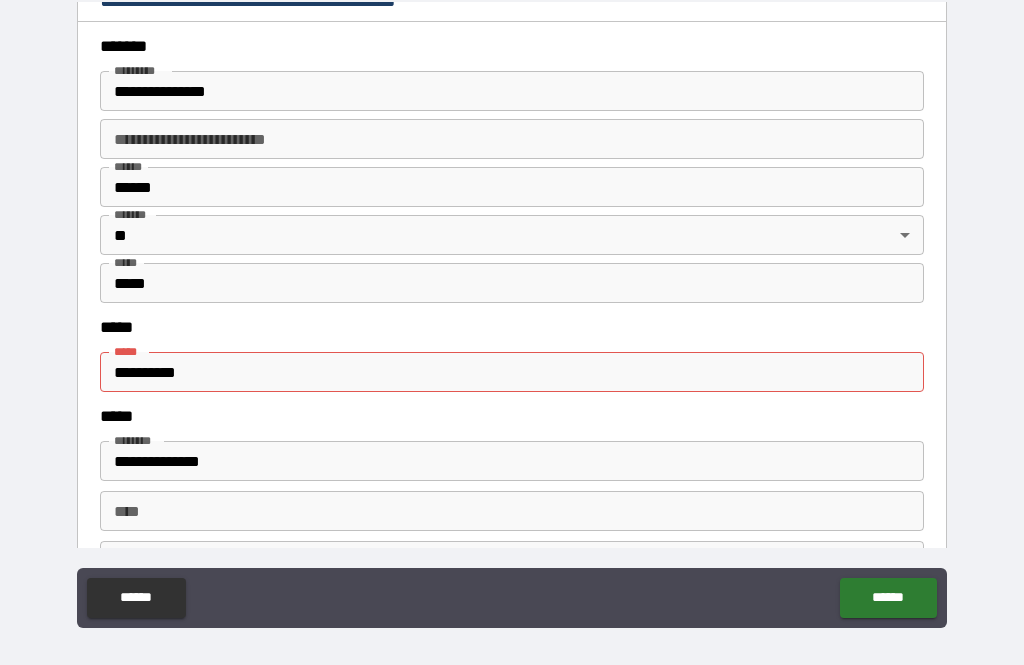 click on "**********" at bounding box center (512, 372) 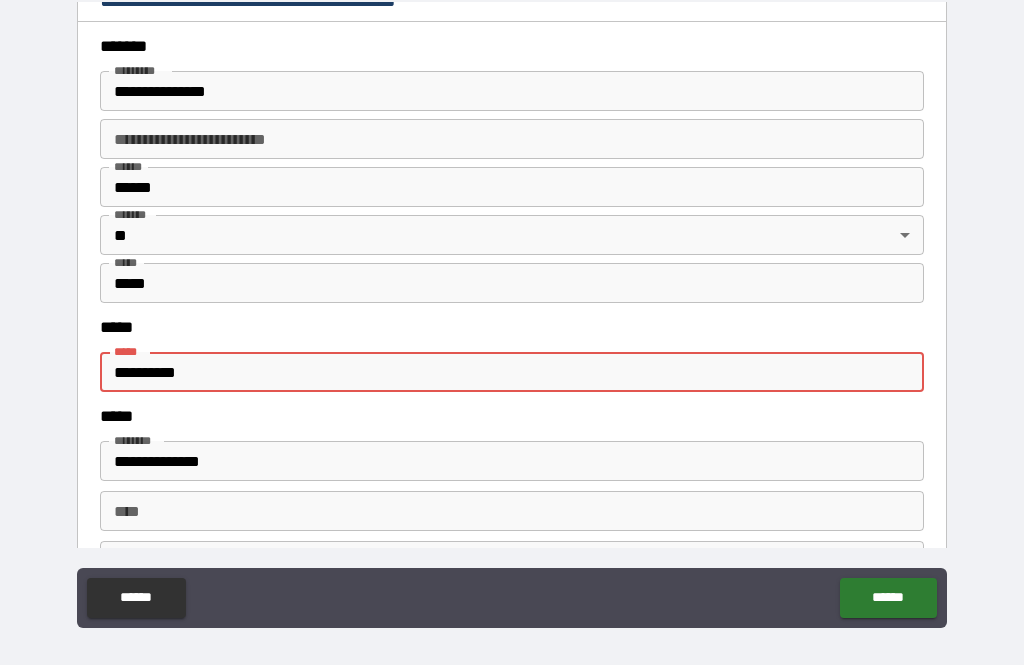 scroll, scrollTop: 49, scrollLeft: 0, axis: vertical 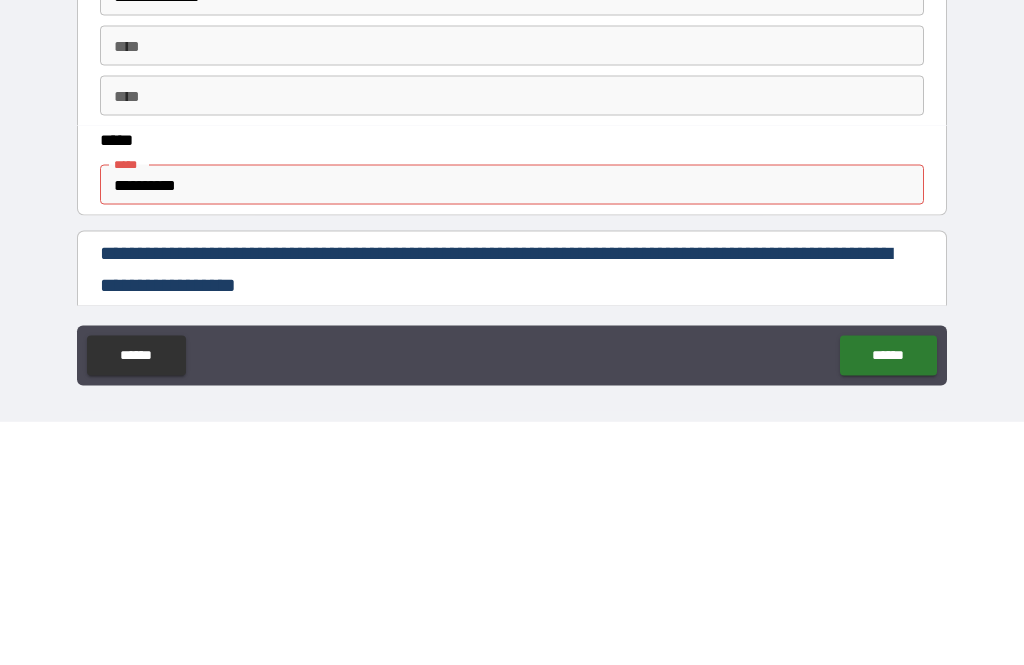 type on "**********" 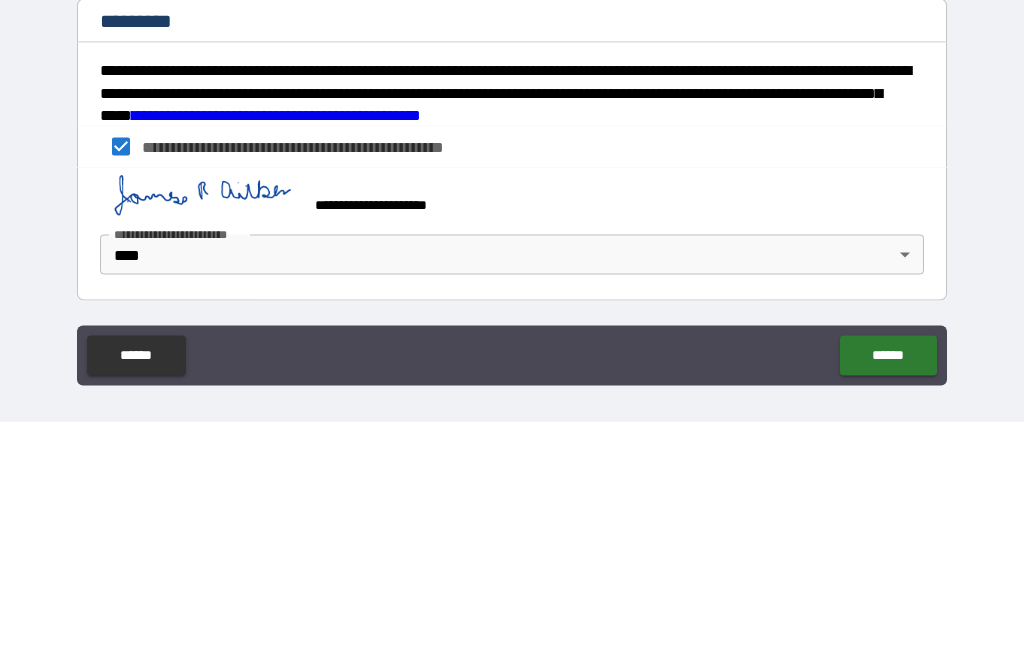 scroll, scrollTop: 2955, scrollLeft: 0, axis: vertical 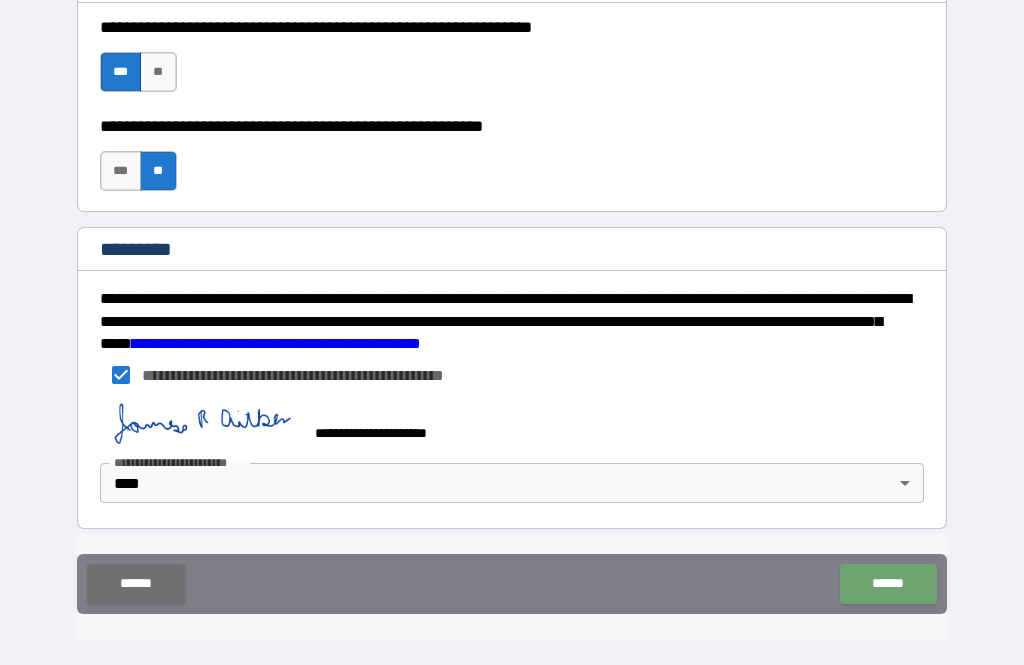 click on "******" at bounding box center [888, 584] 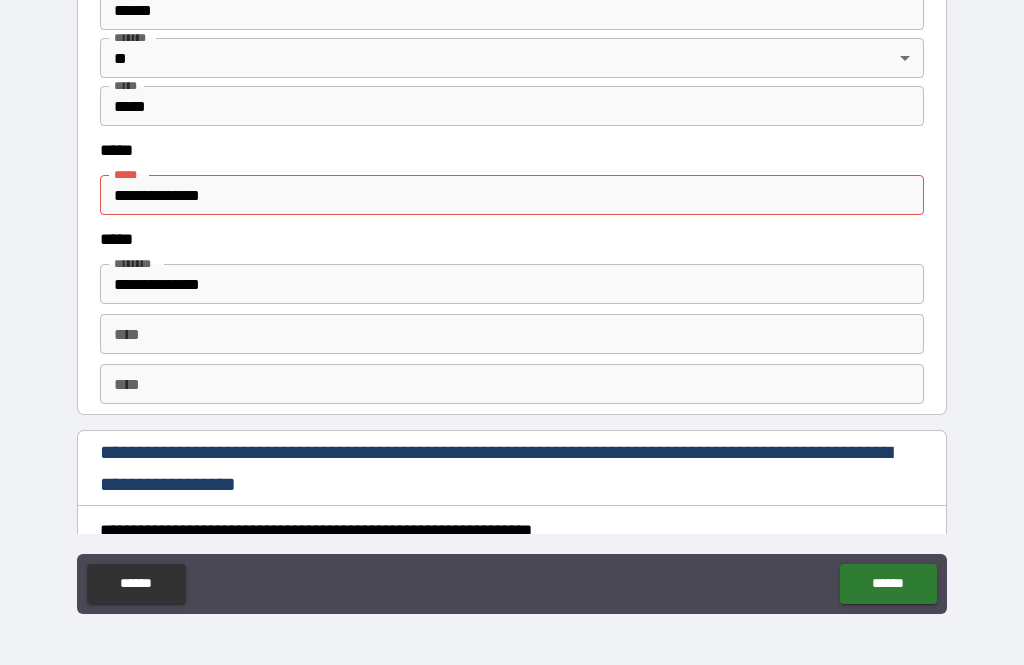 scroll, scrollTop: 2451, scrollLeft: 0, axis: vertical 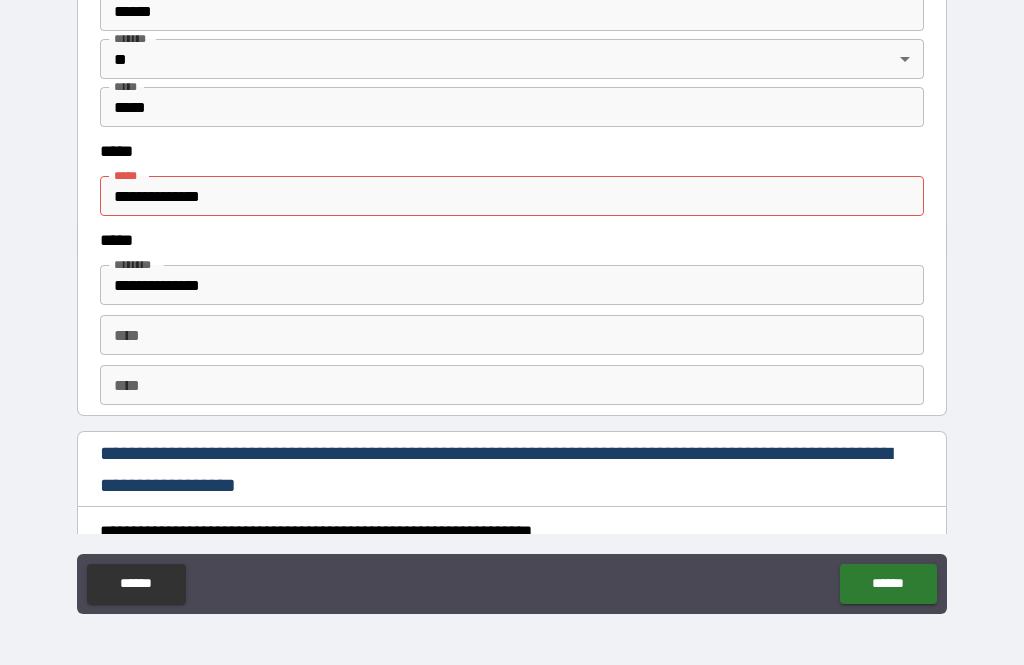 click on "**********" at bounding box center (512, 196) 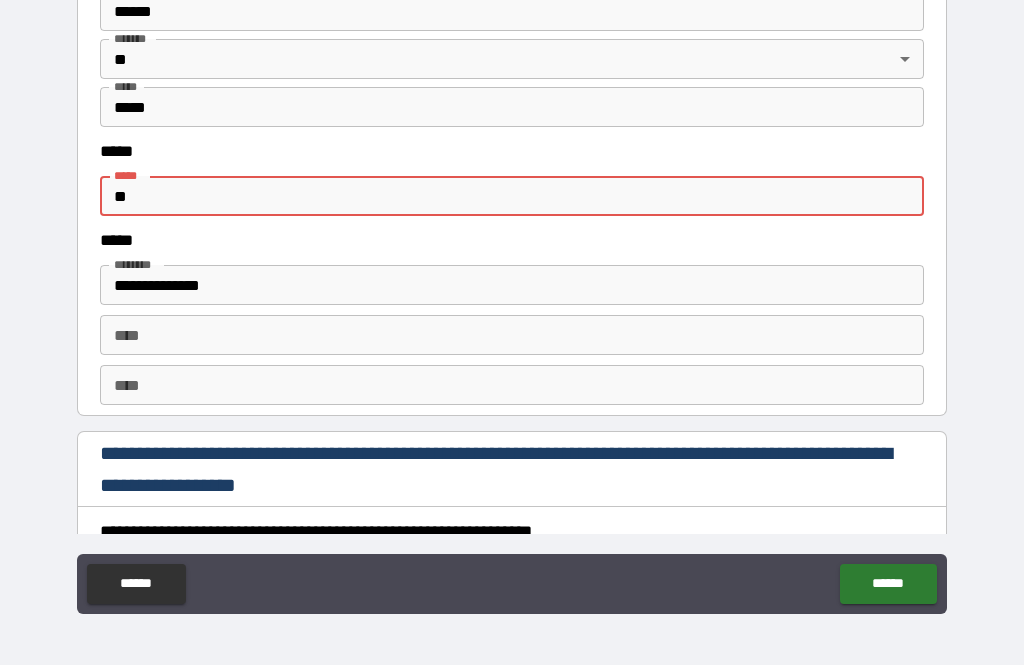 type on "*" 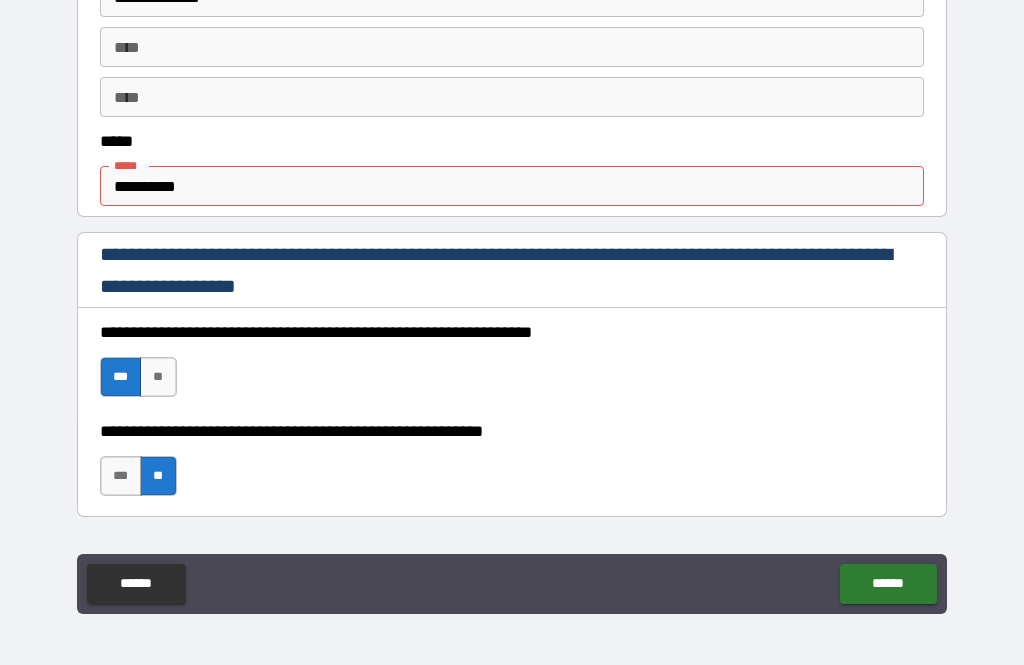 scroll, scrollTop: 1060, scrollLeft: 0, axis: vertical 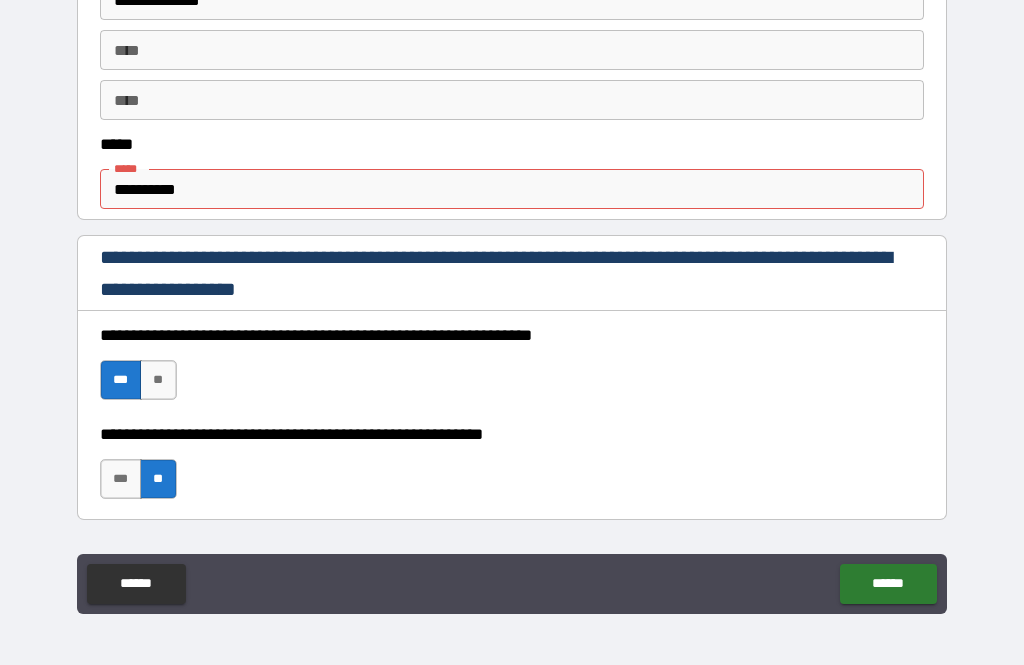 type 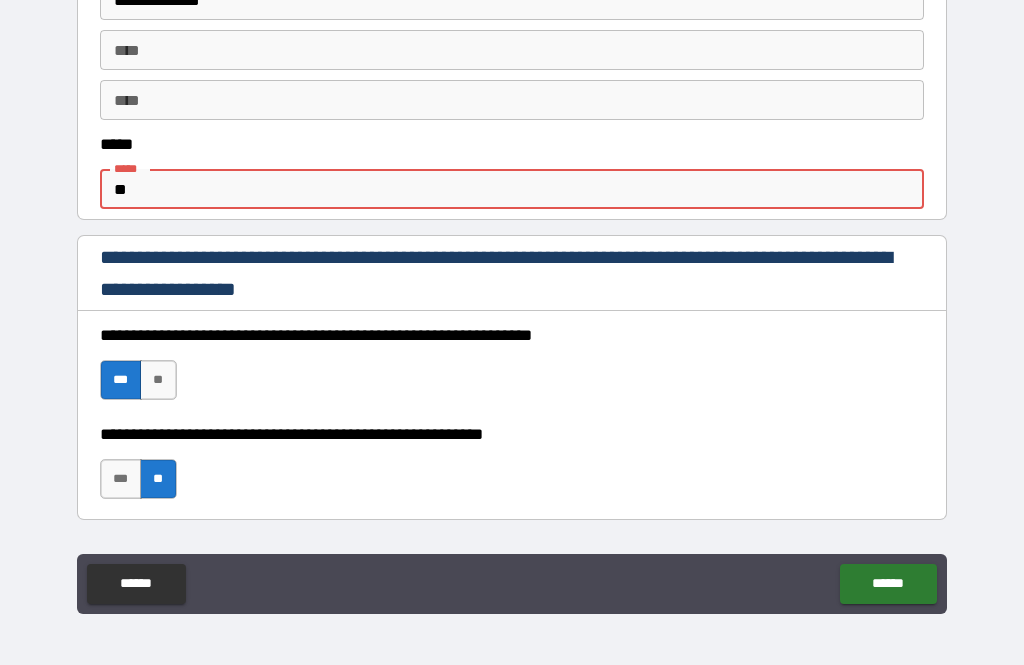 type on "*" 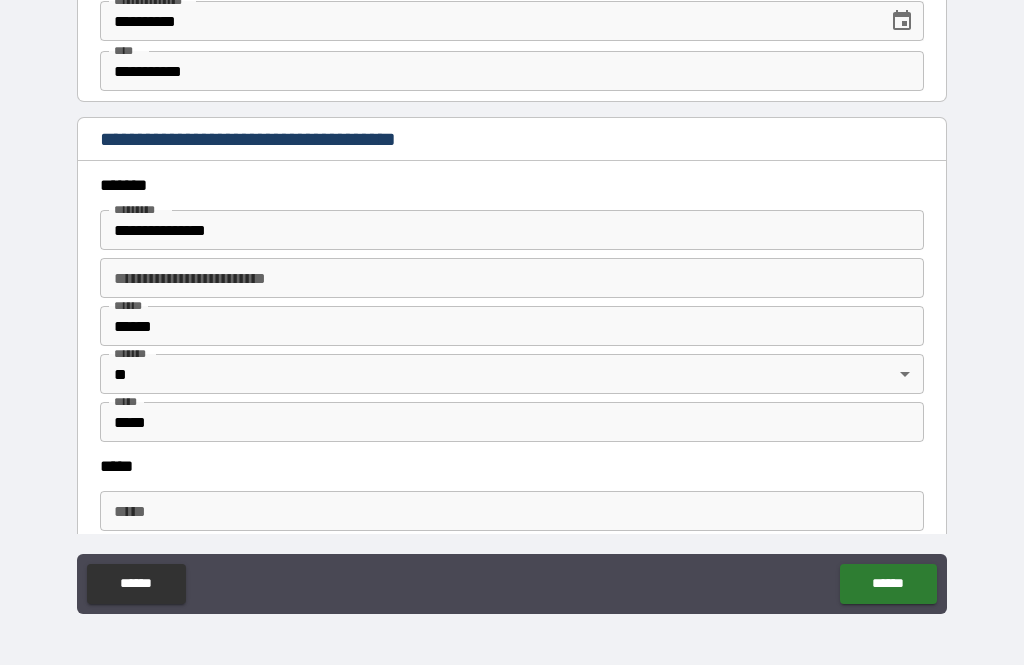 type on "*" 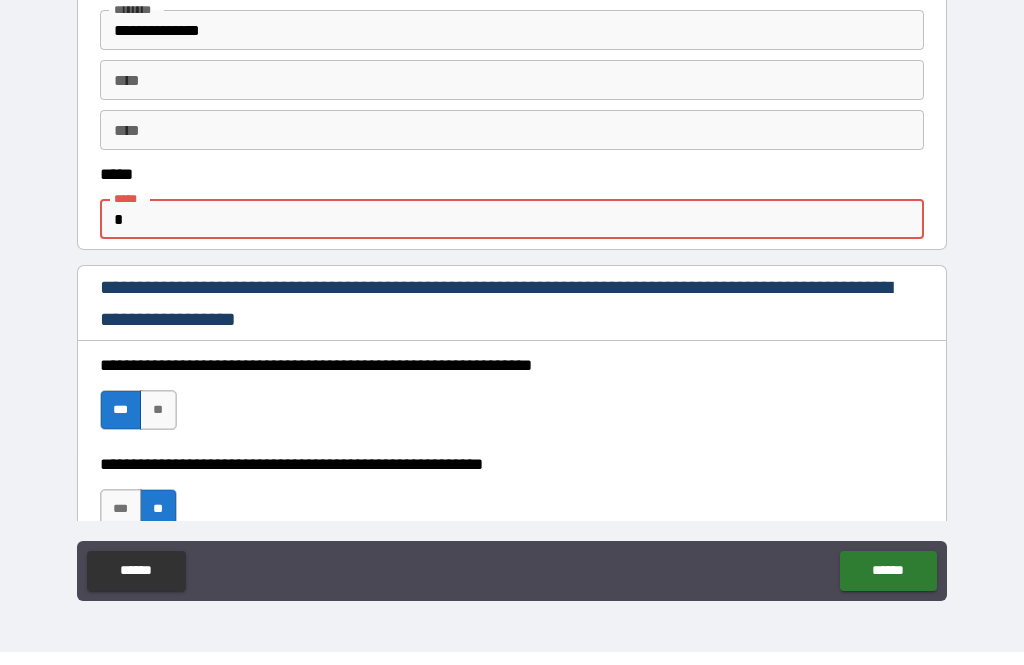 scroll, scrollTop: 1018, scrollLeft: 0, axis: vertical 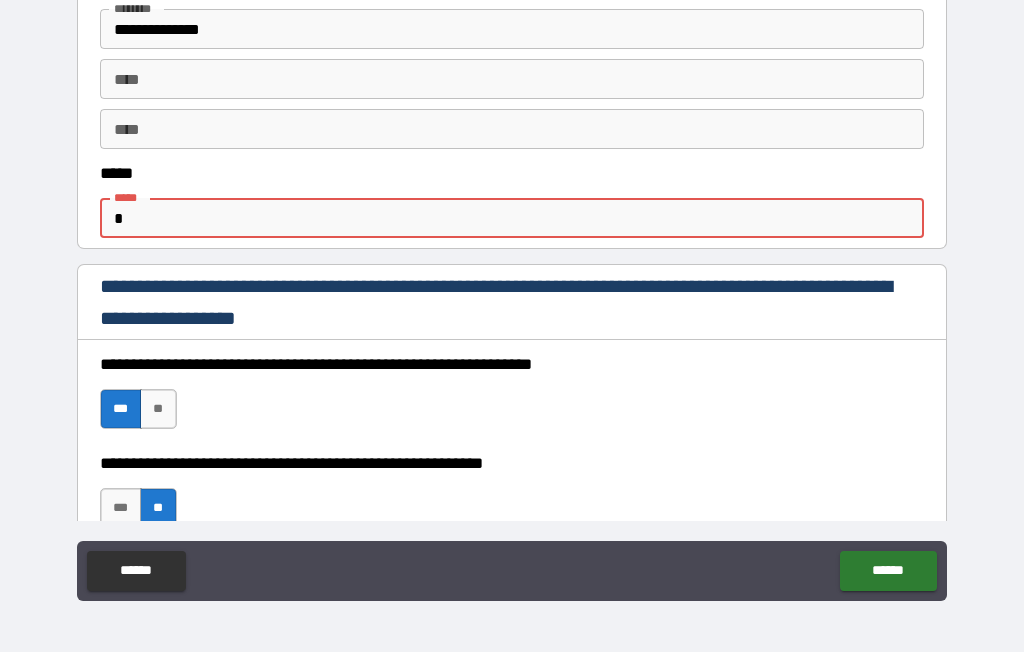 type 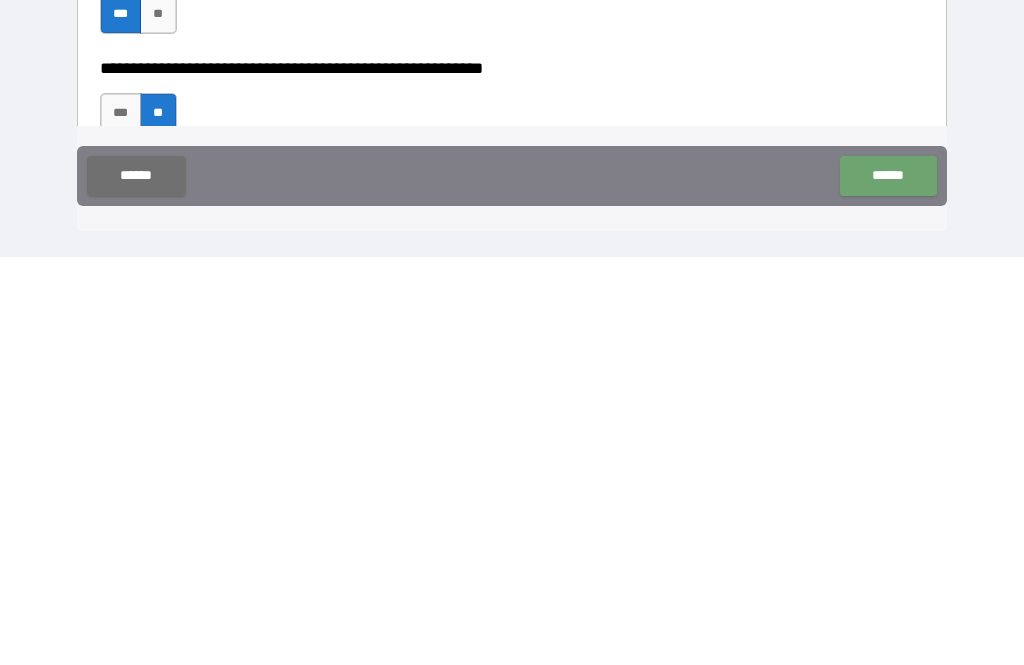 click on "******" at bounding box center [888, 584] 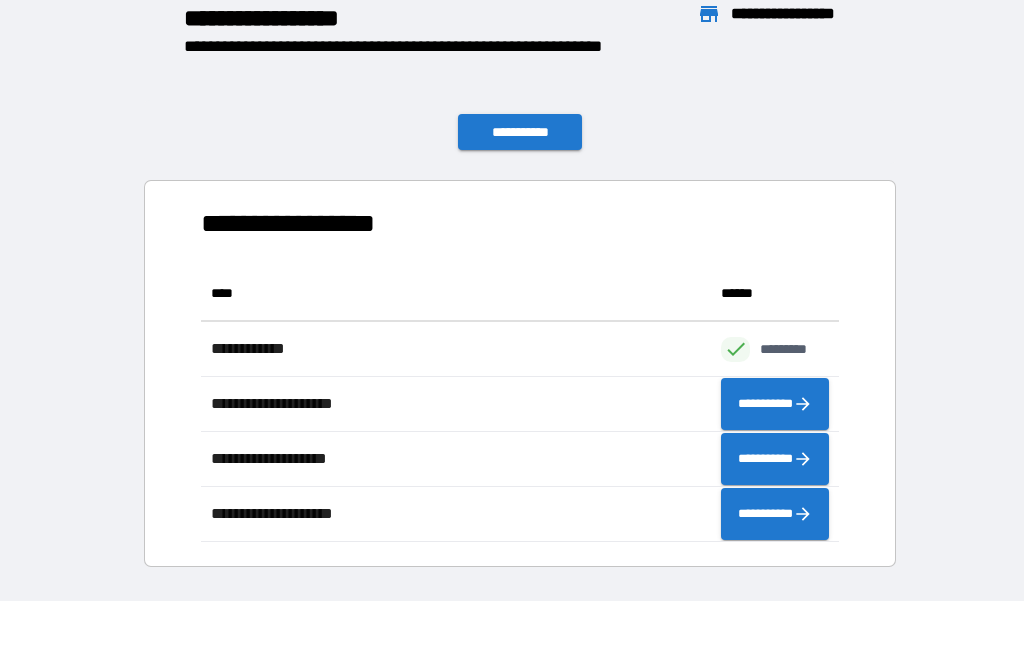 scroll, scrollTop: 1, scrollLeft: 1, axis: both 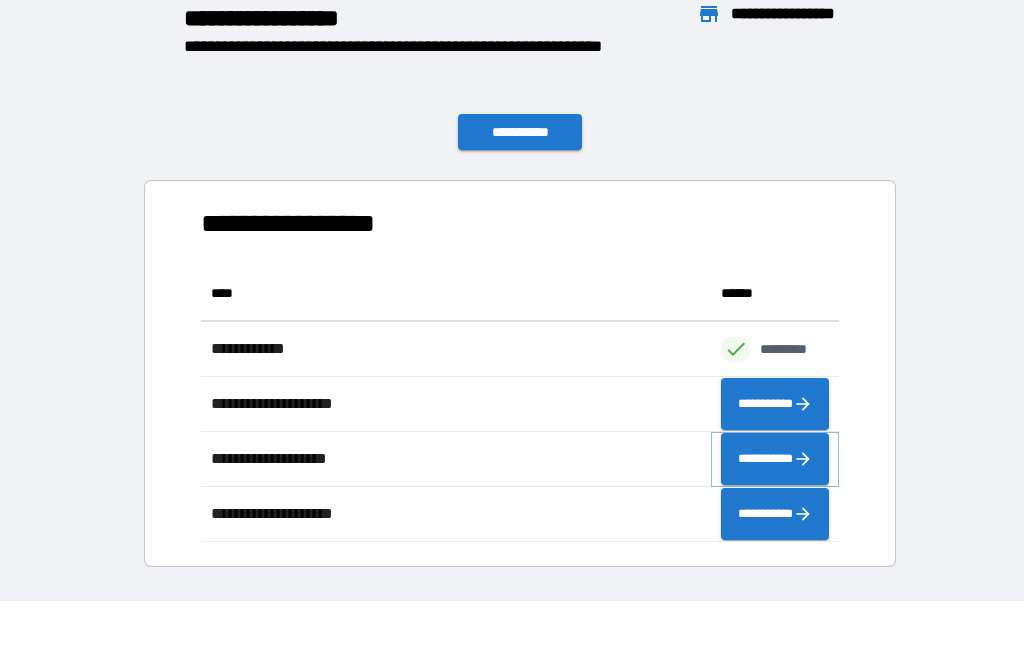 click on "**********" at bounding box center (775, 459) 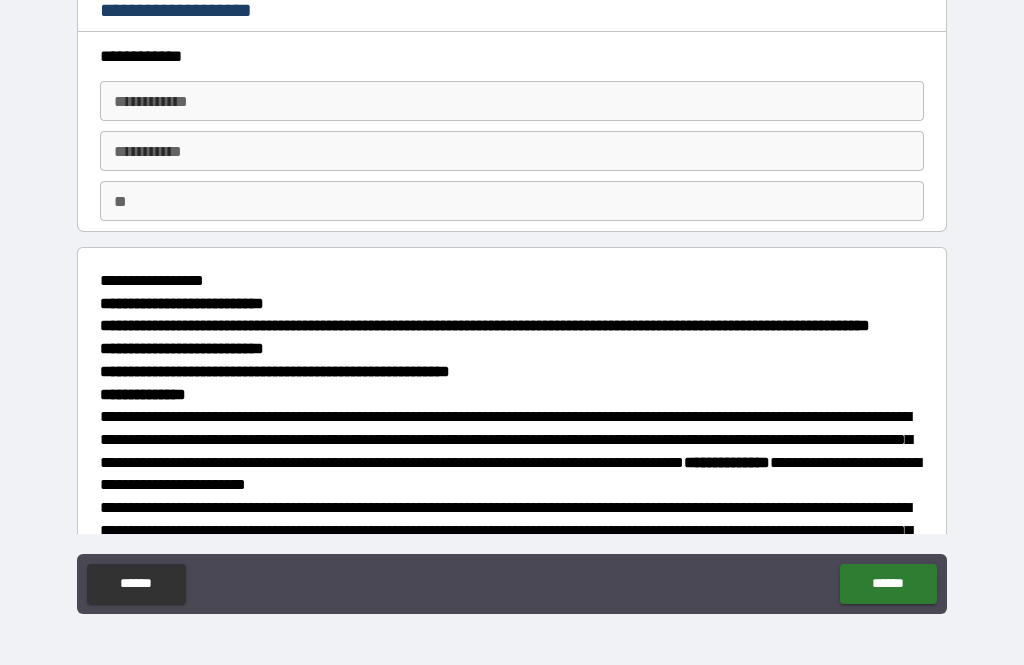 scroll, scrollTop: 0, scrollLeft: 0, axis: both 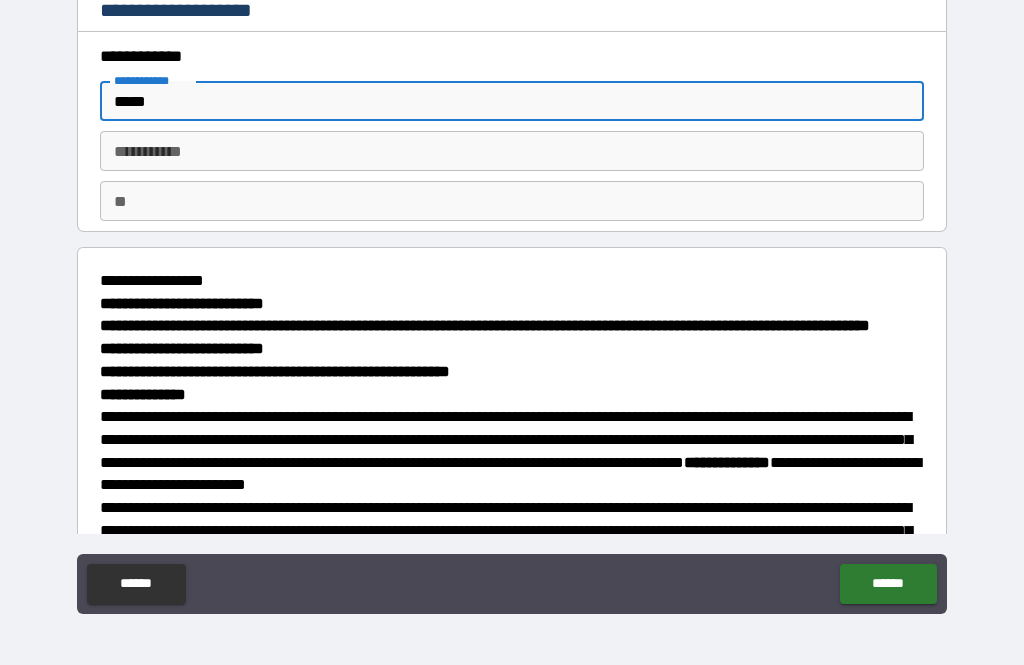type on "*****" 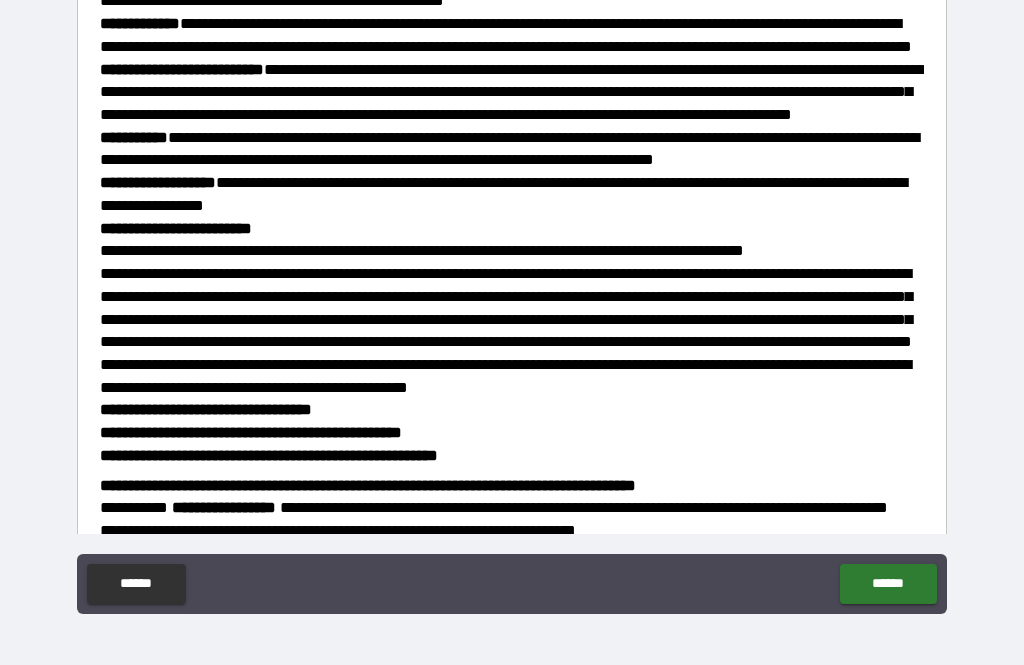 scroll, scrollTop: 1790, scrollLeft: 0, axis: vertical 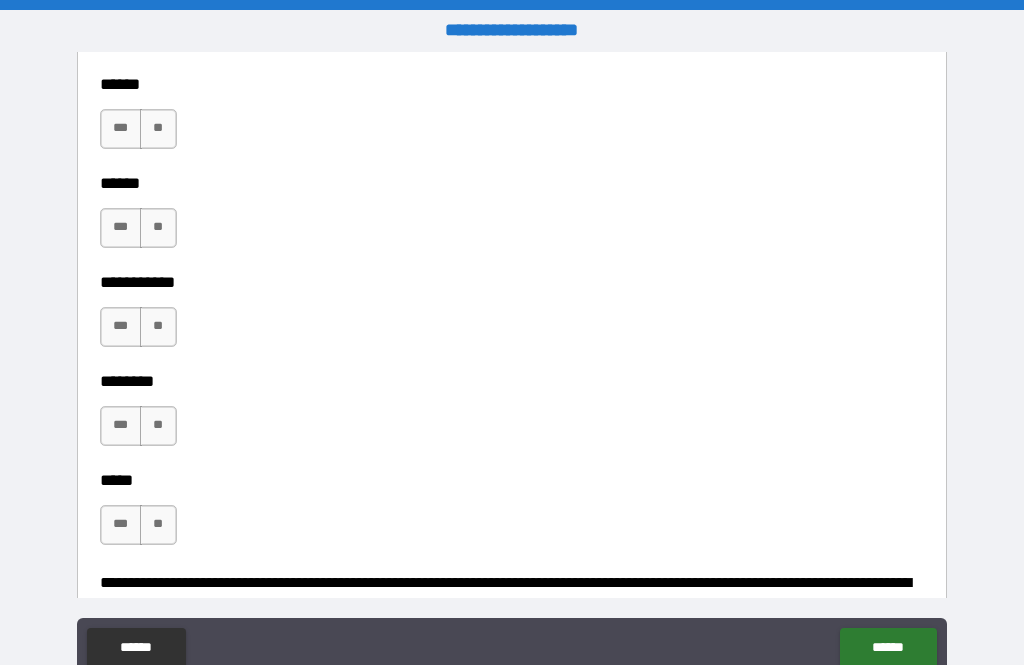 type on "******" 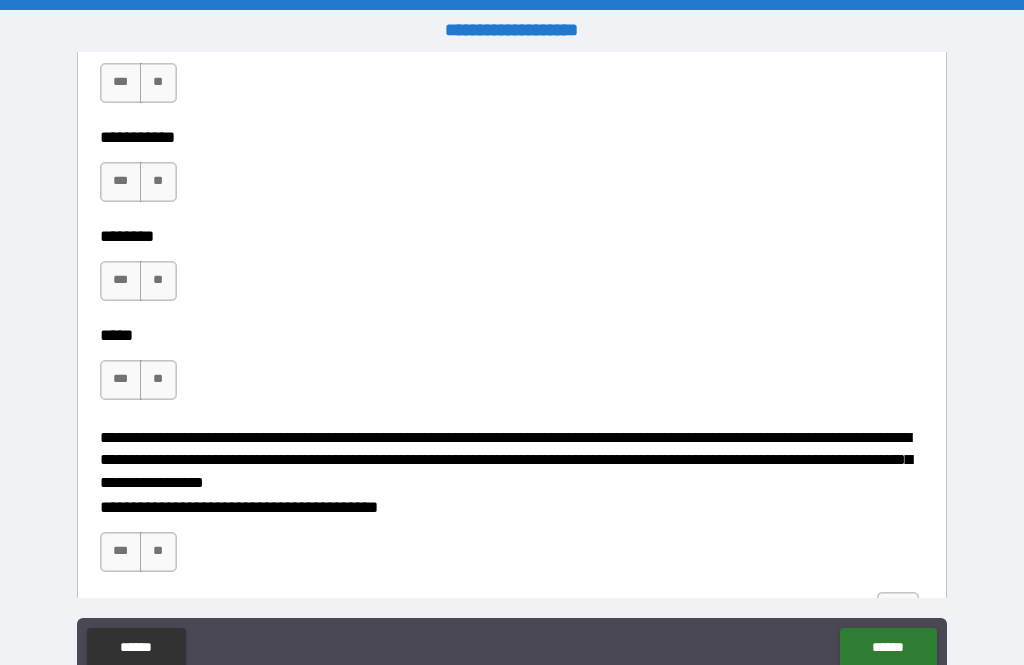 scroll, scrollTop: 2711, scrollLeft: 0, axis: vertical 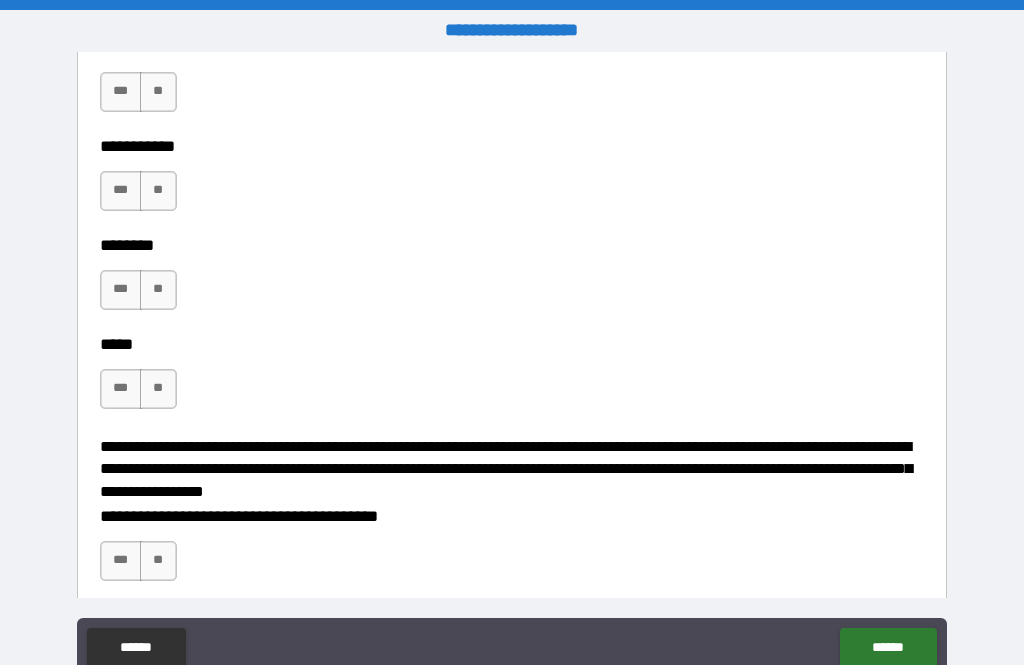 type on "**********" 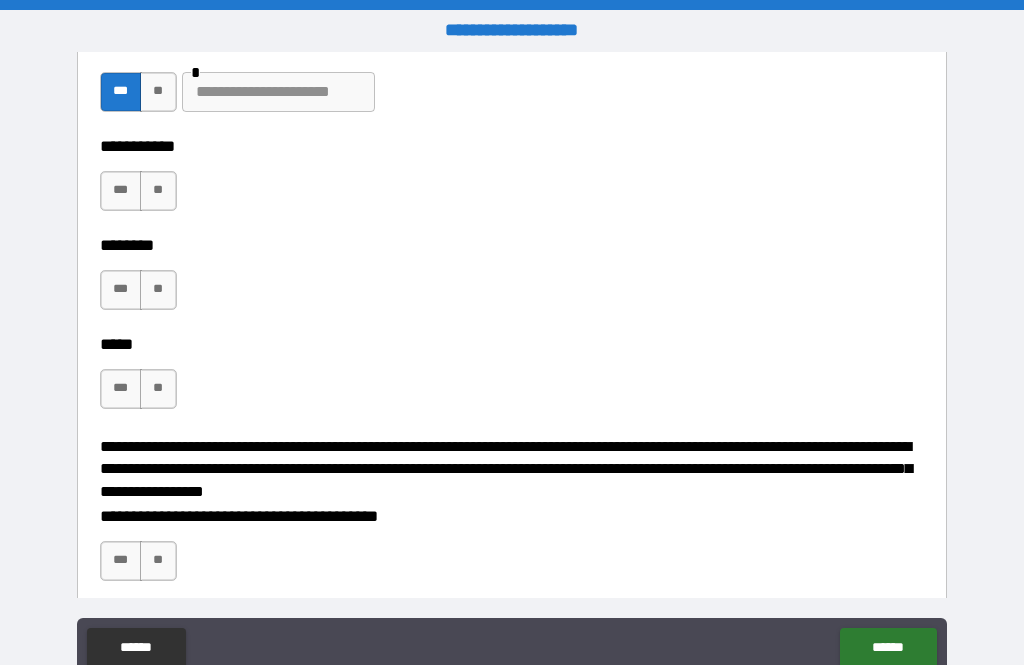 click on "**" at bounding box center (158, 191) 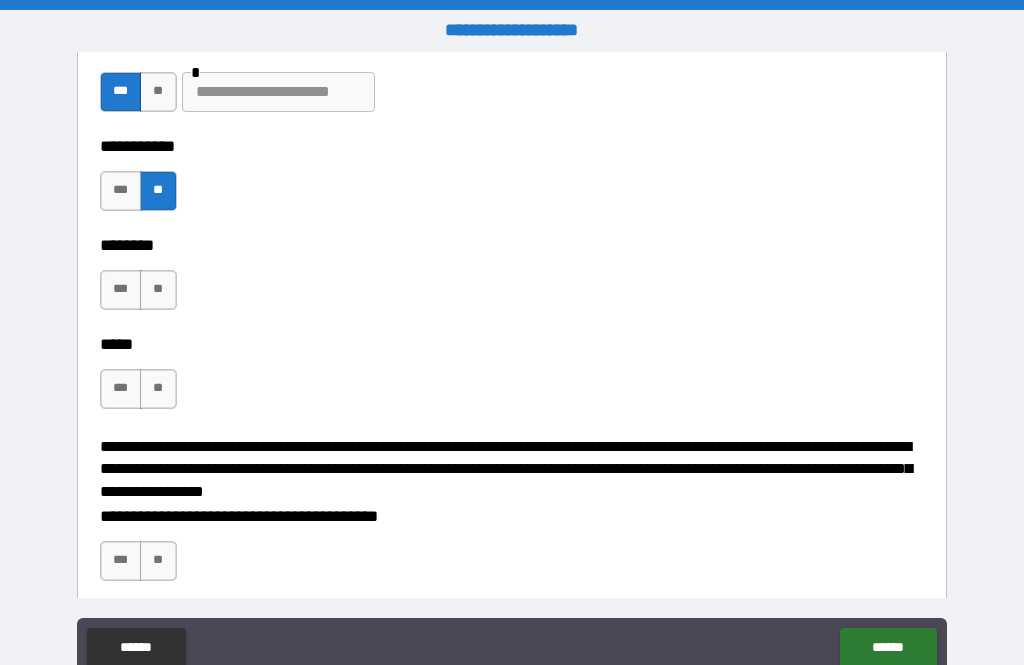 click on "**" at bounding box center (158, 290) 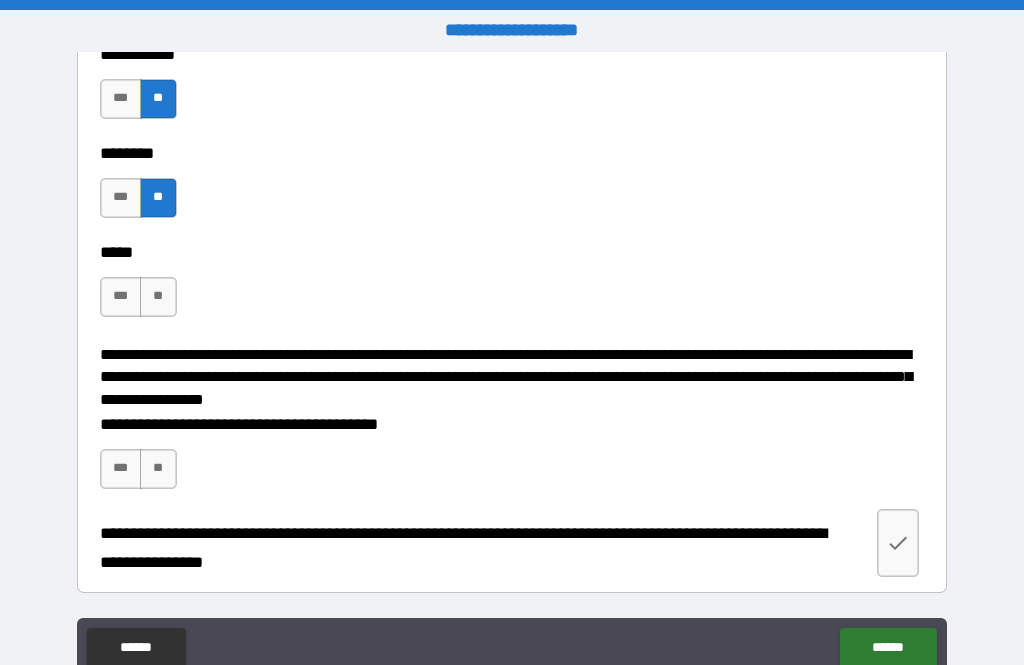 scroll, scrollTop: 2912, scrollLeft: 0, axis: vertical 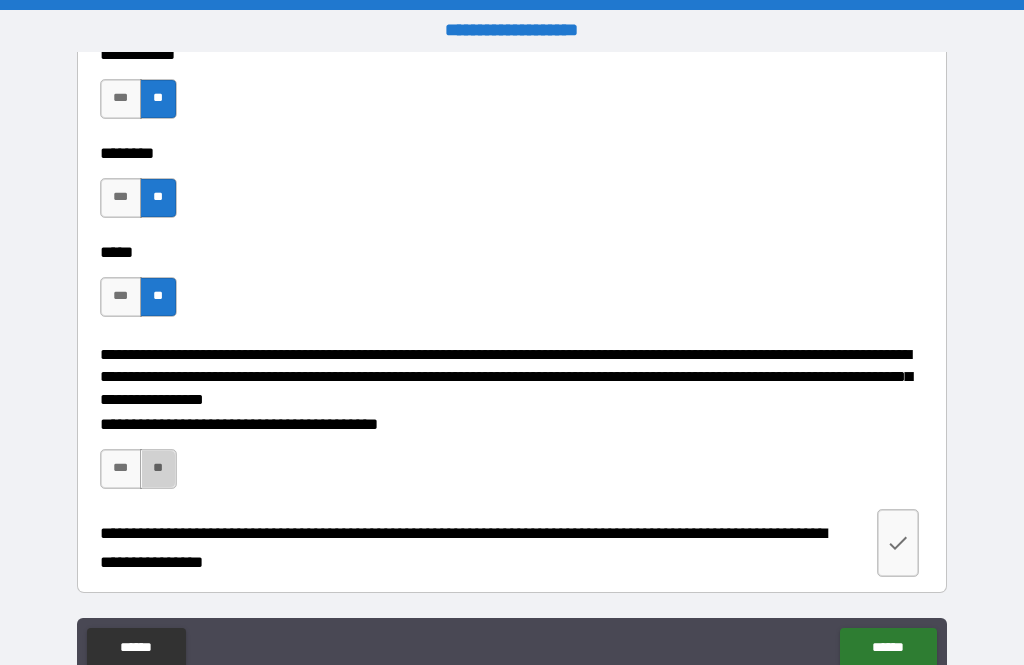 click on "**" at bounding box center (158, 469) 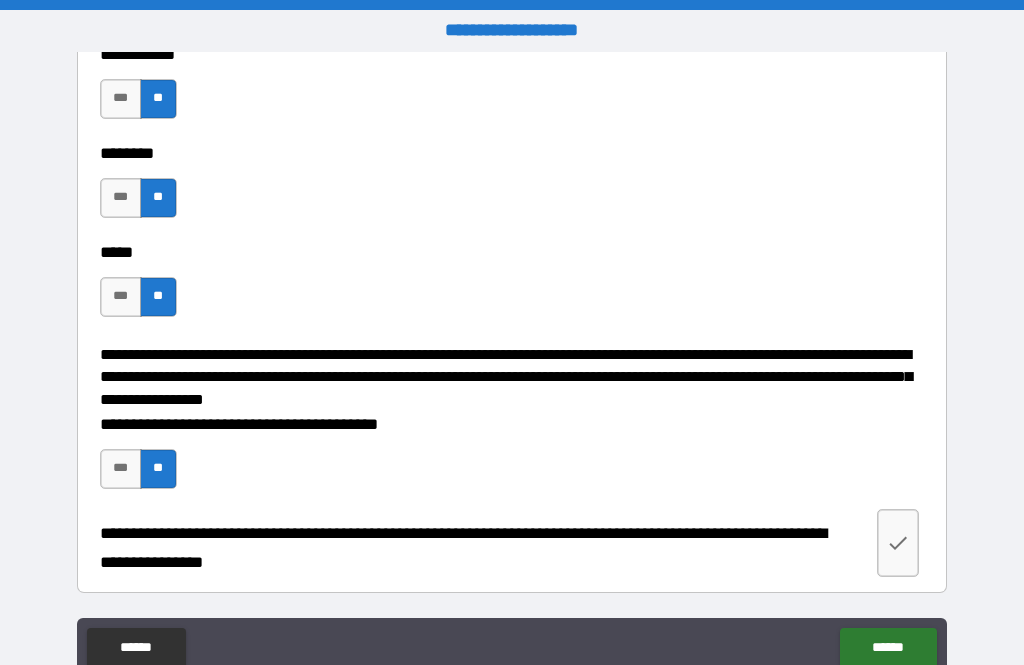 click 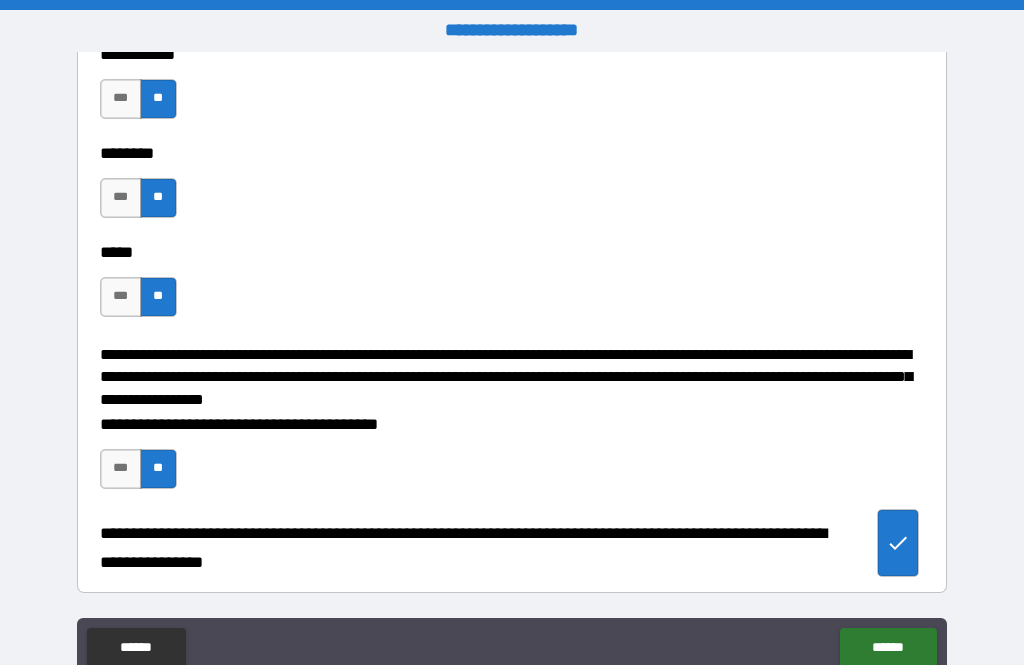 scroll, scrollTop: 3024, scrollLeft: 0, axis: vertical 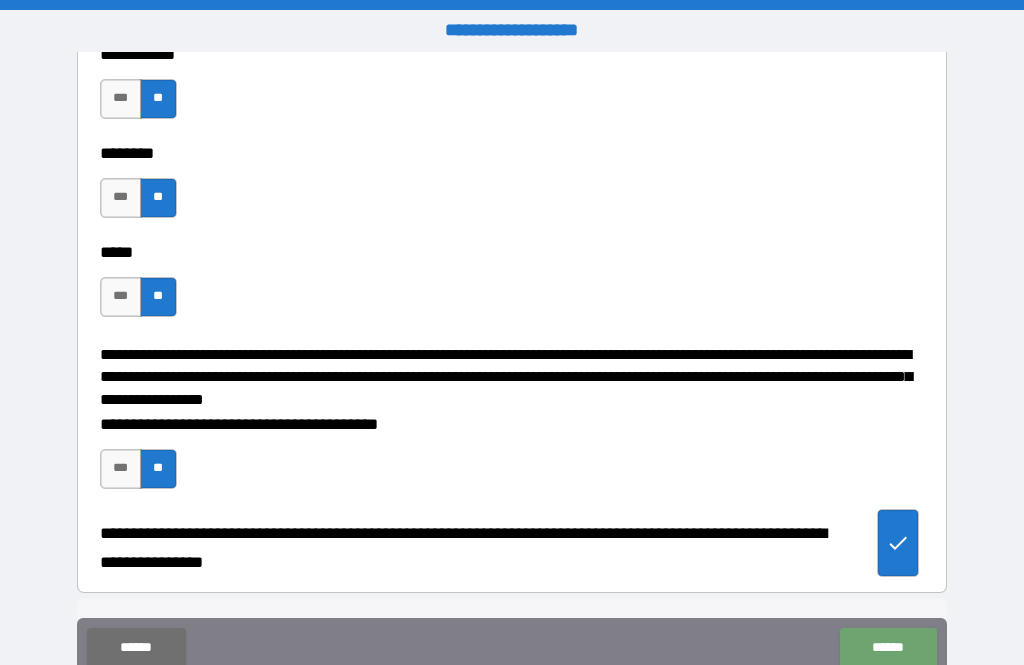 click on "******" at bounding box center [888, 648] 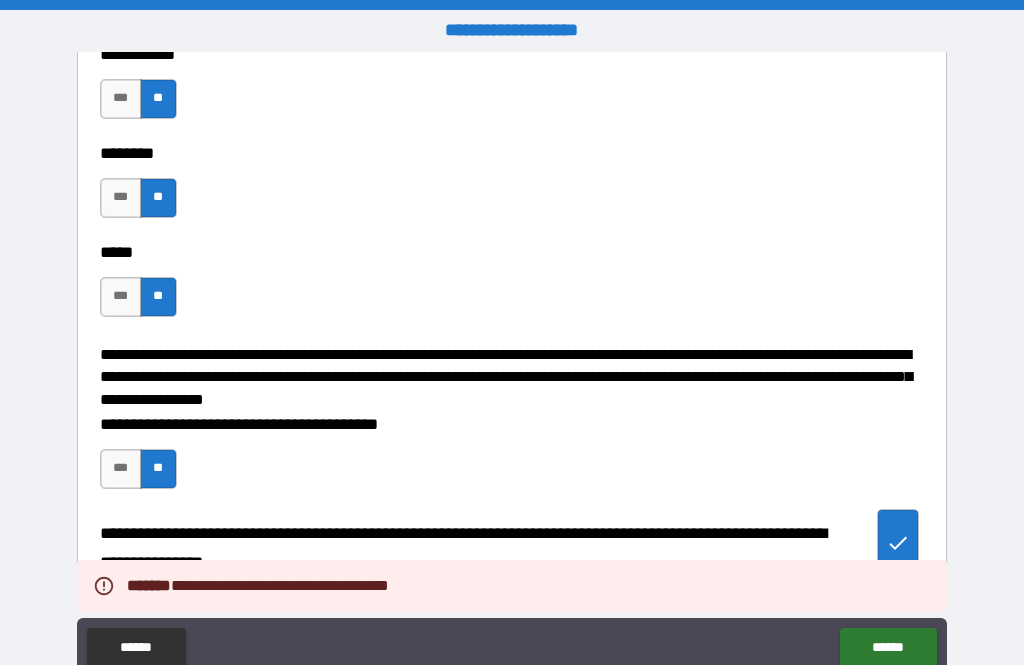 type on "*" 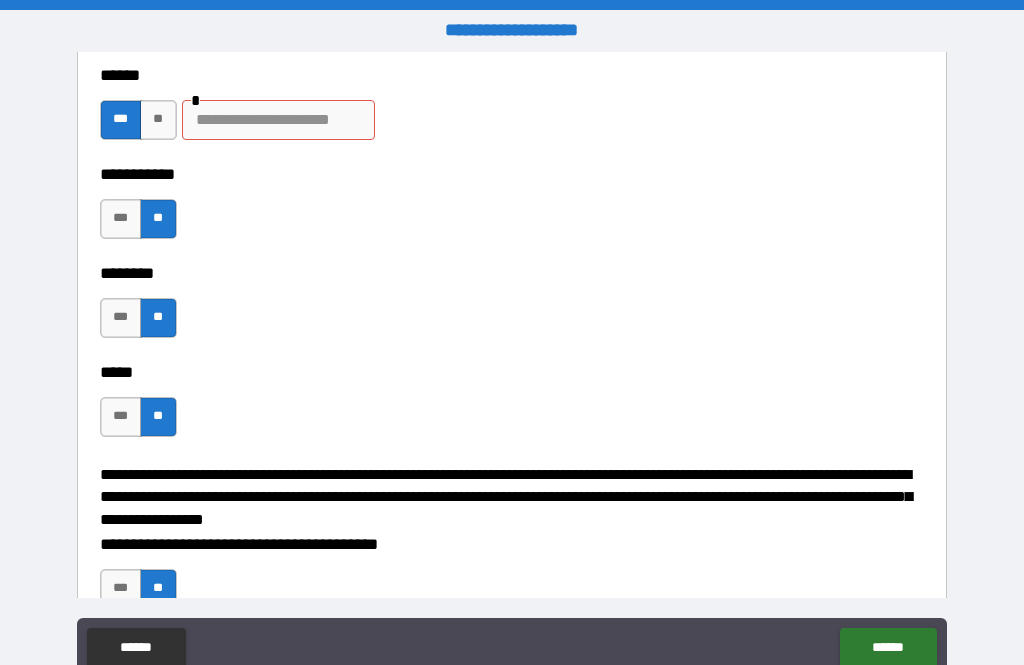 scroll, scrollTop: 2676, scrollLeft: 0, axis: vertical 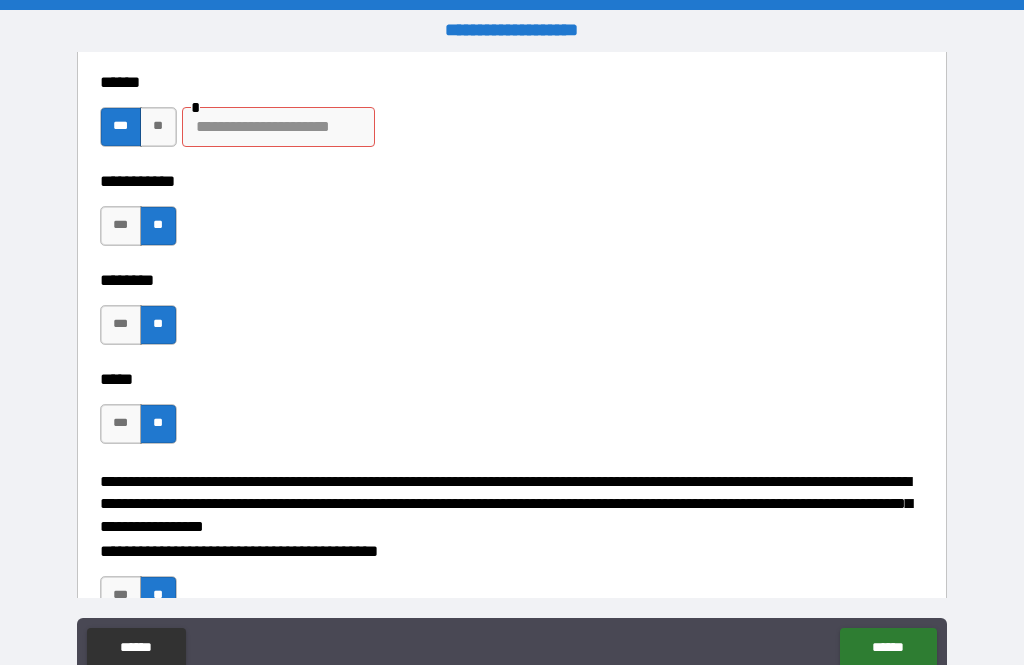 click at bounding box center [278, 127] 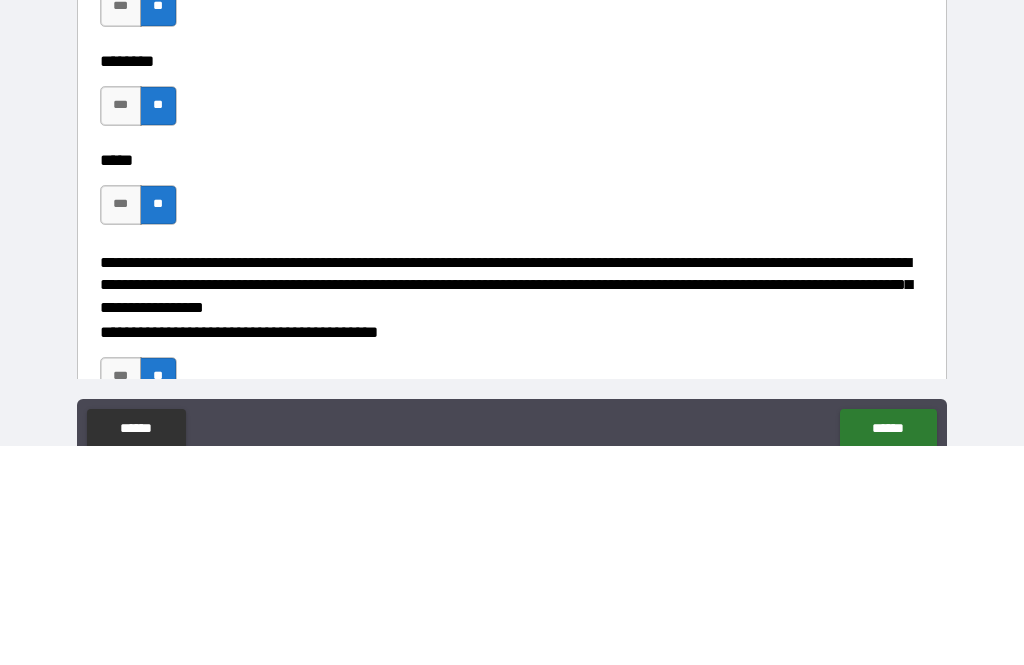 type on "**********" 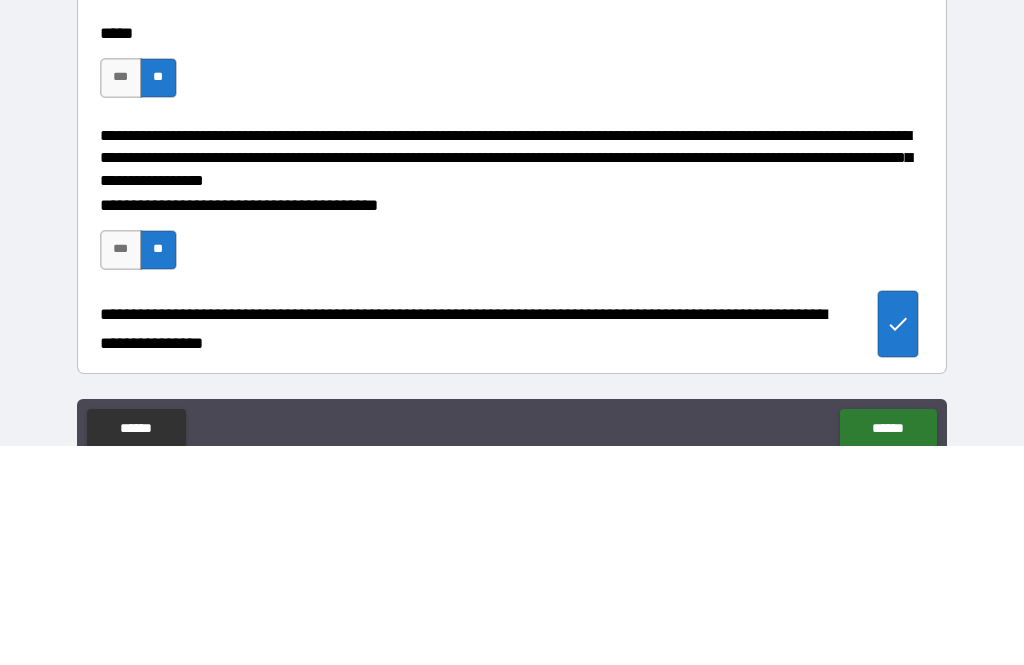 scroll, scrollTop: 3024, scrollLeft: 0, axis: vertical 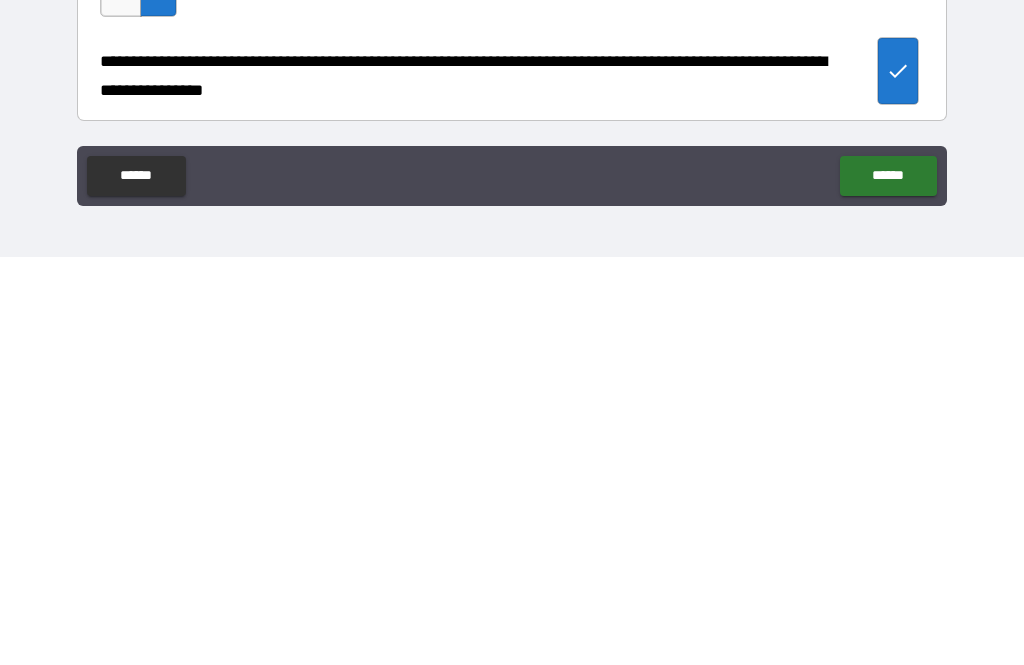 click on "******" at bounding box center (888, 584) 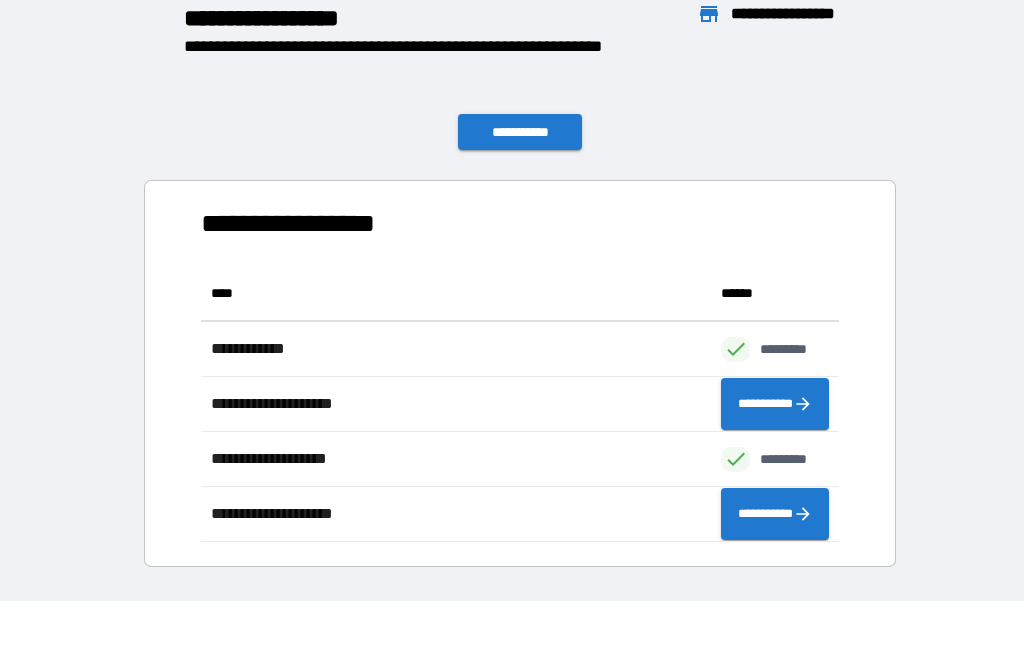 scroll, scrollTop: 1, scrollLeft: 1, axis: both 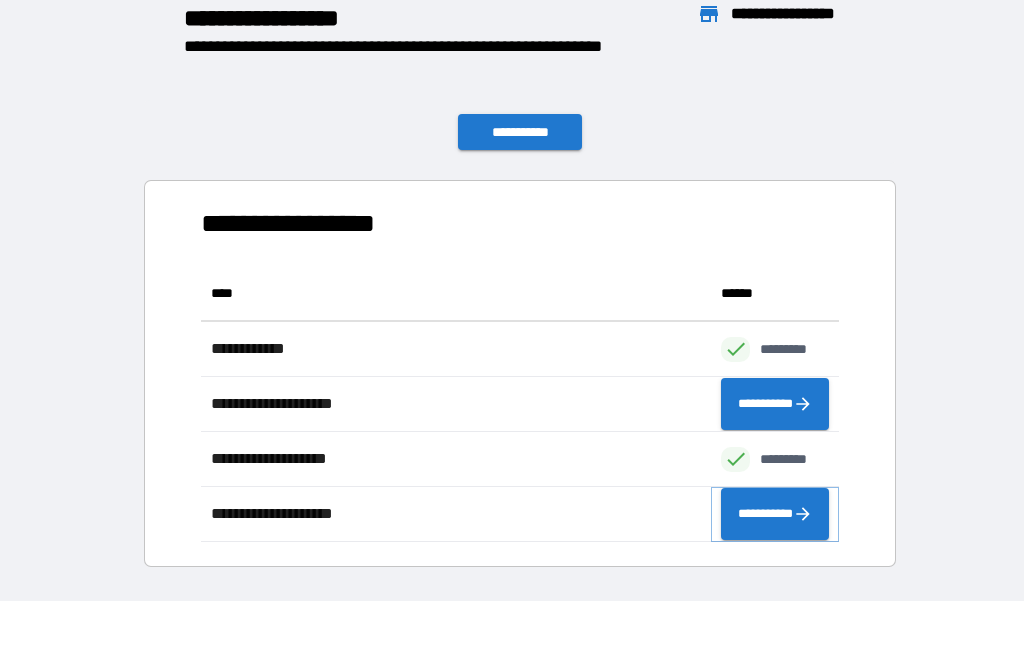 click on "**********" at bounding box center [775, 514] 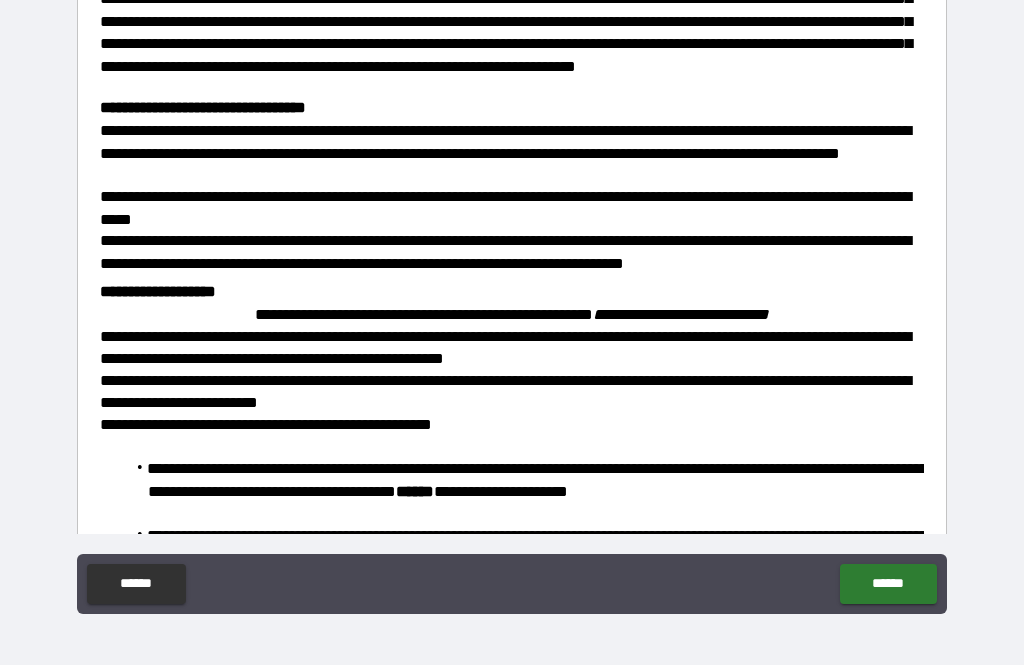 scroll, scrollTop: 830, scrollLeft: 0, axis: vertical 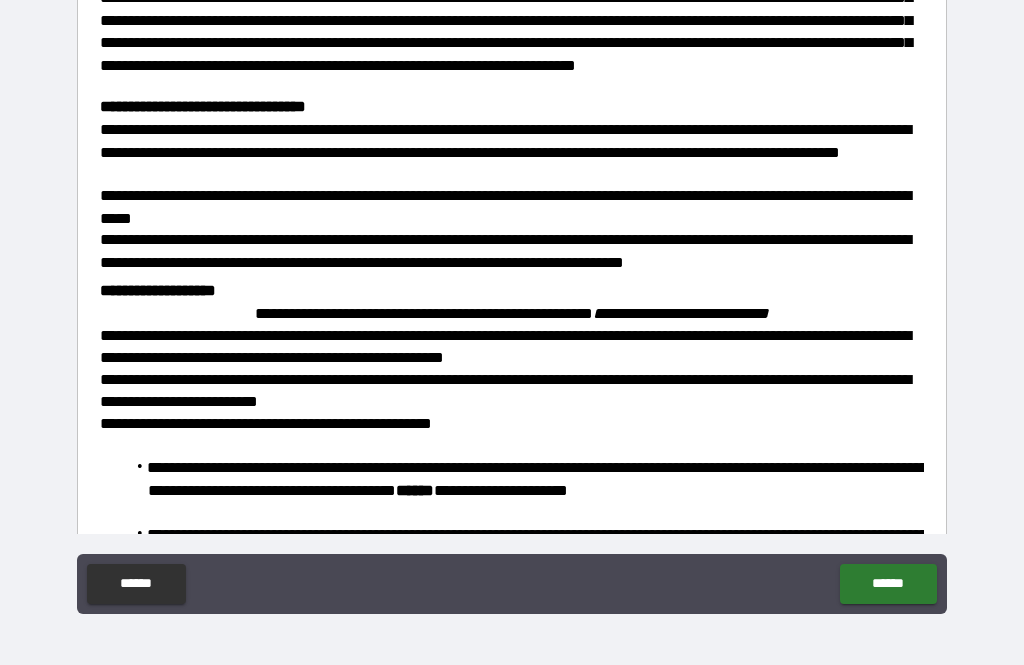click on "******" at bounding box center [888, 584] 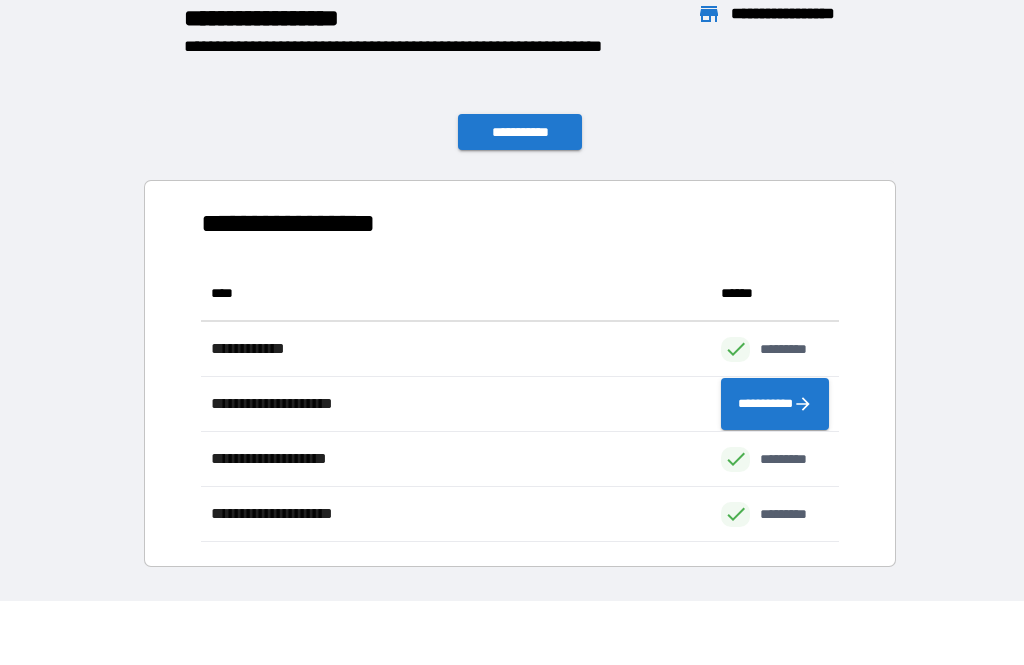 scroll, scrollTop: 1, scrollLeft: 1, axis: both 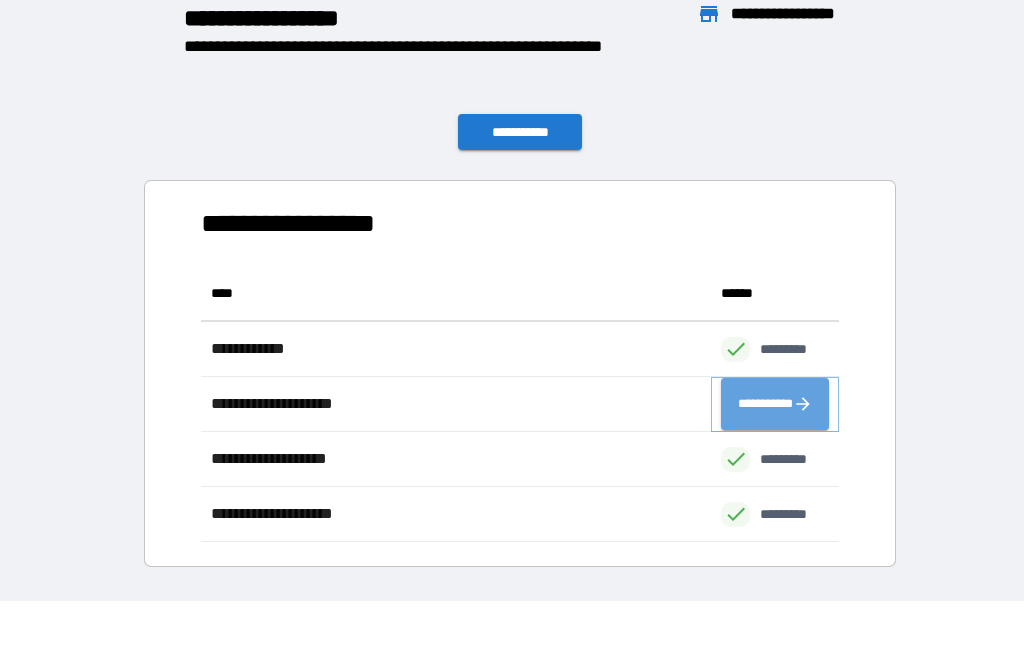 click on "**********" at bounding box center (775, 404) 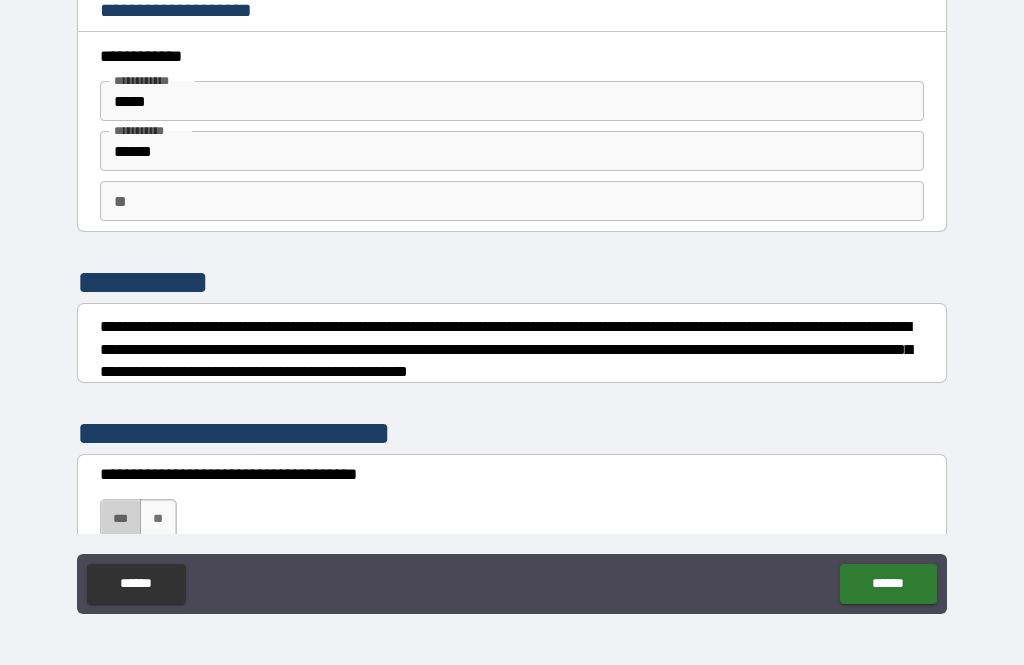 click on "***" at bounding box center (121, 519) 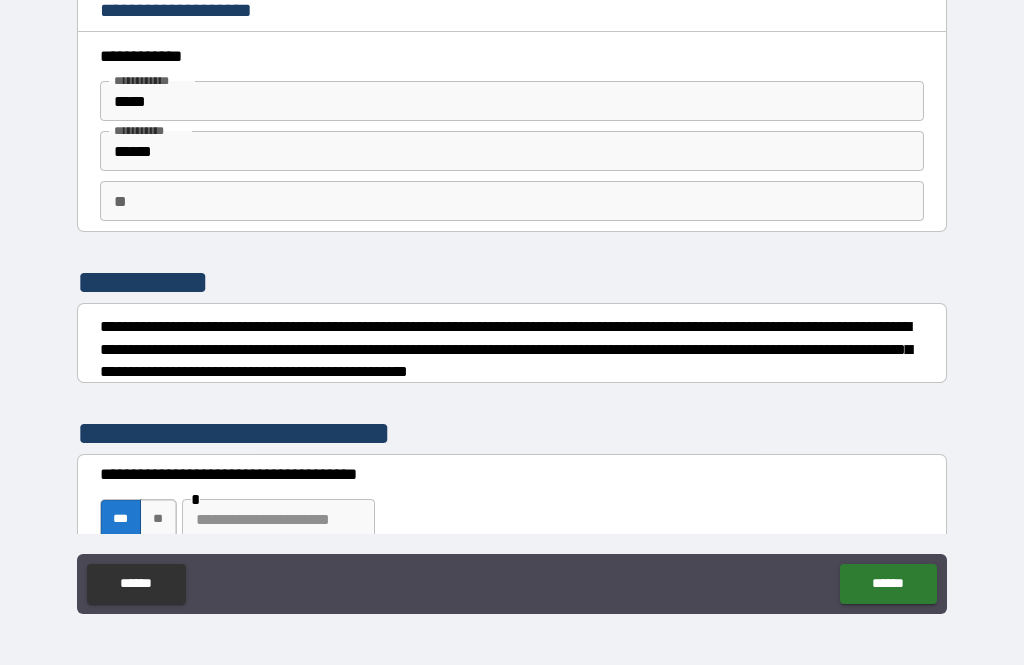 click on "**" at bounding box center [158, 519] 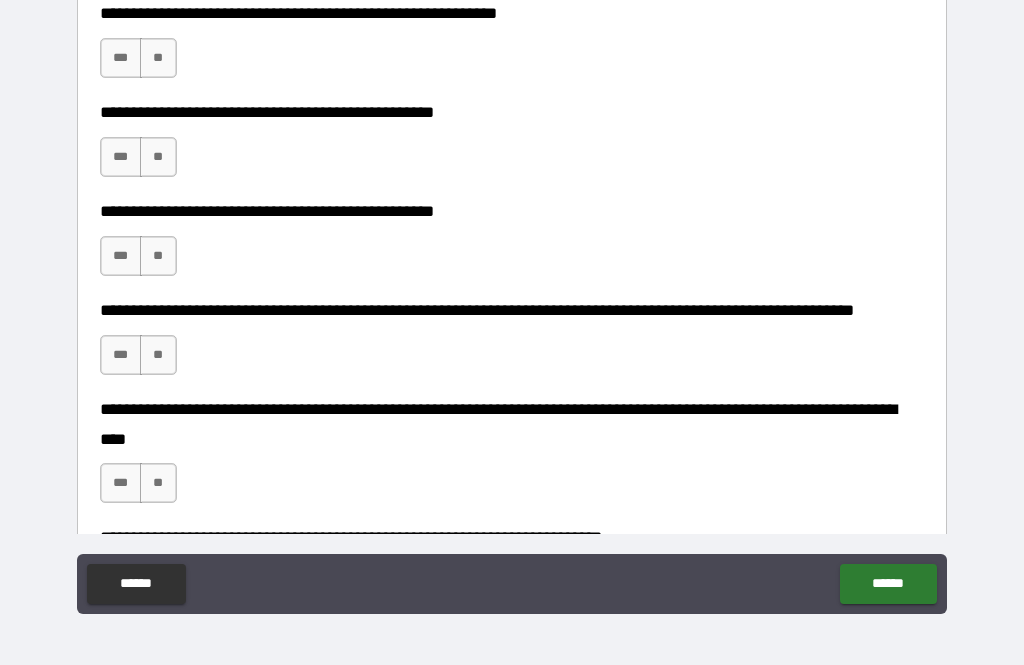 scroll, scrollTop: 561, scrollLeft: 0, axis: vertical 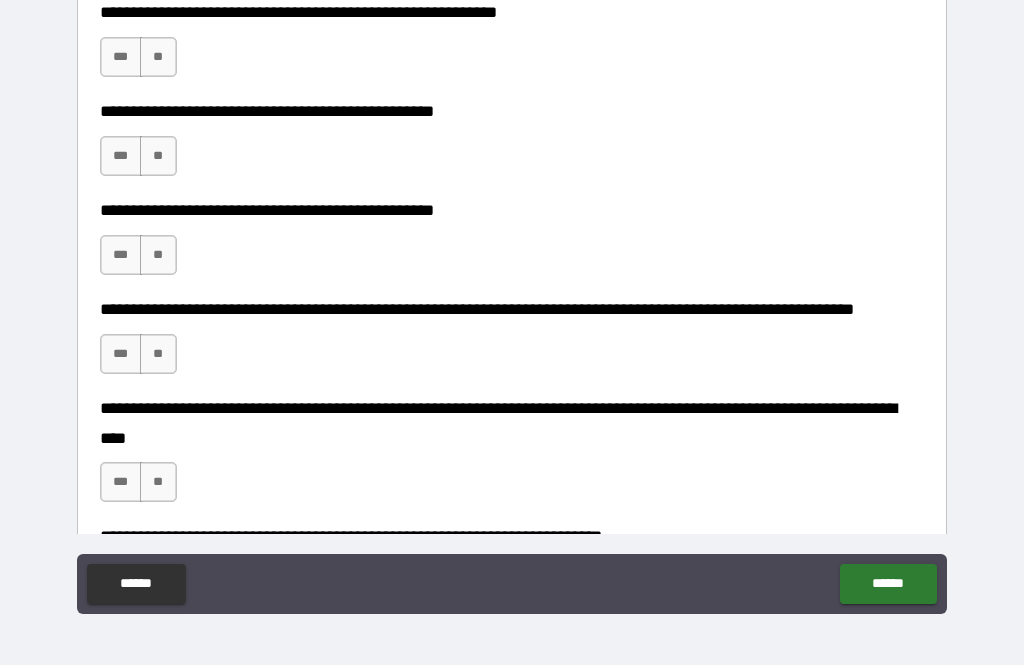 click on "***" at bounding box center (121, 57) 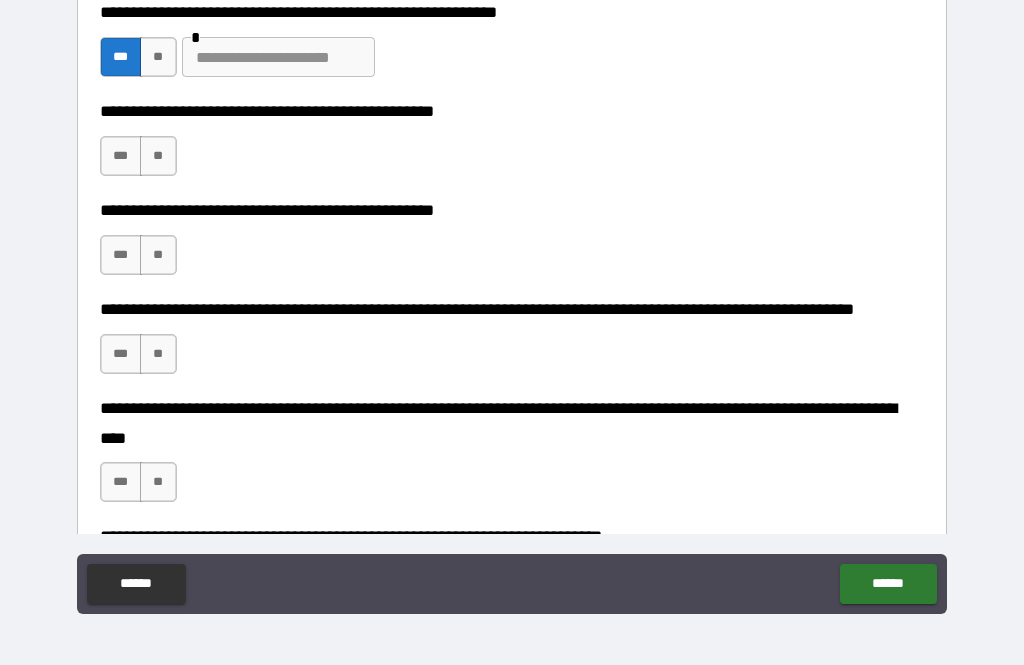 click at bounding box center [278, 57] 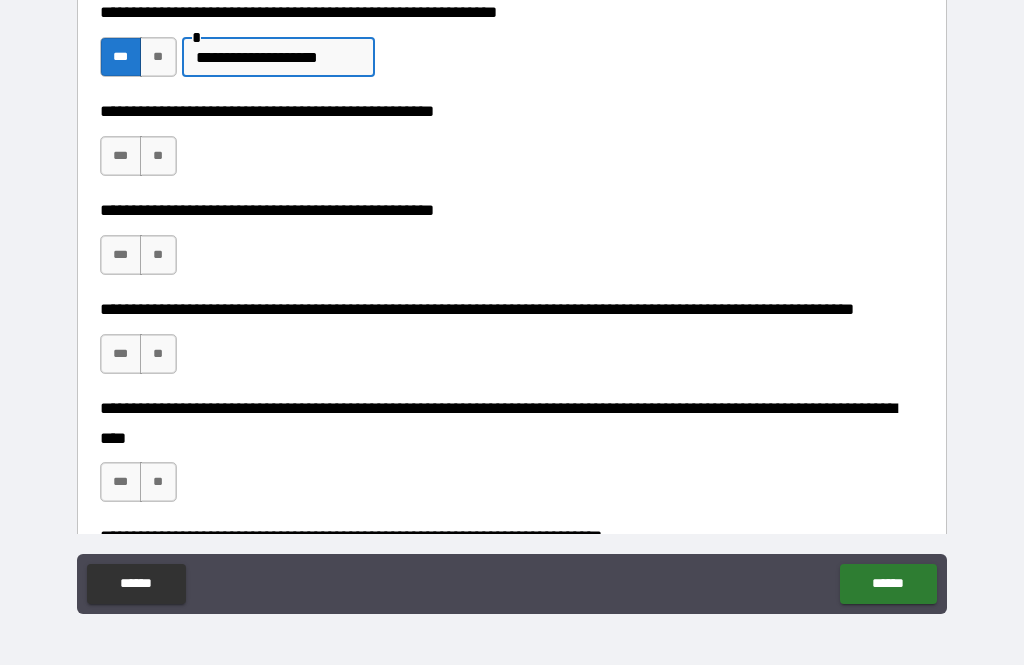 scroll, scrollTop: 562, scrollLeft: 0, axis: vertical 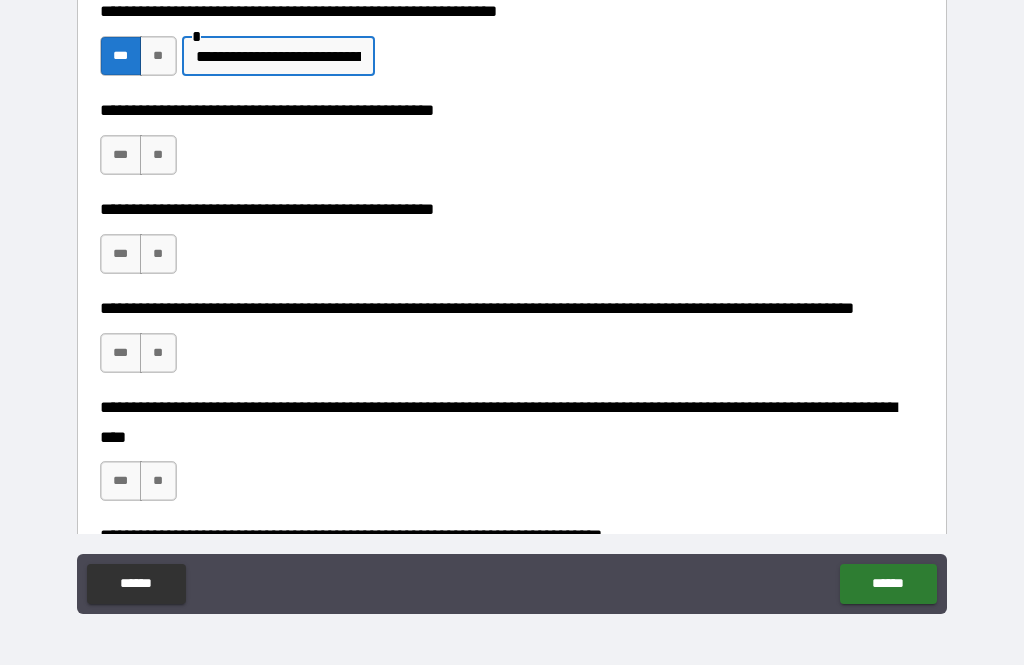 click on "**********" at bounding box center [278, 56] 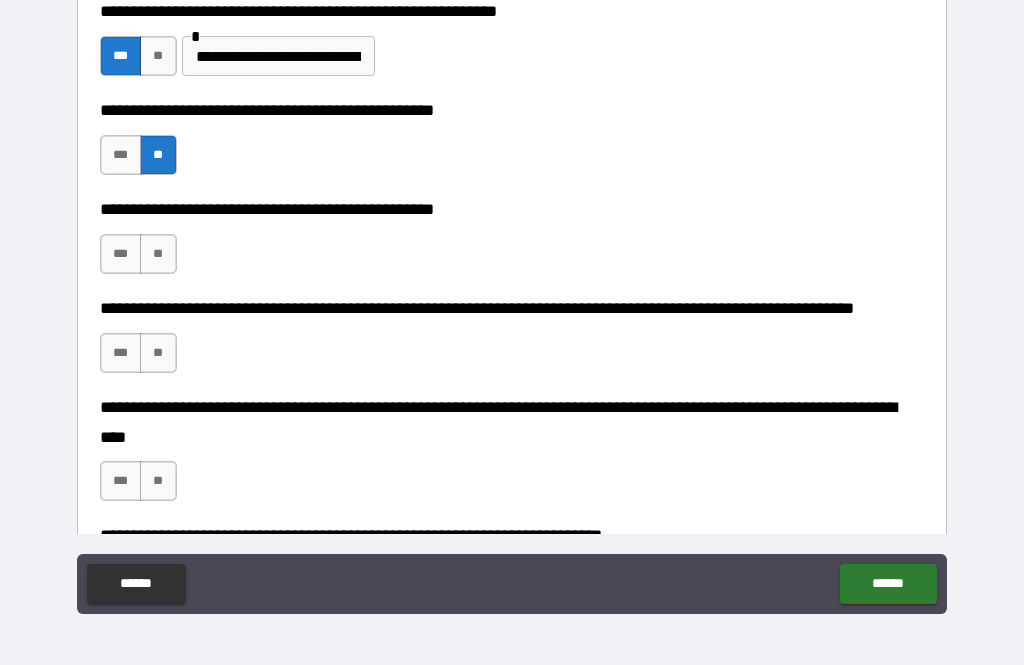 click on "***" at bounding box center [121, 254] 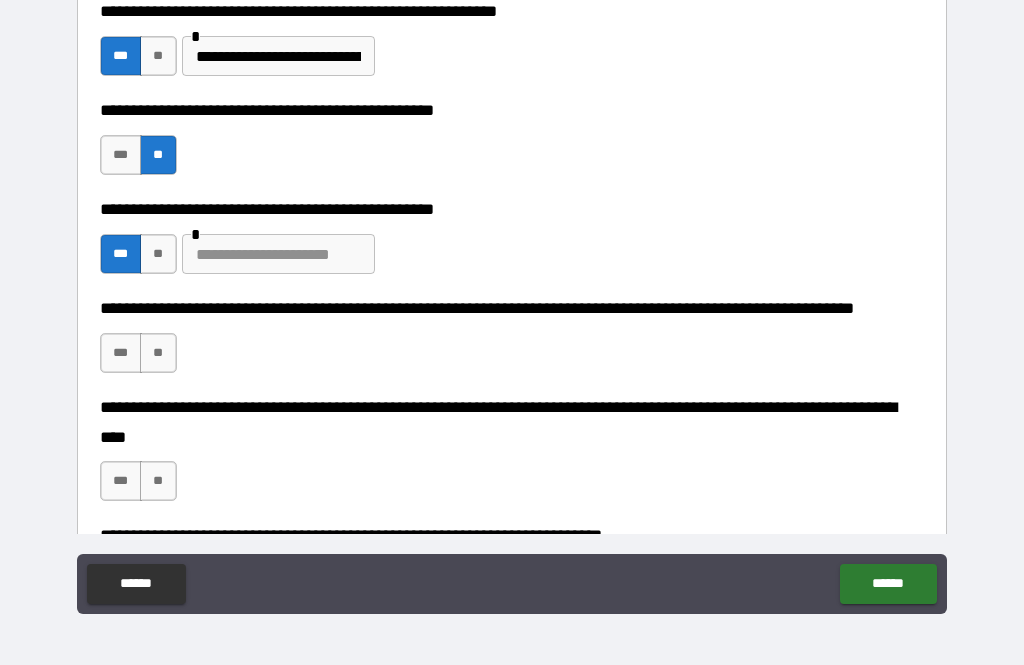 click at bounding box center [278, 254] 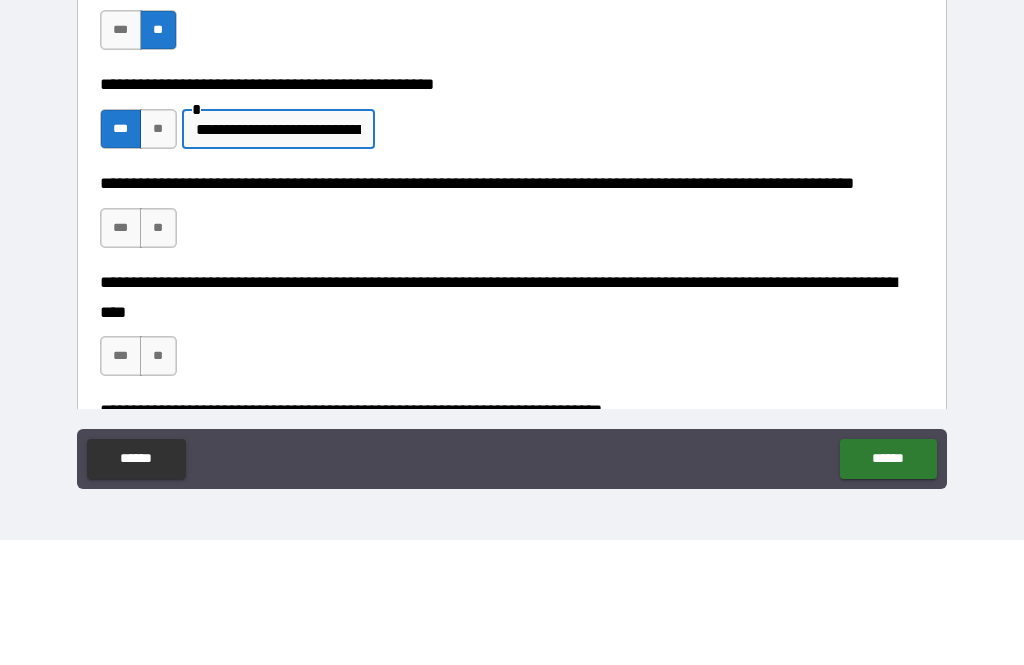 type on "**********" 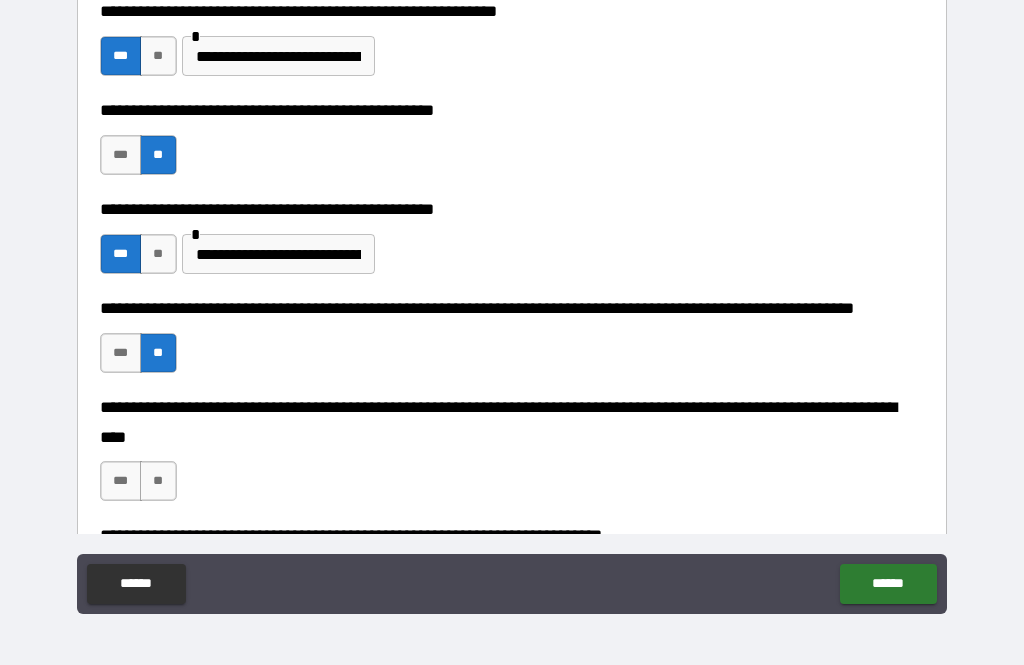 click on "**" at bounding box center (158, 481) 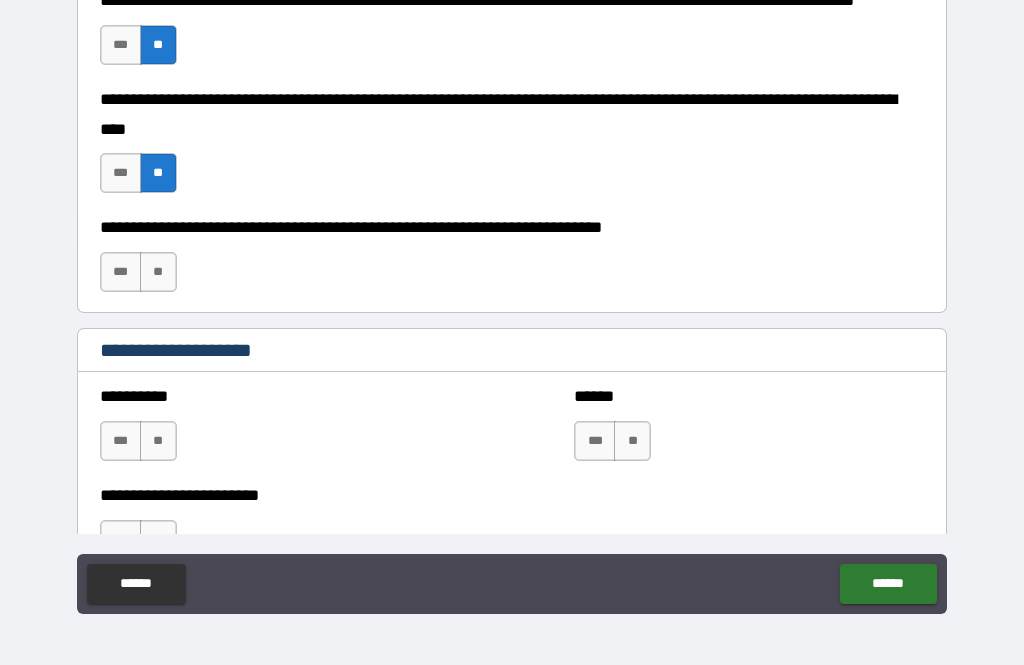 scroll, scrollTop: 871, scrollLeft: 0, axis: vertical 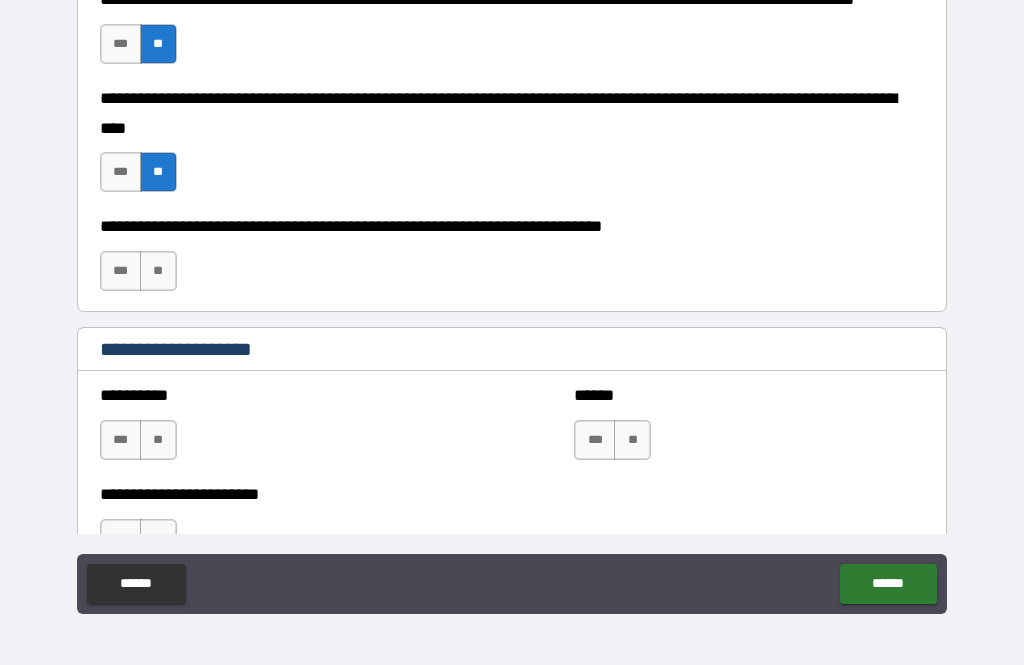 click on "**" at bounding box center (158, 440) 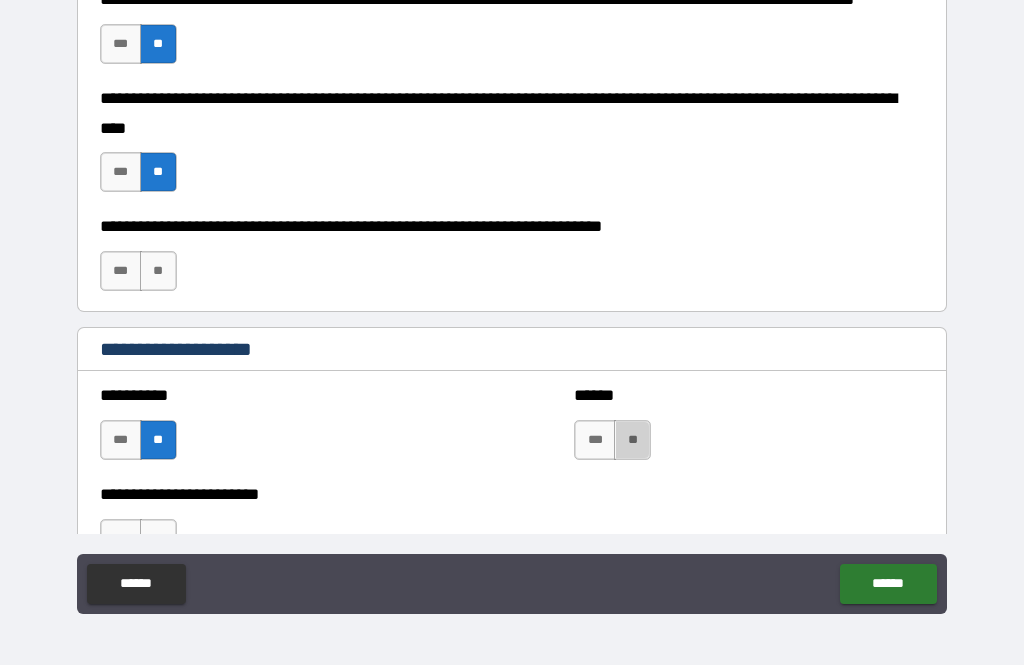 click on "**" at bounding box center (632, 440) 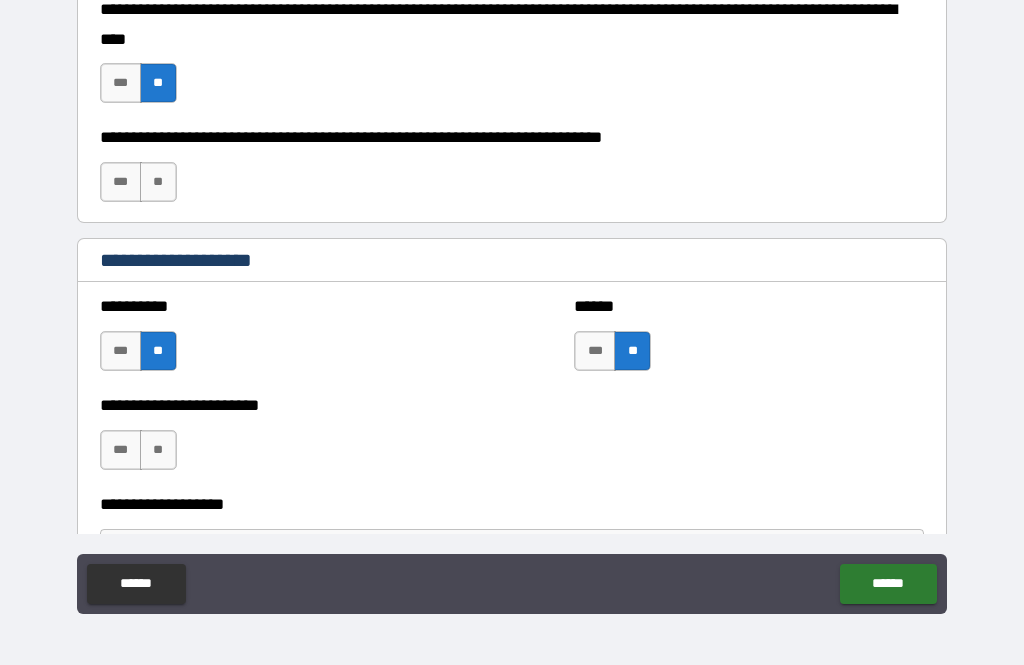 scroll, scrollTop: 963, scrollLeft: 0, axis: vertical 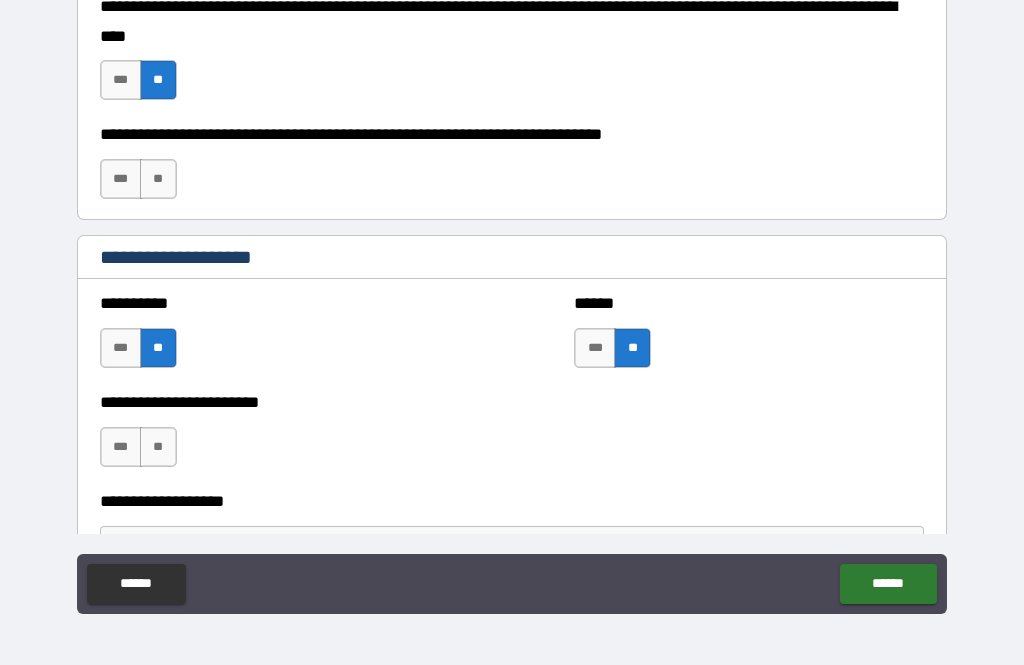 click on "**" at bounding box center [158, 447] 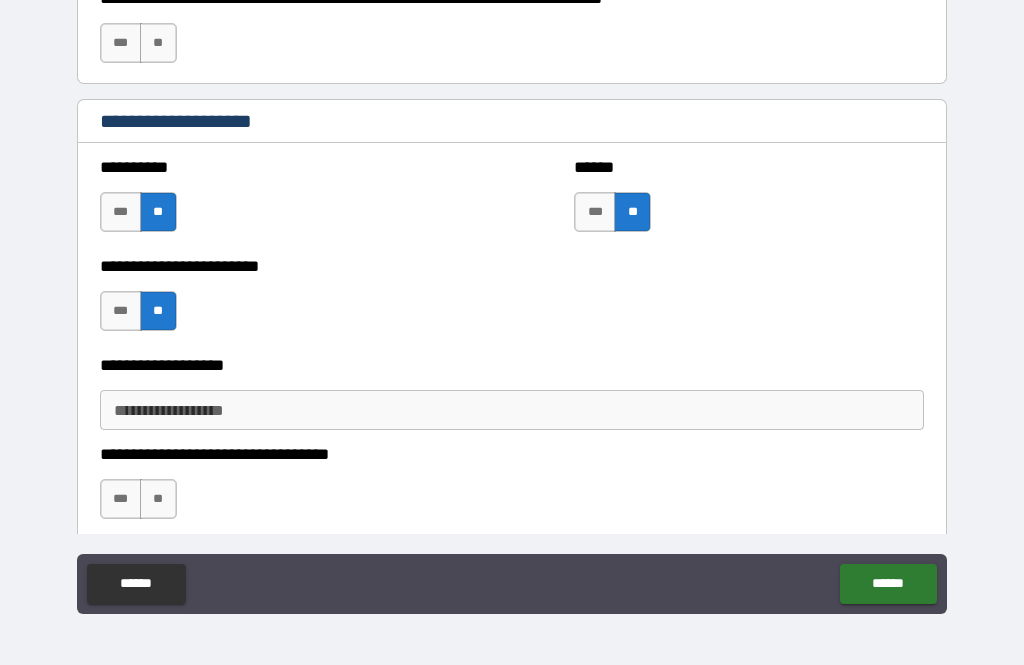 scroll, scrollTop: 1119, scrollLeft: 0, axis: vertical 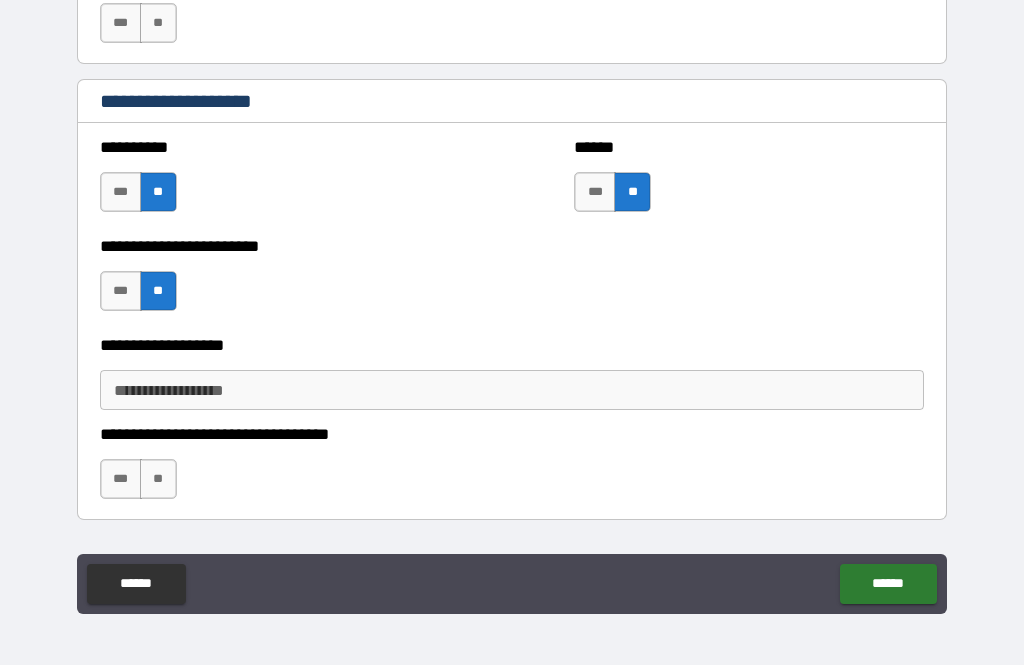 click on "**" at bounding box center [158, 479] 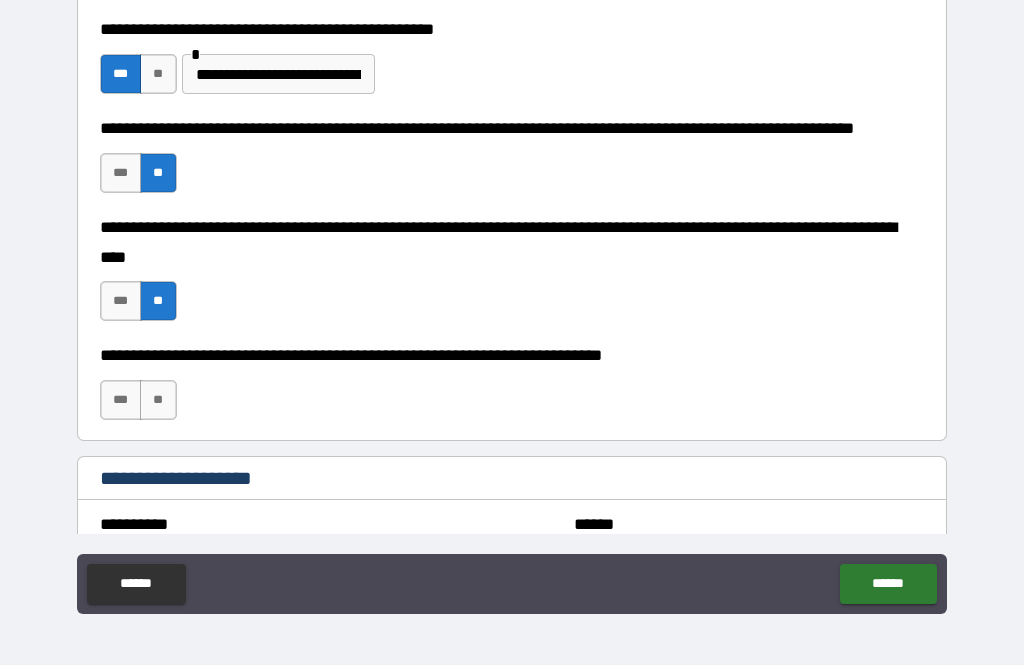 scroll, scrollTop: 742, scrollLeft: 0, axis: vertical 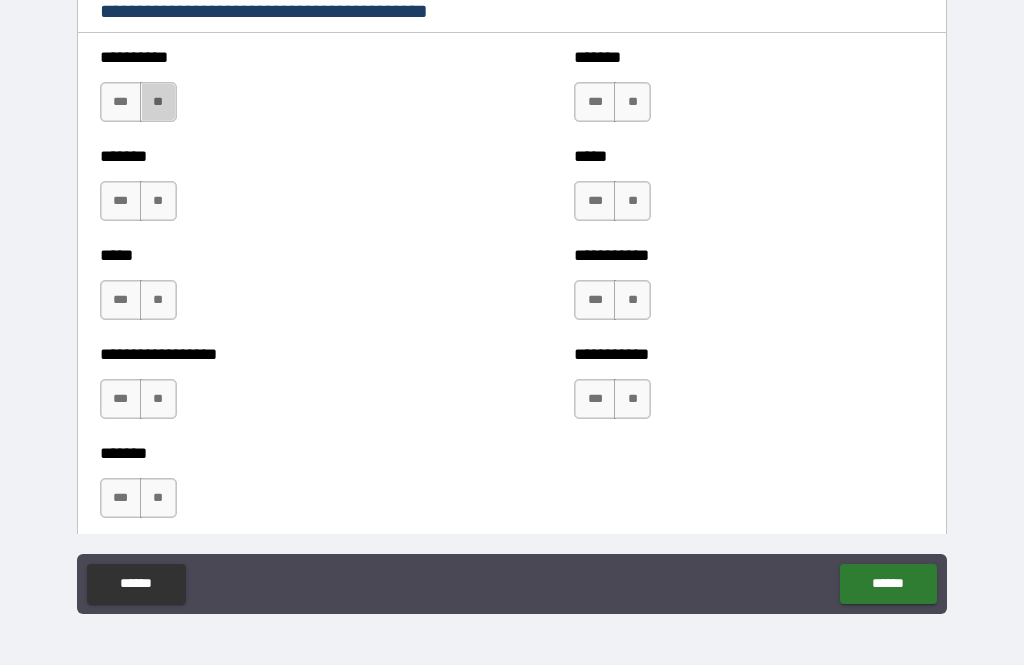 click on "**" at bounding box center (158, 102) 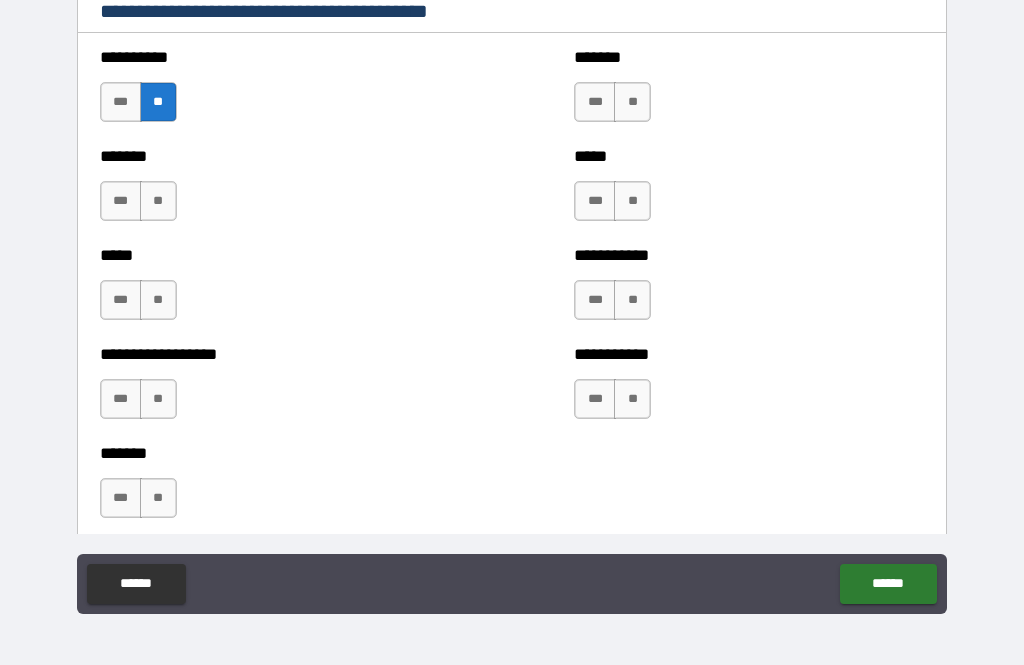 click on "**" at bounding box center (158, 201) 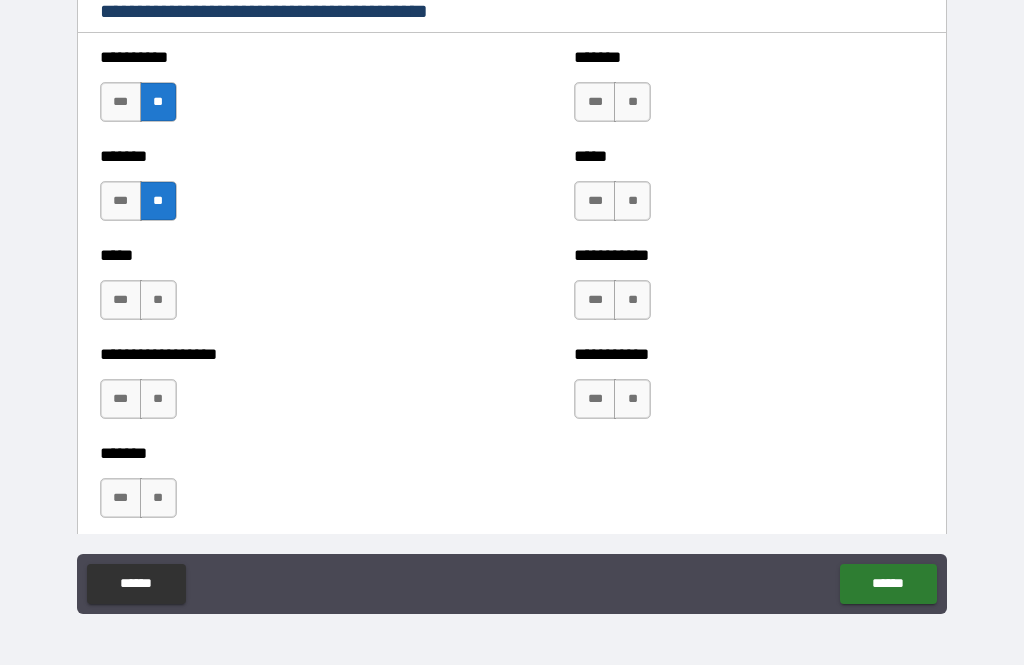 click on "**" at bounding box center [158, 300] 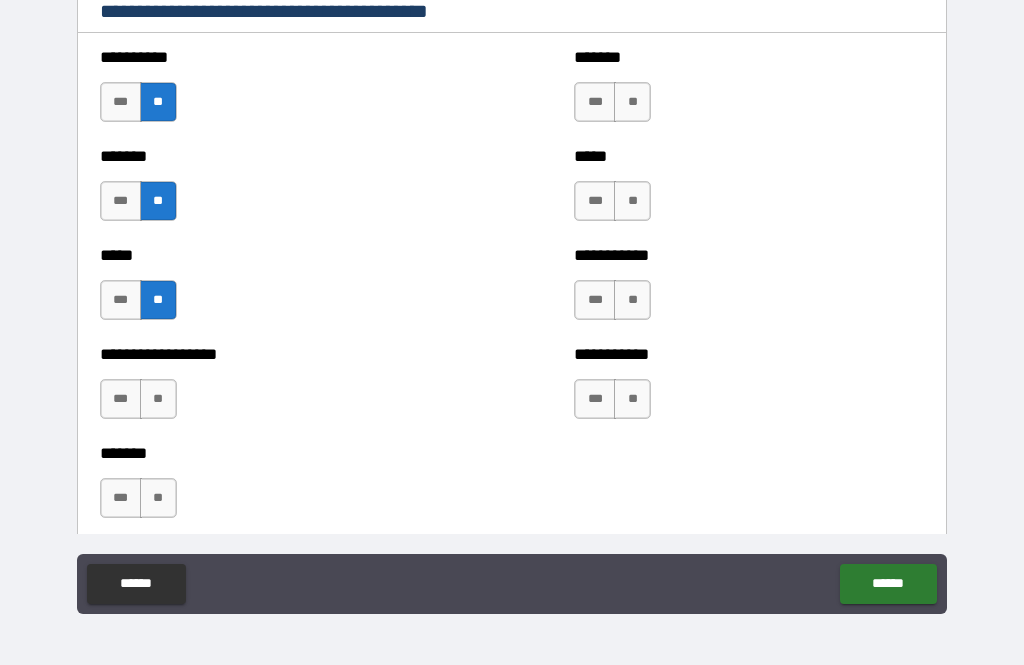 click on "**" at bounding box center [158, 399] 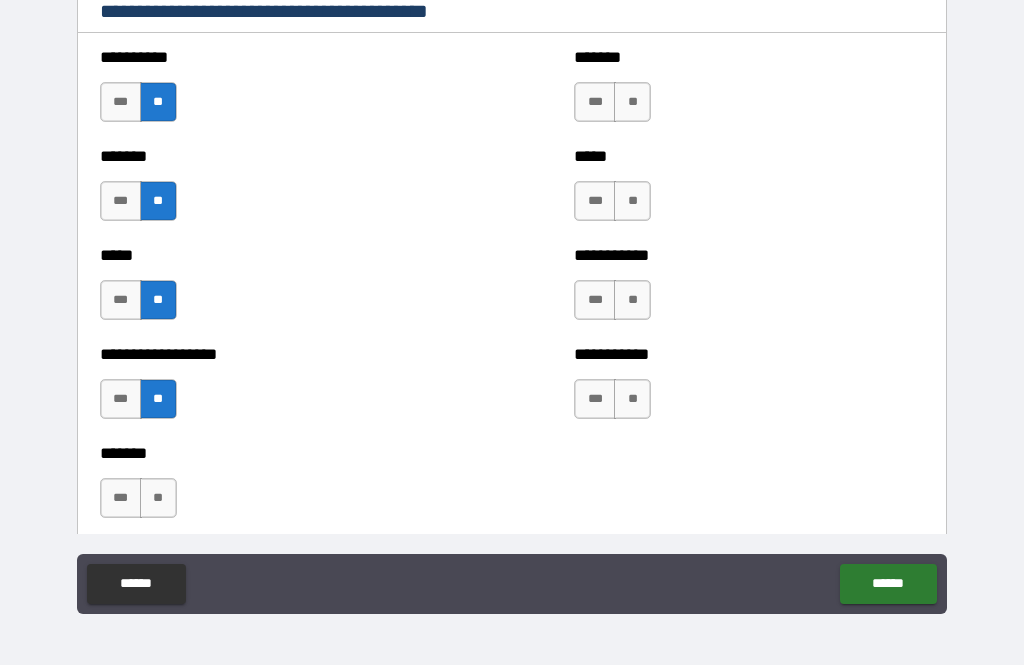 click on "**" at bounding box center (158, 498) 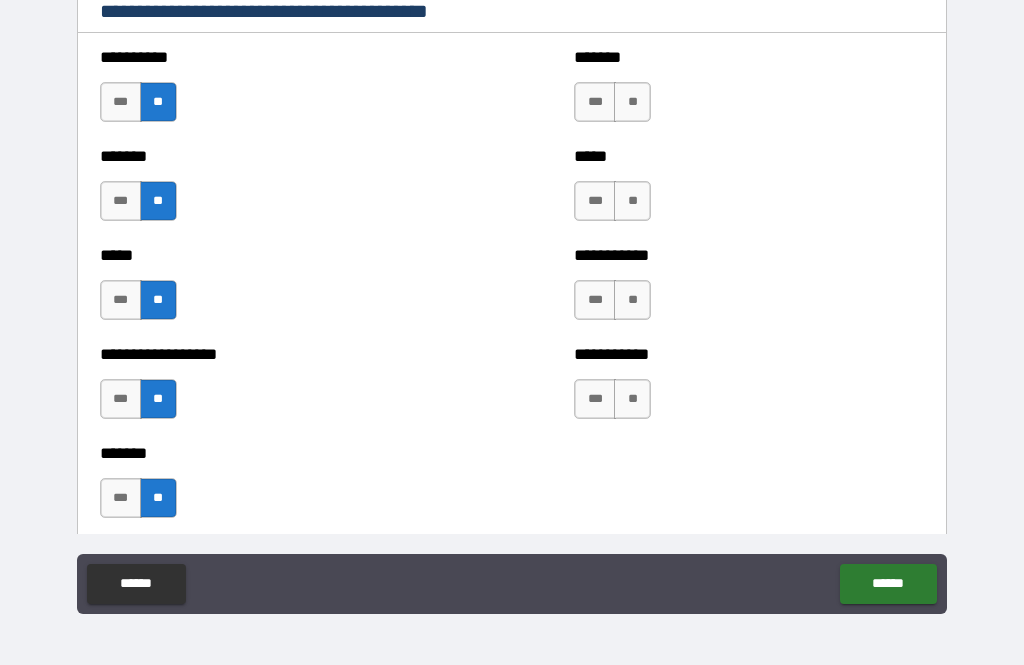 click on "**" at bounding box center [632, 102] 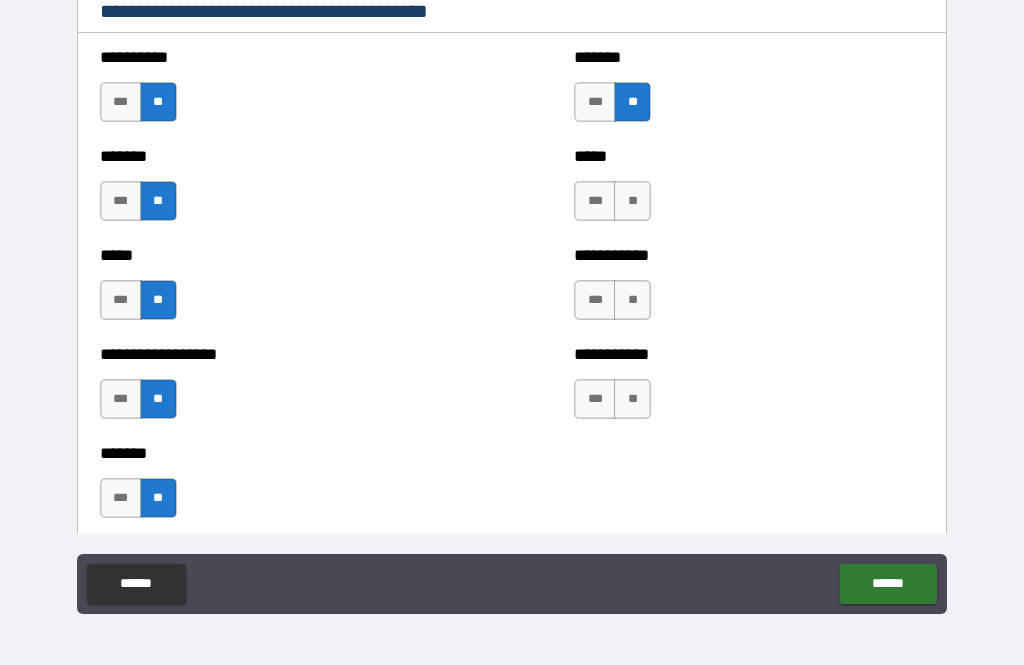 click on "**" at bounding box center [632, 201] 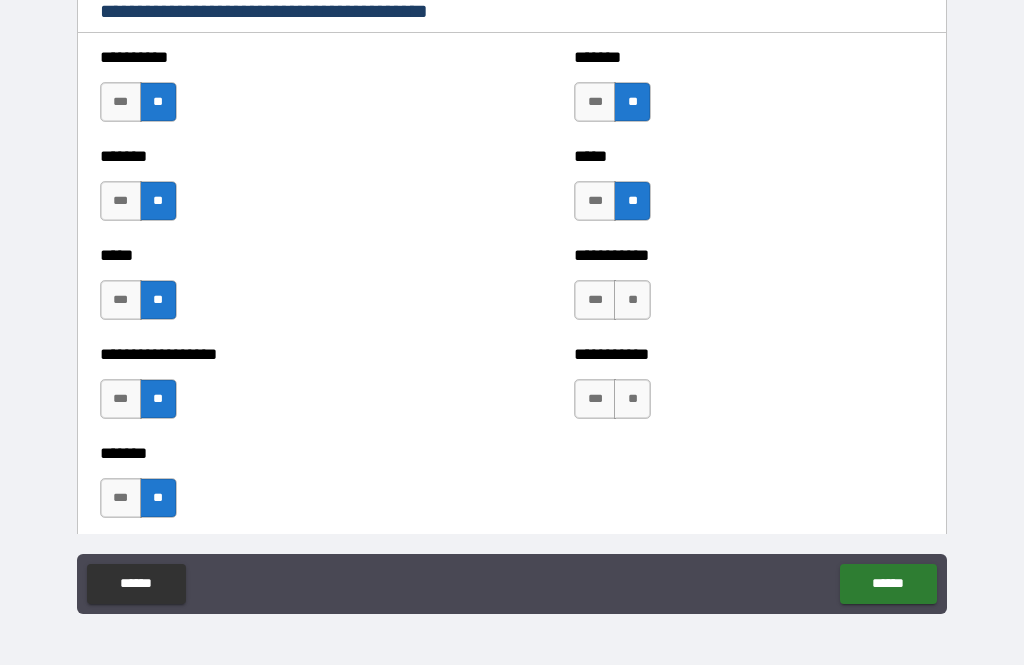click on "**" at bounding box center (632, 300) 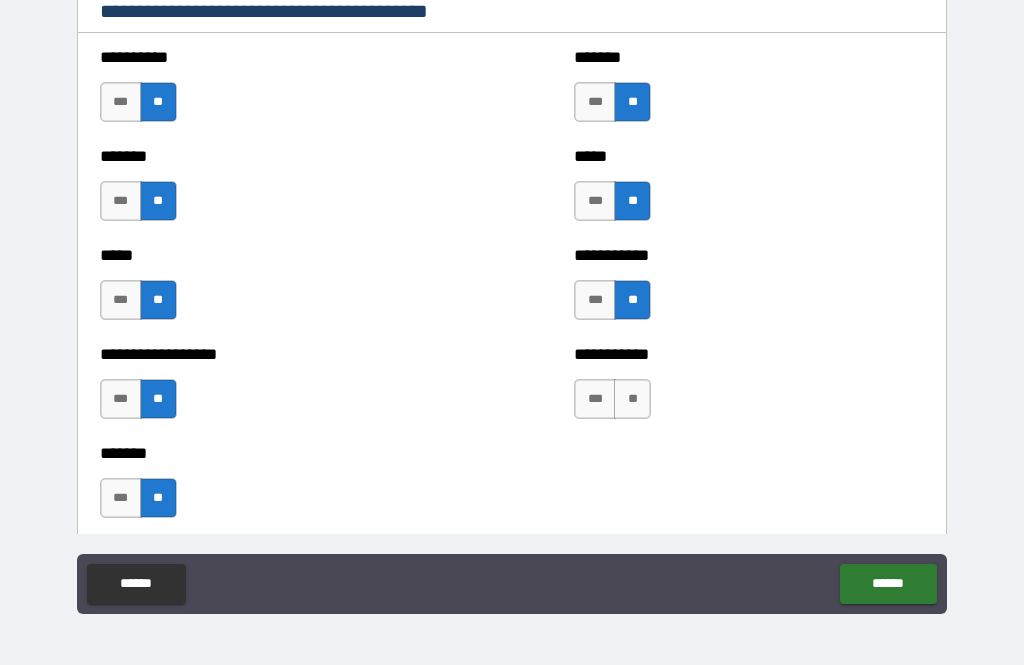 click on "**" at bounding box center [632, 399] 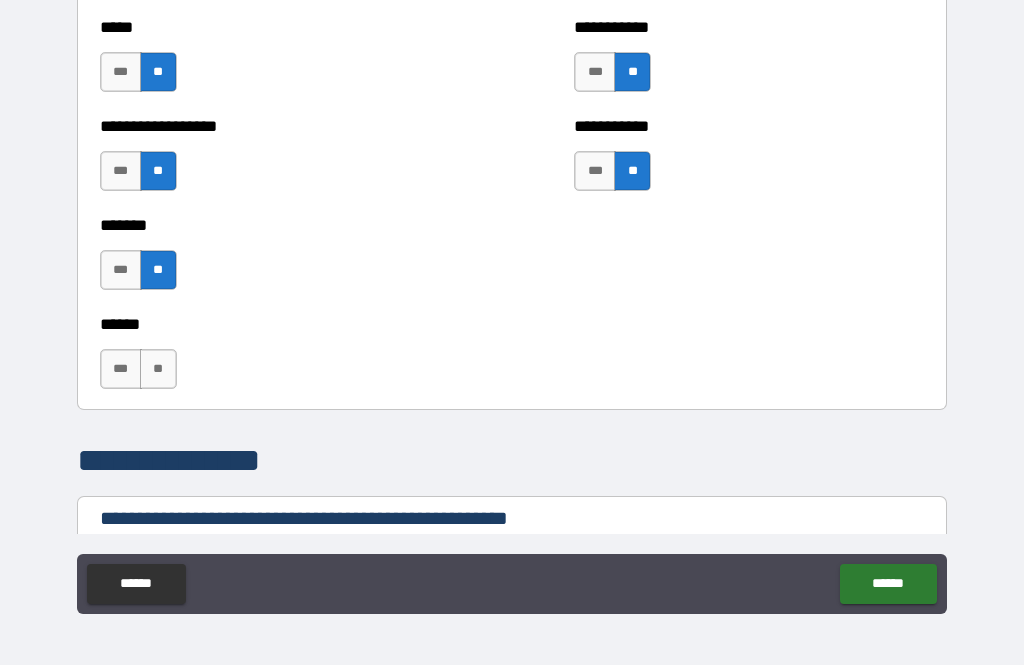 scroll, scrollTop: 2259, scrollLeft: 0, axis: vertical 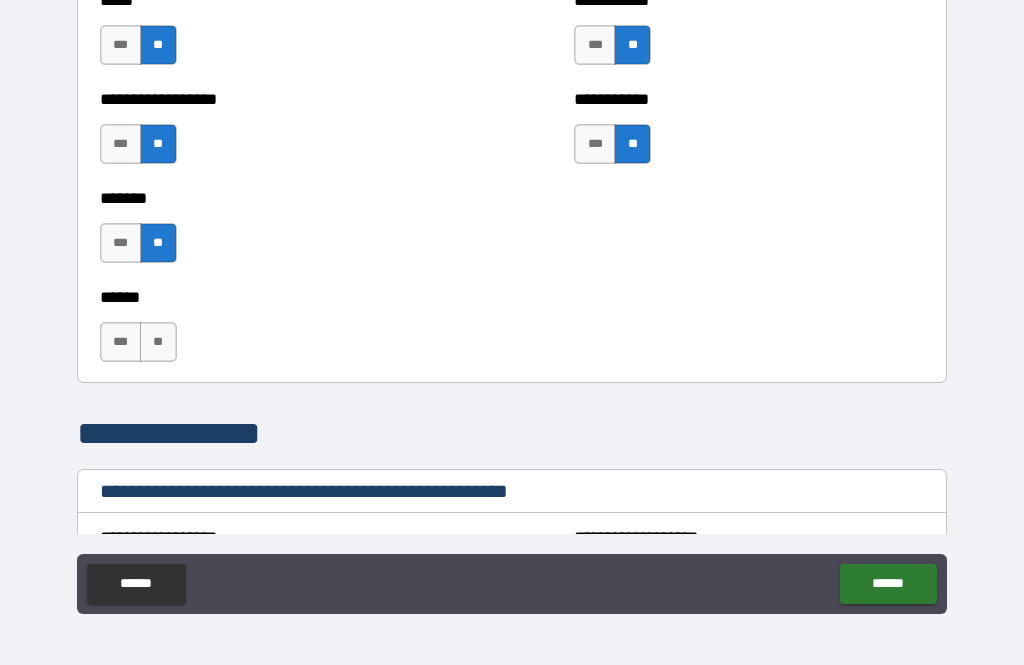 click on "***" at bounding box center (121, 342) 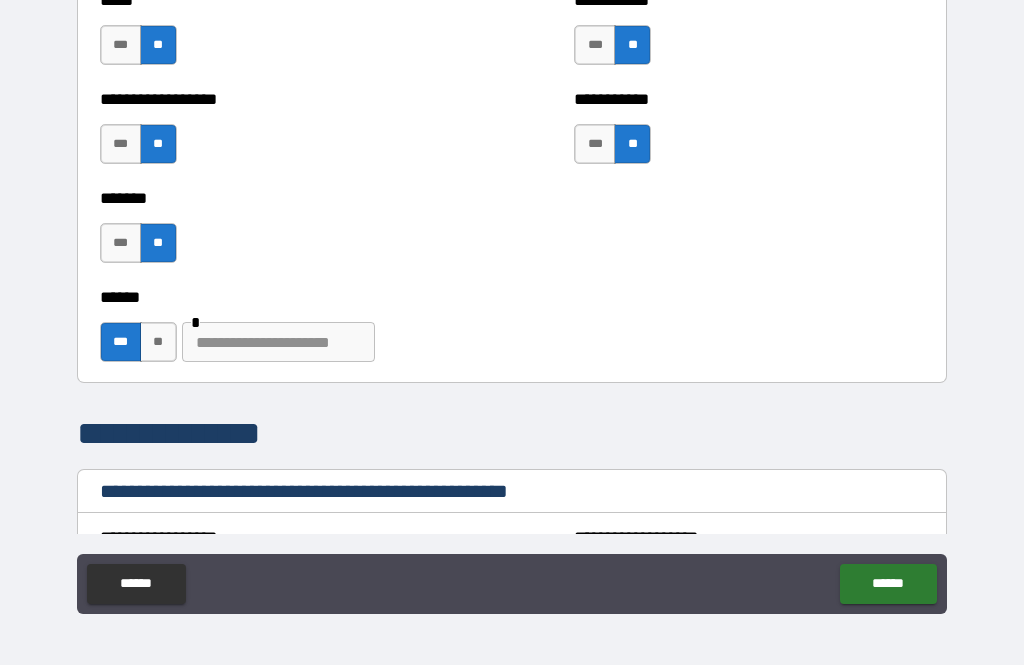 click at bounding box center (278, 342) 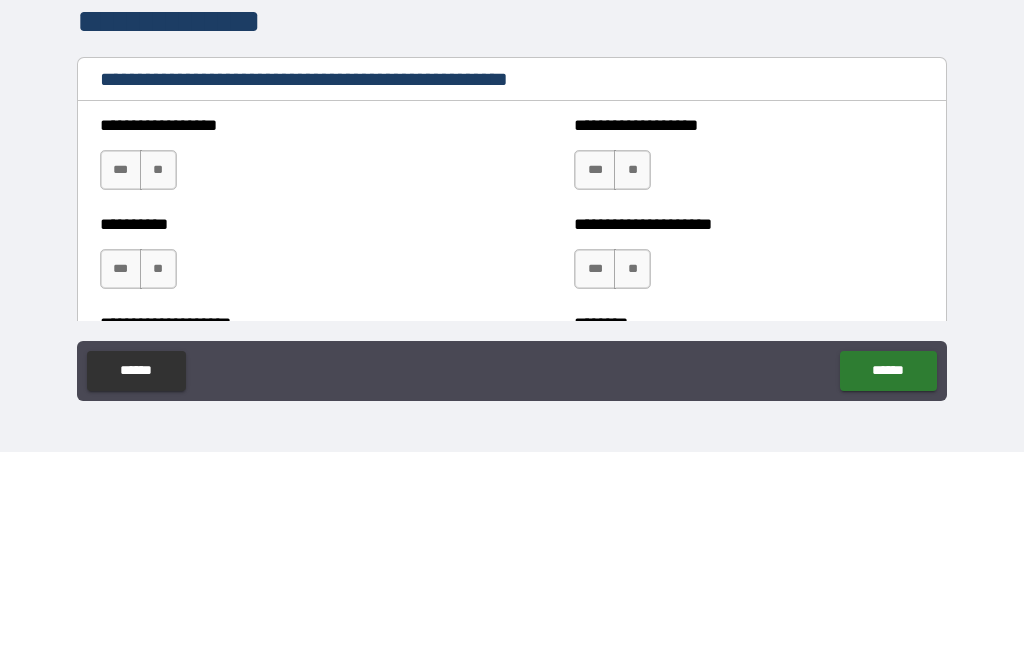 scroll, scrollTop: 2470, scrollLeft: 0, axis: vertical 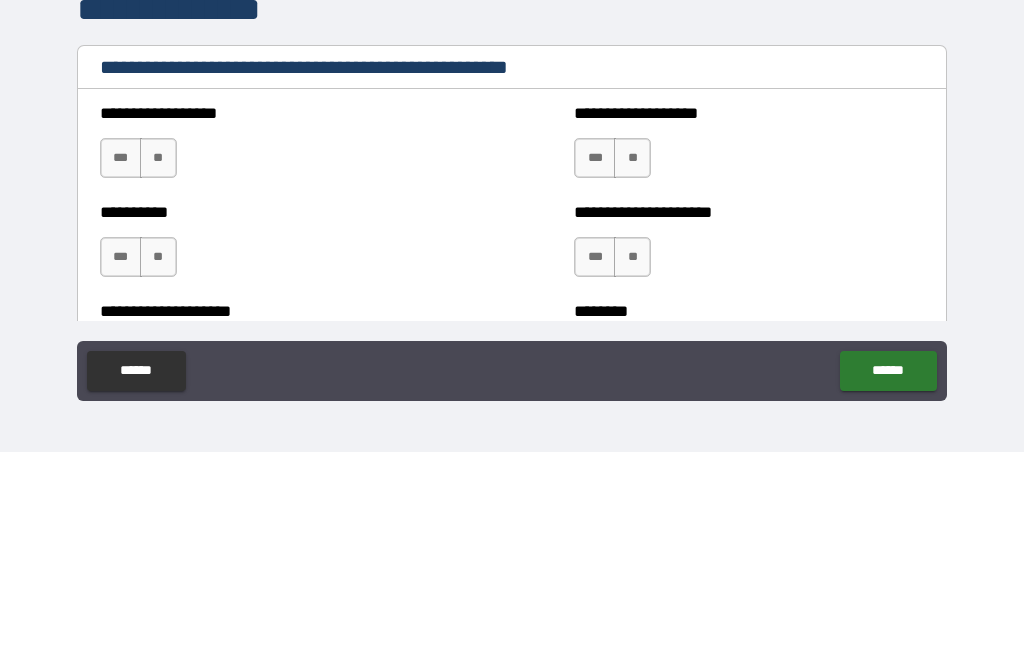 type on "********" 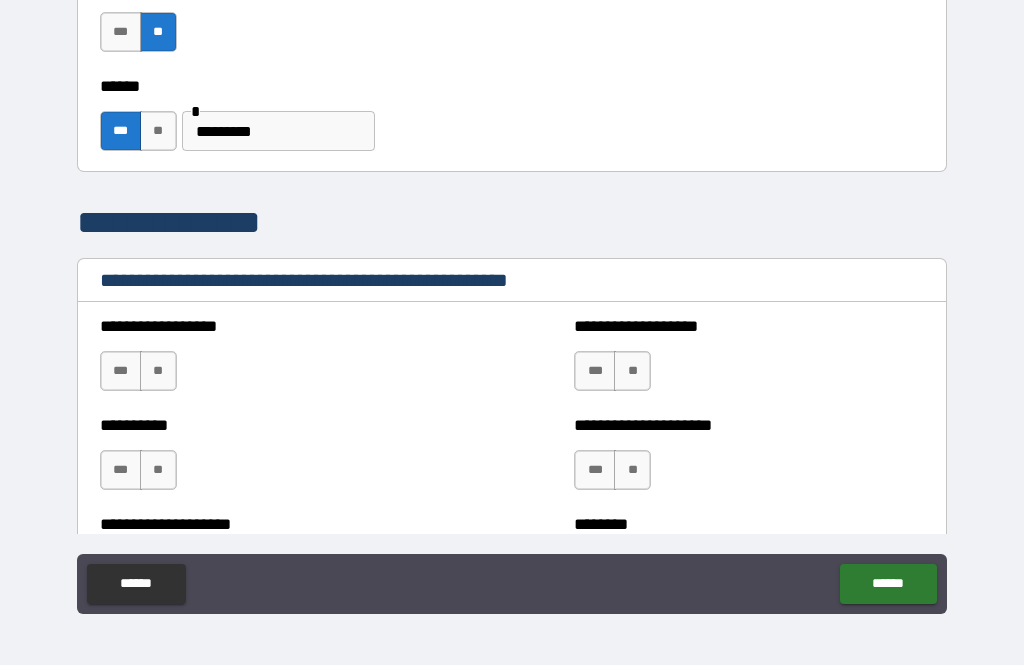click on "**" at bounding box center (158, 371) 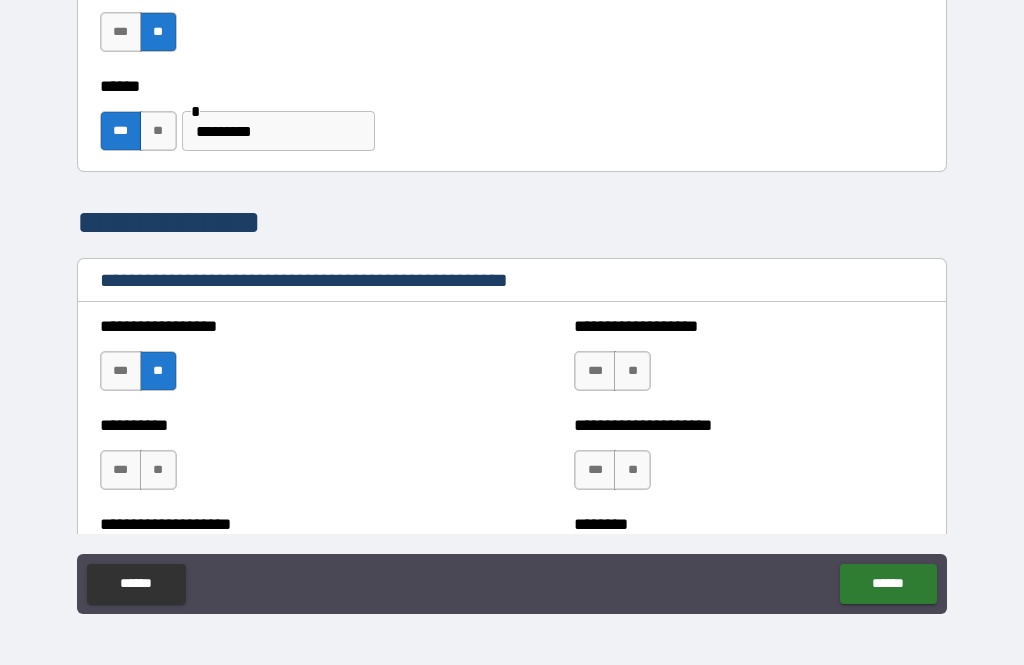 click on "**" at bounding box center (158, 470) 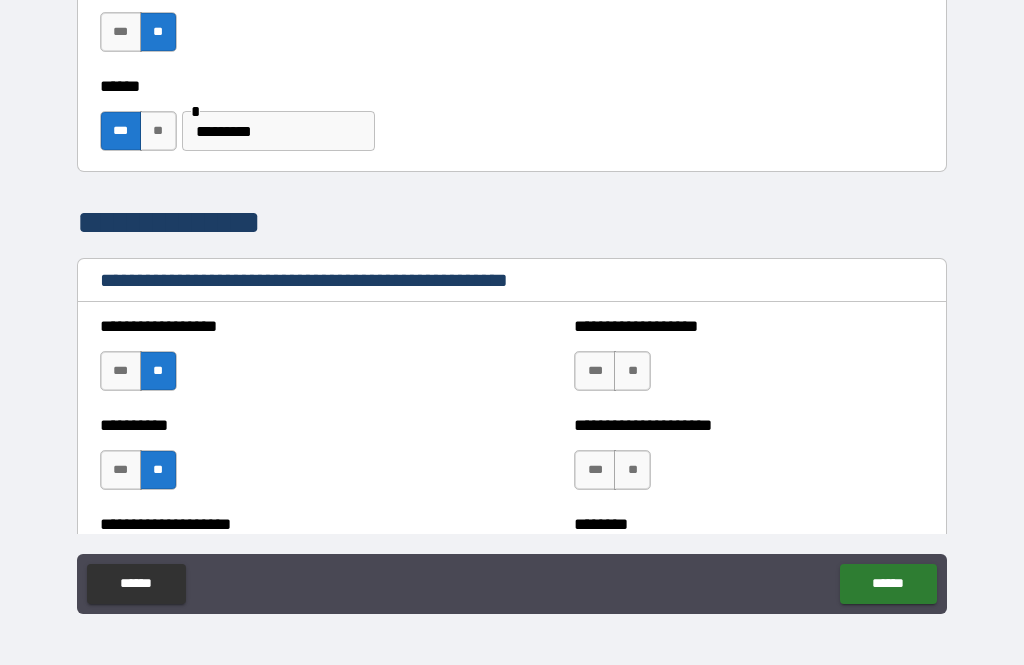 click on "**" at bounding box center [632, 371] 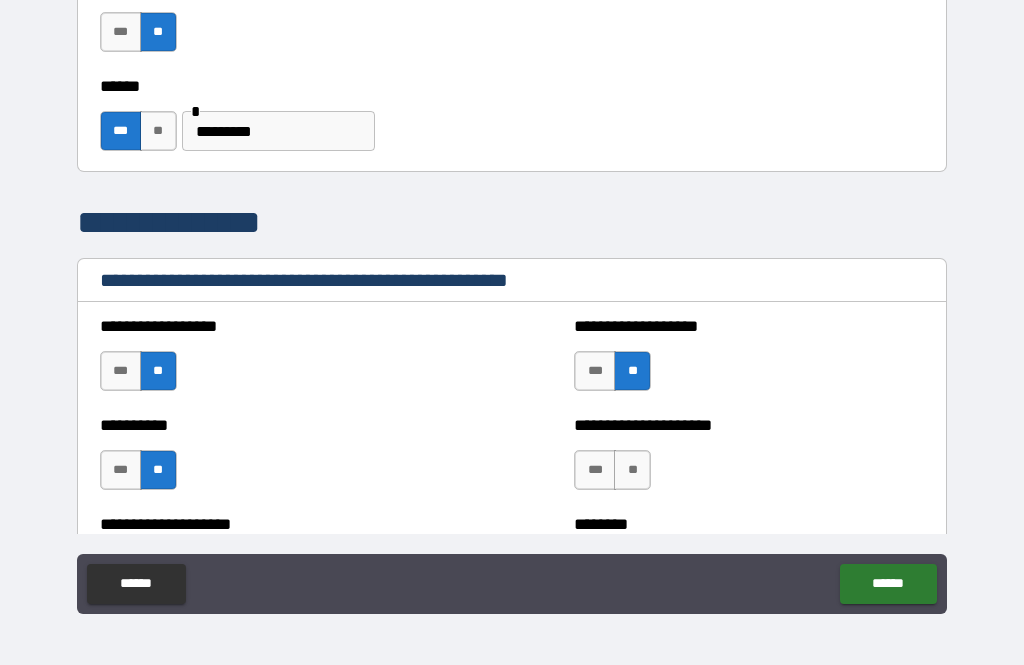 click on "**" at bounding box center [632, 470] 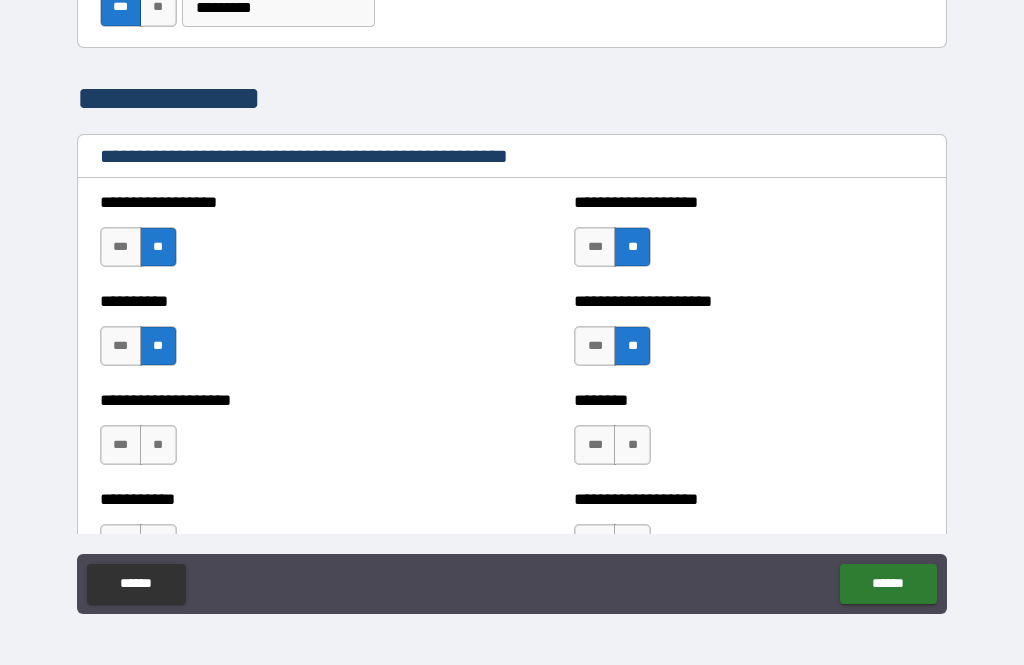 scroll, scrollTop: 2618, scrollLeft: 0, axis: vertical 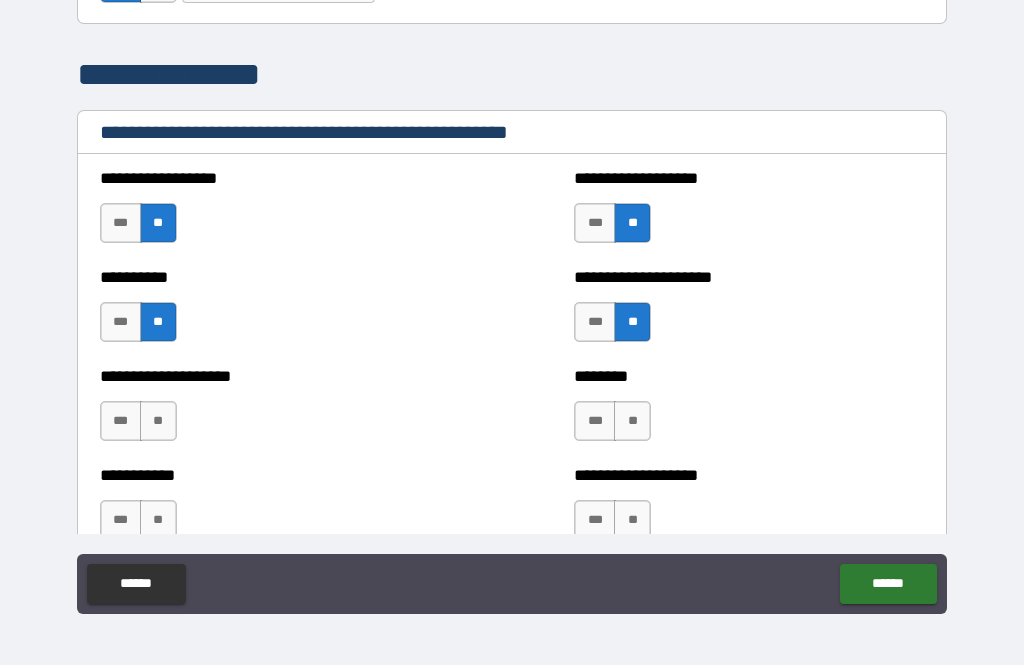 click on "**" at bounding box center [632, 421] 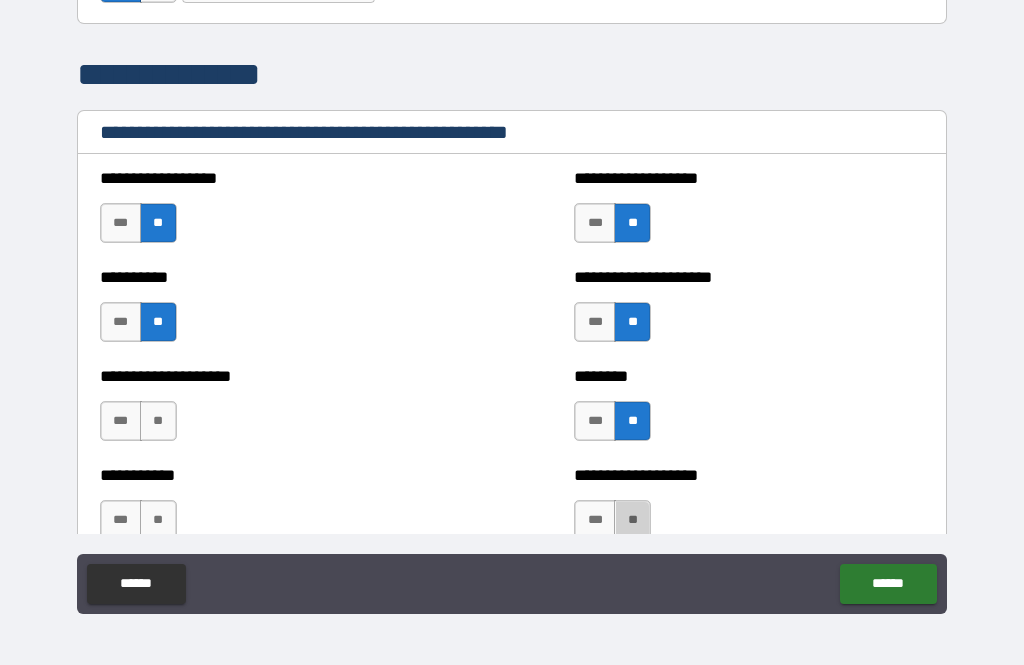 click on "**" at bounding box center [632, 520] 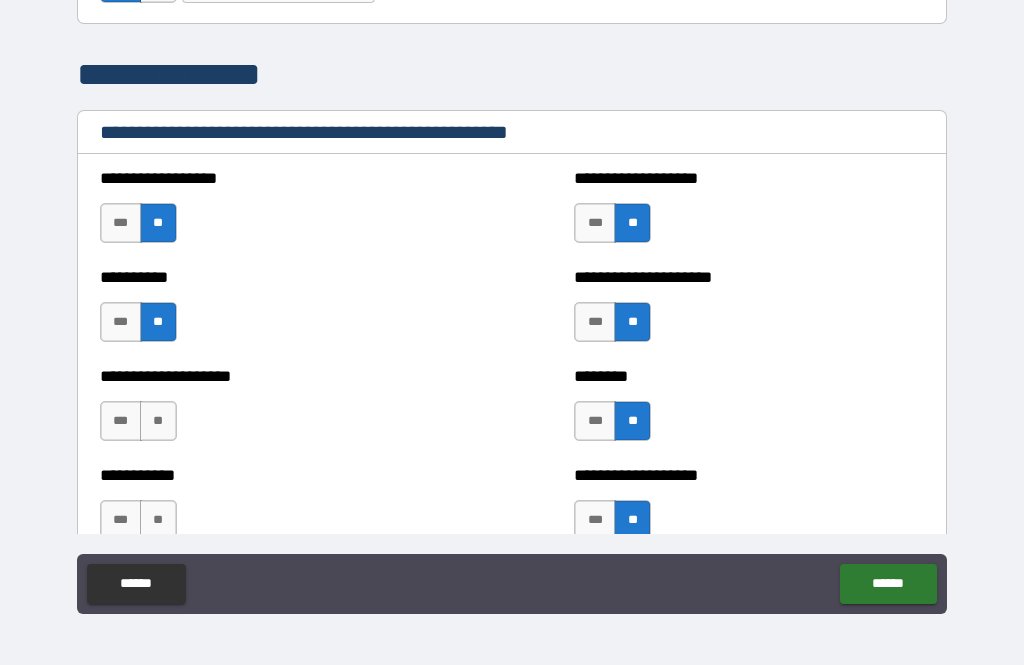 click on "**" at bounding box center (158, 421) 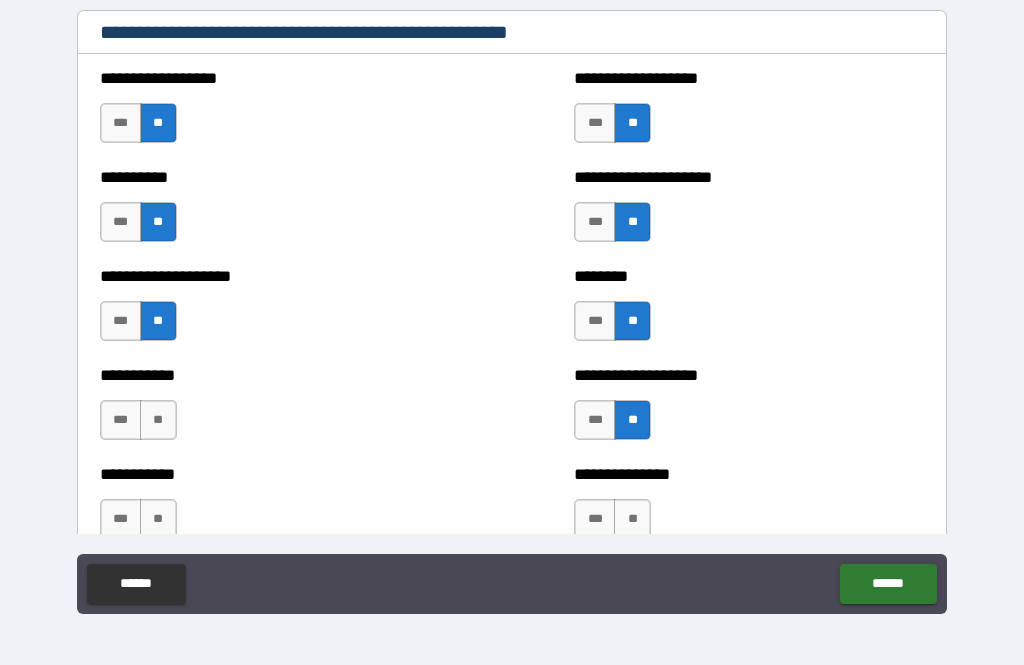 scroll, scrollTop: 2735, scrollLeft: 0, axis: vertical 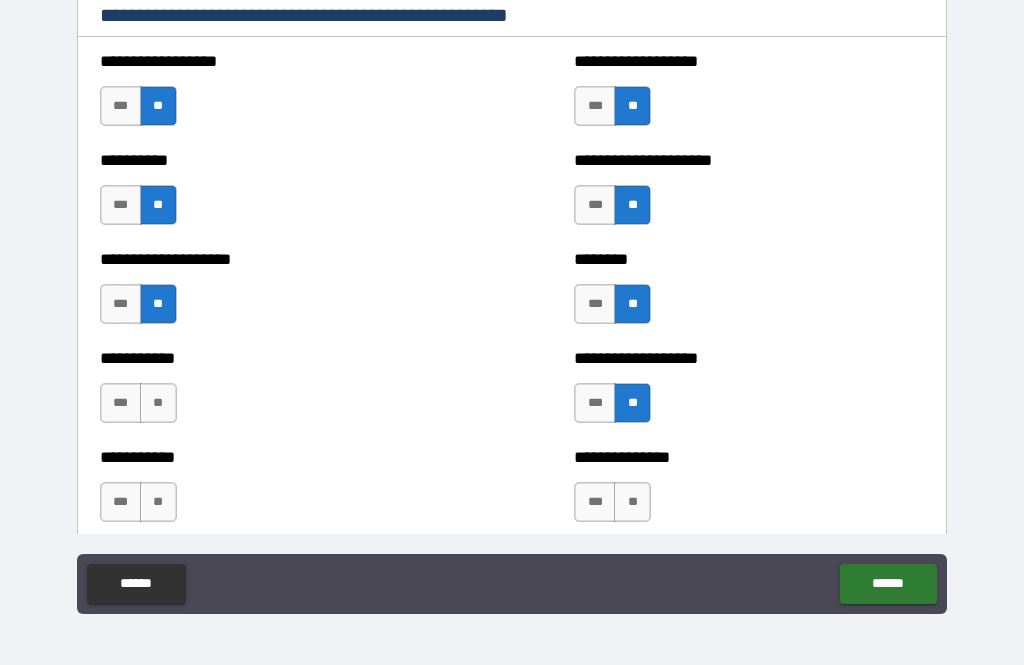 click on "**" at bounding box center [158, 403] 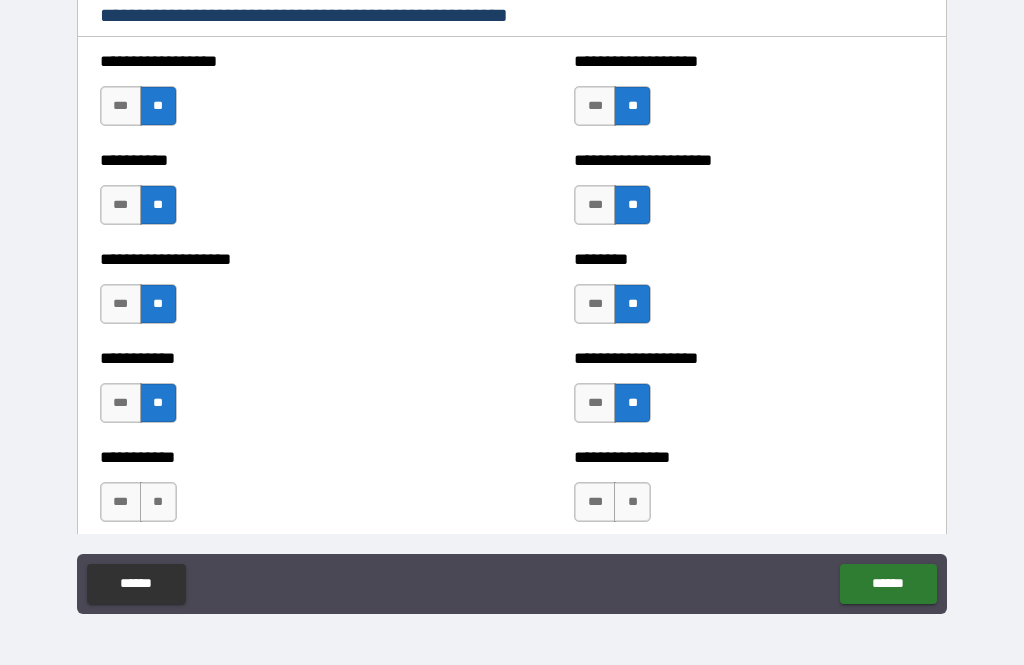 click on "**" at bounding box center (158, 502) 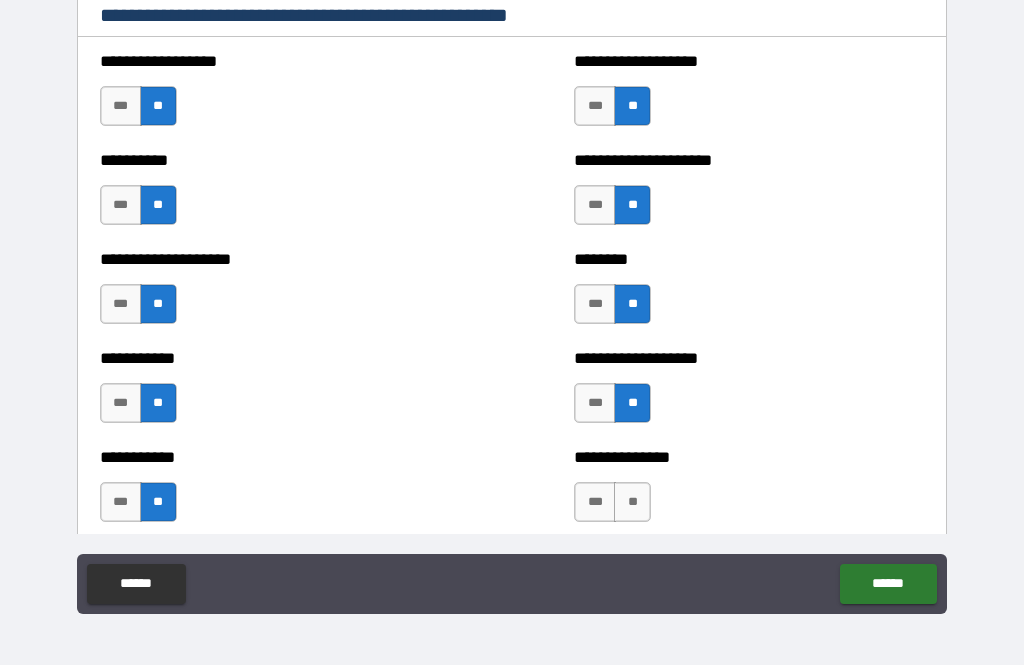 click on "**" at bounding box center [632, 502] 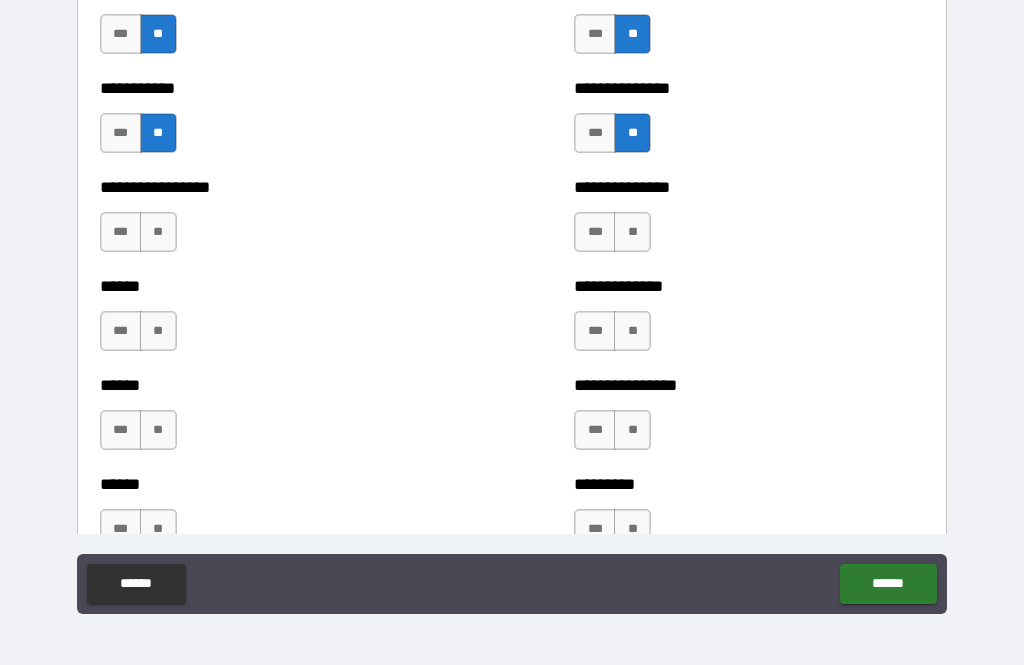 scroll, scrollTop: 3098, scrollLeft: 0, axis: vertical 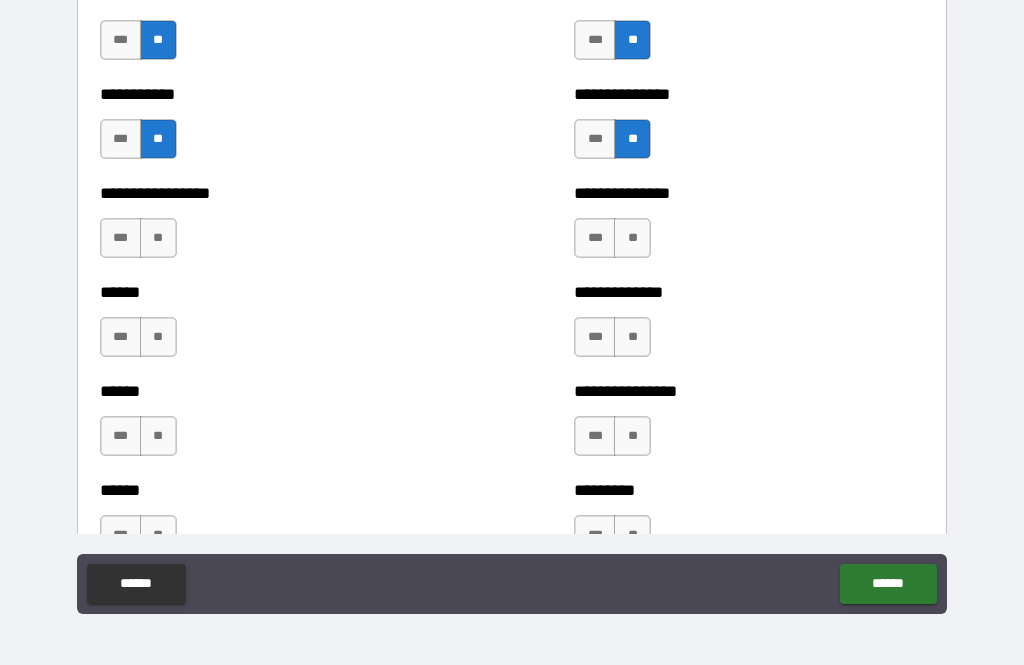 click on "**" at bounding box center (158, 238) 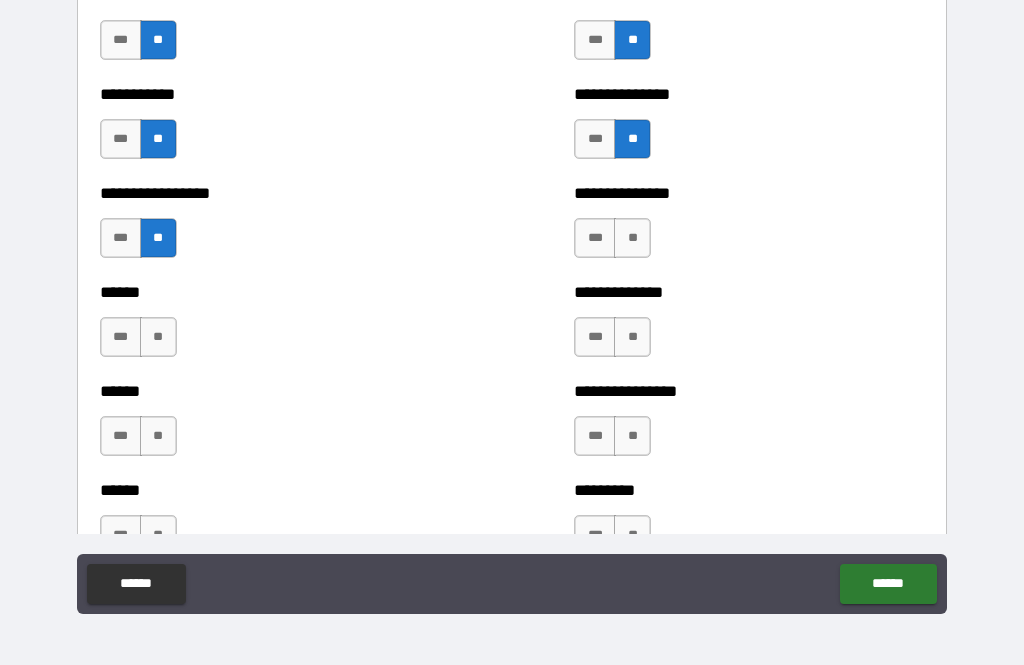 click on "**" at bounding box center (158, 337) 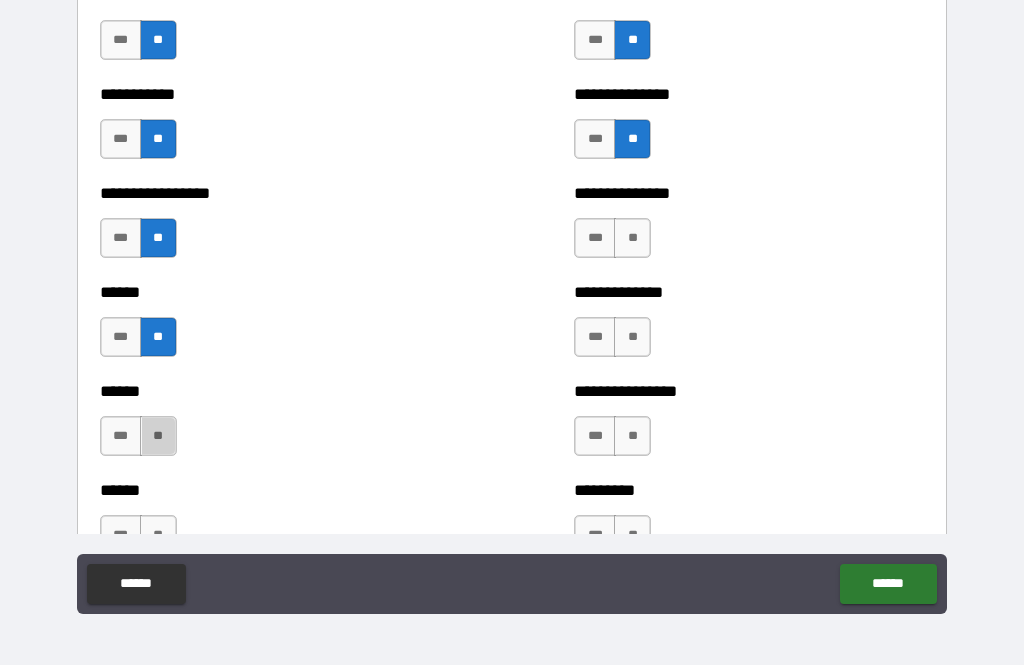 click on "**" at bounding box center (158, 436) 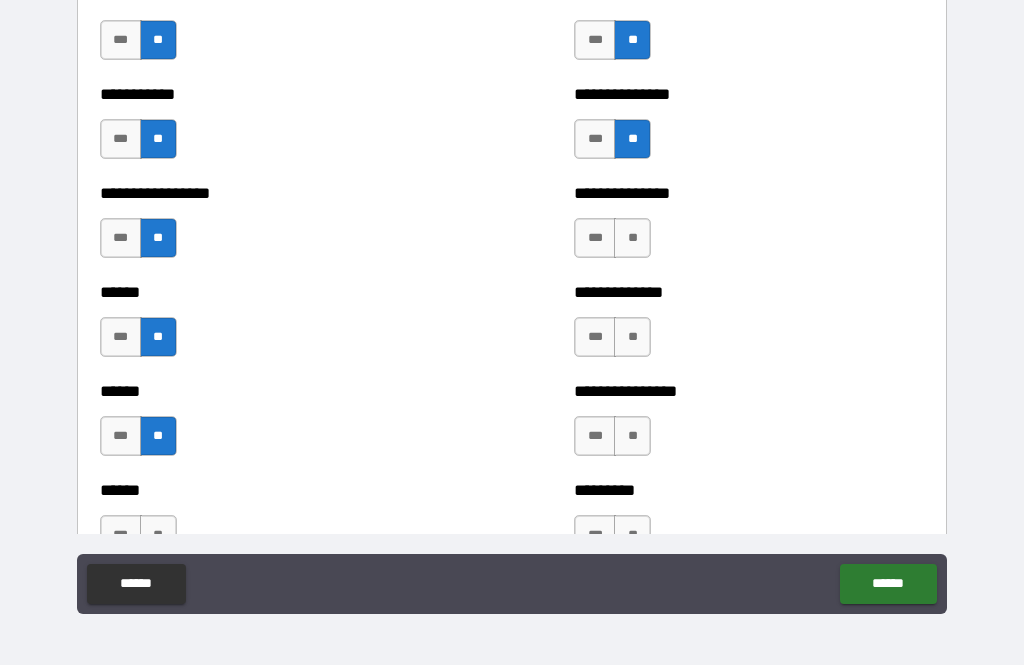 click on "**" at bounding box center (158, 535) 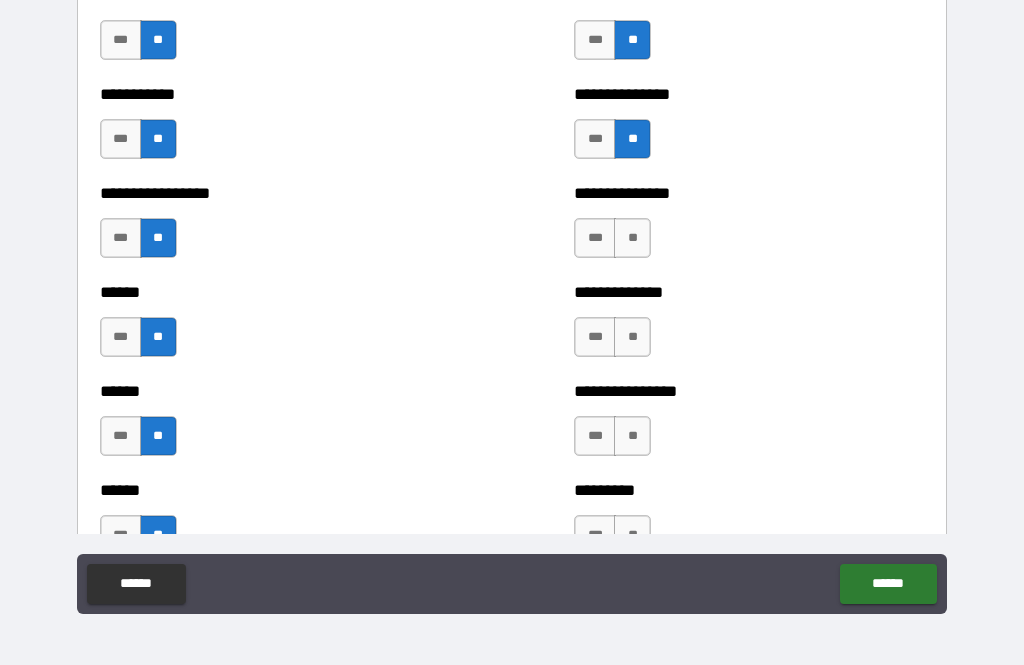 click on "**" at bounding box center (632, 238) 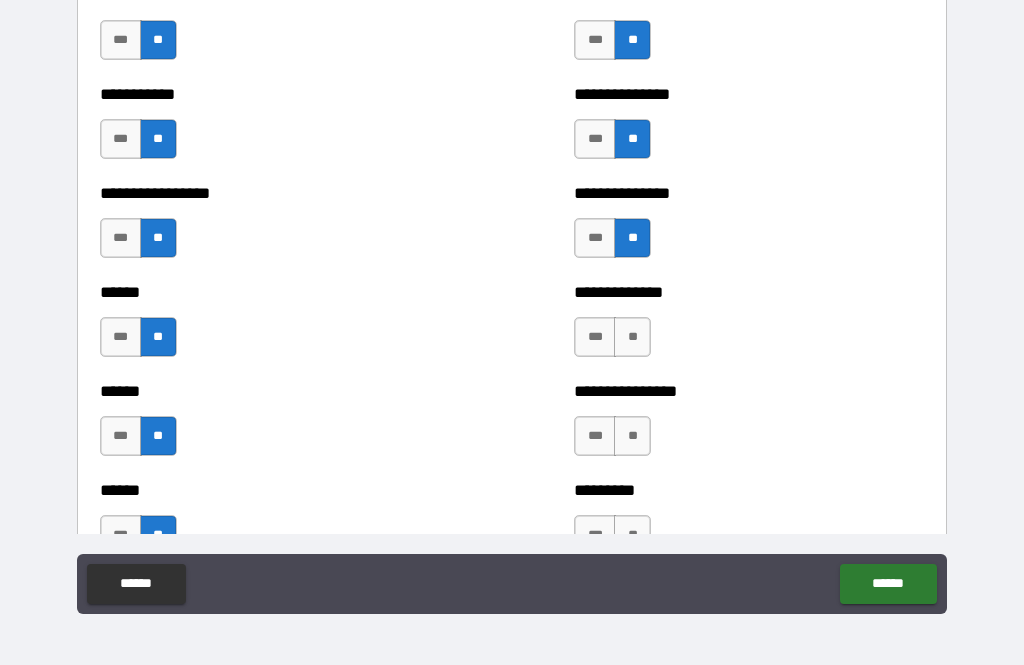 click on "**" at bounding box center (632, 337) 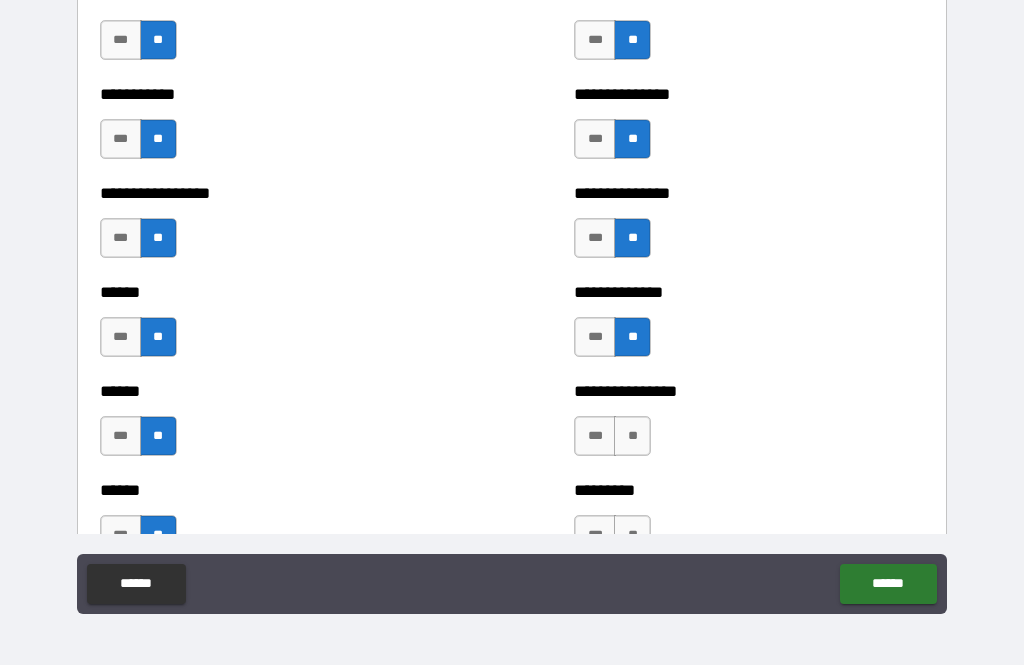 click on "**" at bounding box center [632, 436] 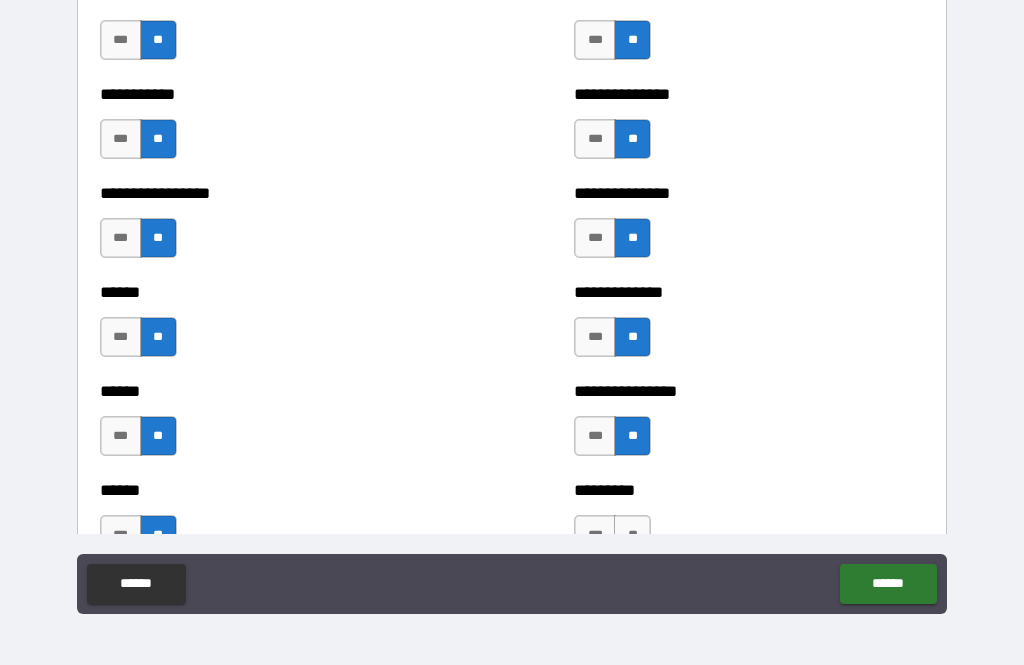 click on "**" at bounding box center [632, 535] 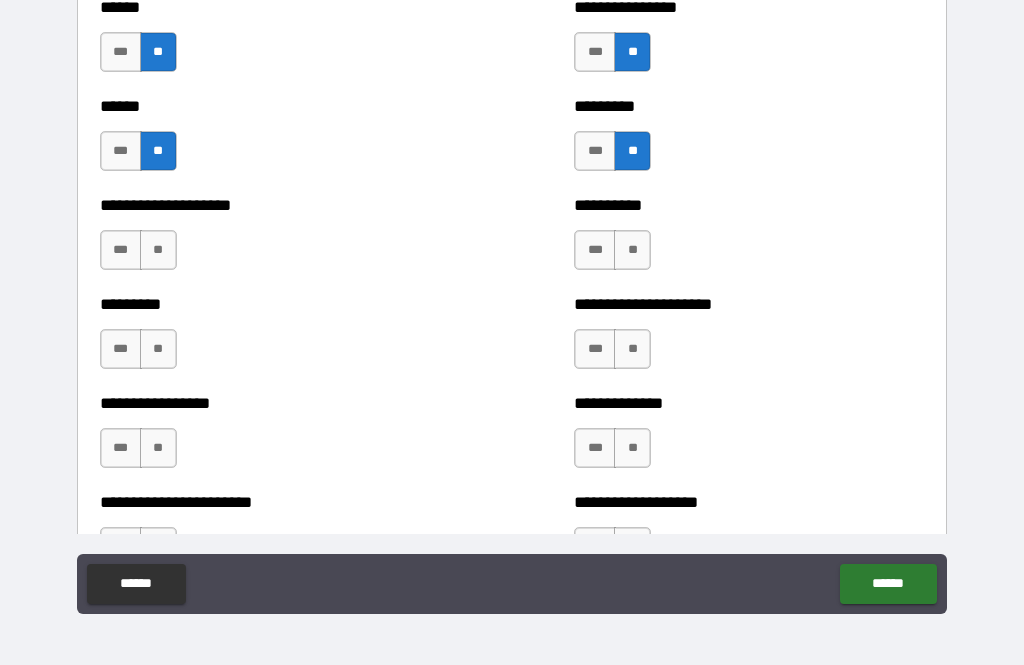 scroll, scrollTop: 3496, scrollLeft: 0, axis: vertical 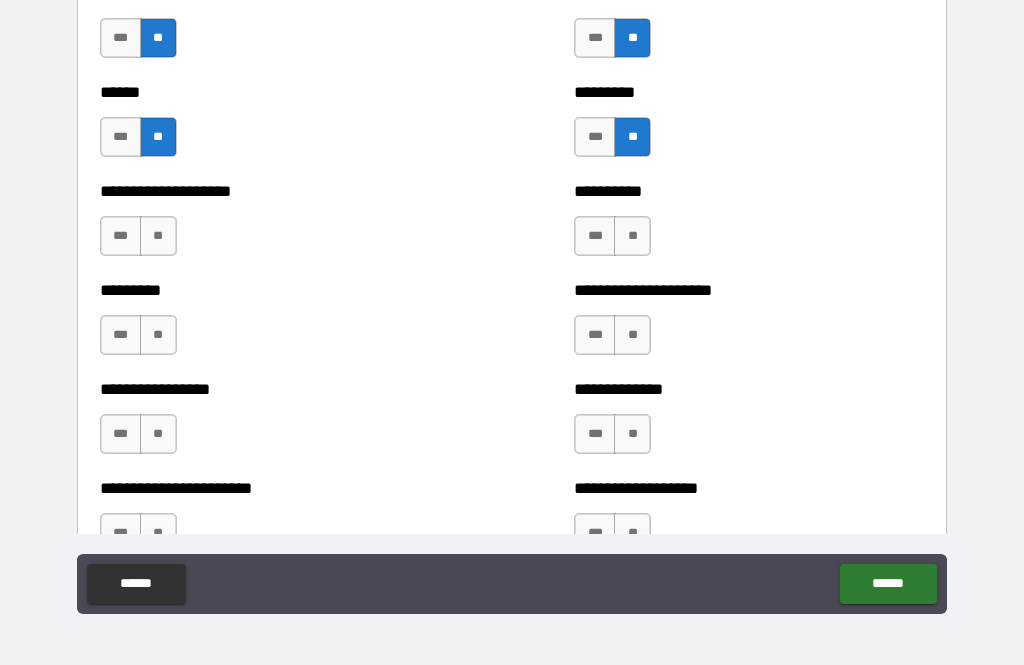 click on "***" at bounding box center (121, 236) 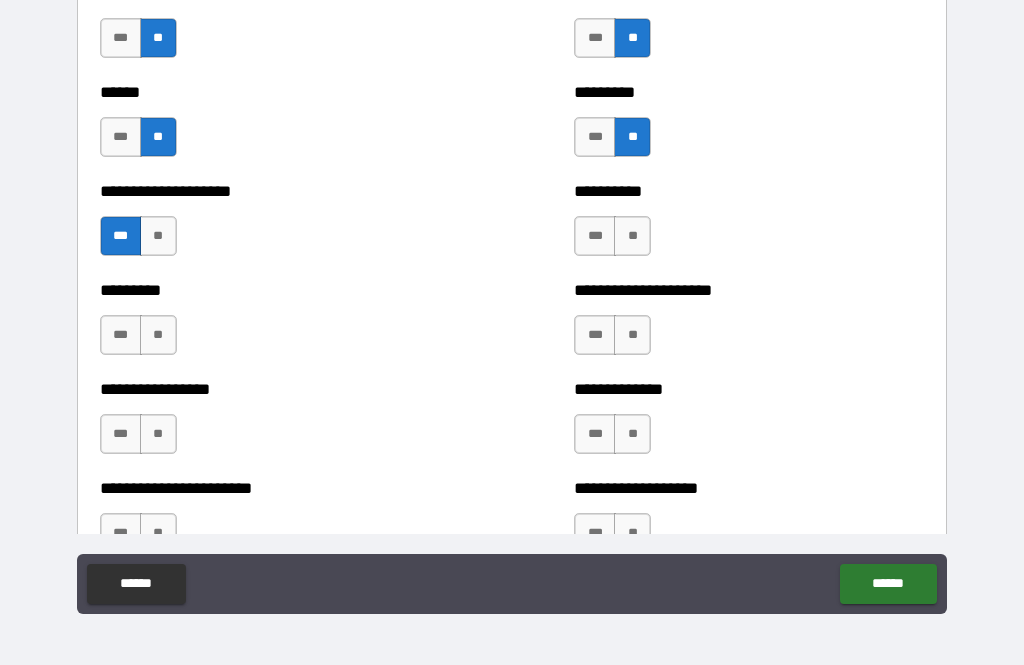 click on "**" at bounding box center [632, 236] 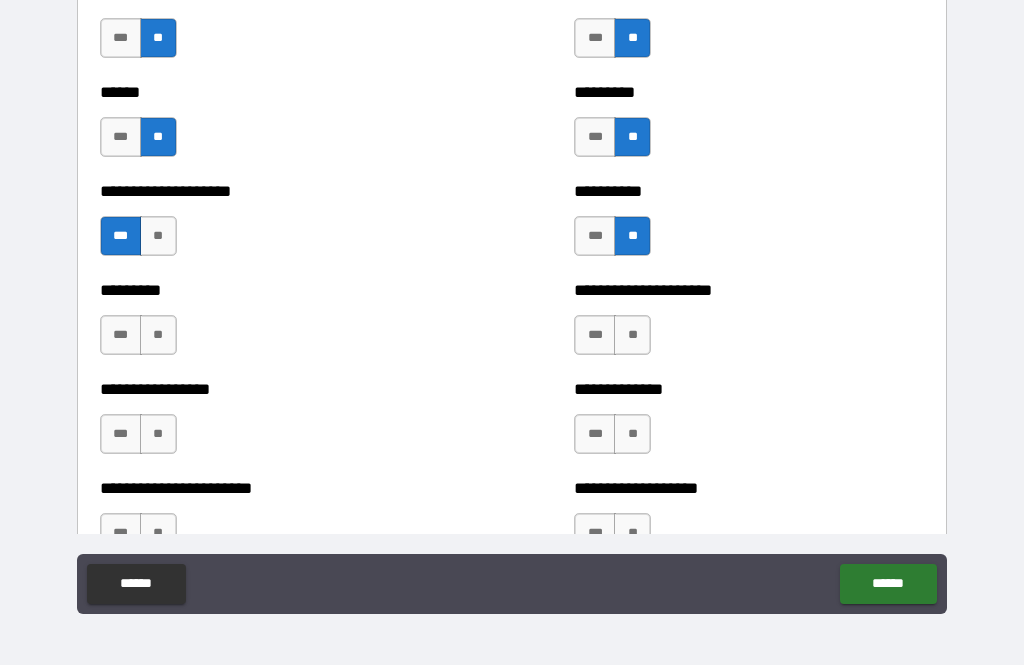 click on "**" at bounding box center (632, 335) 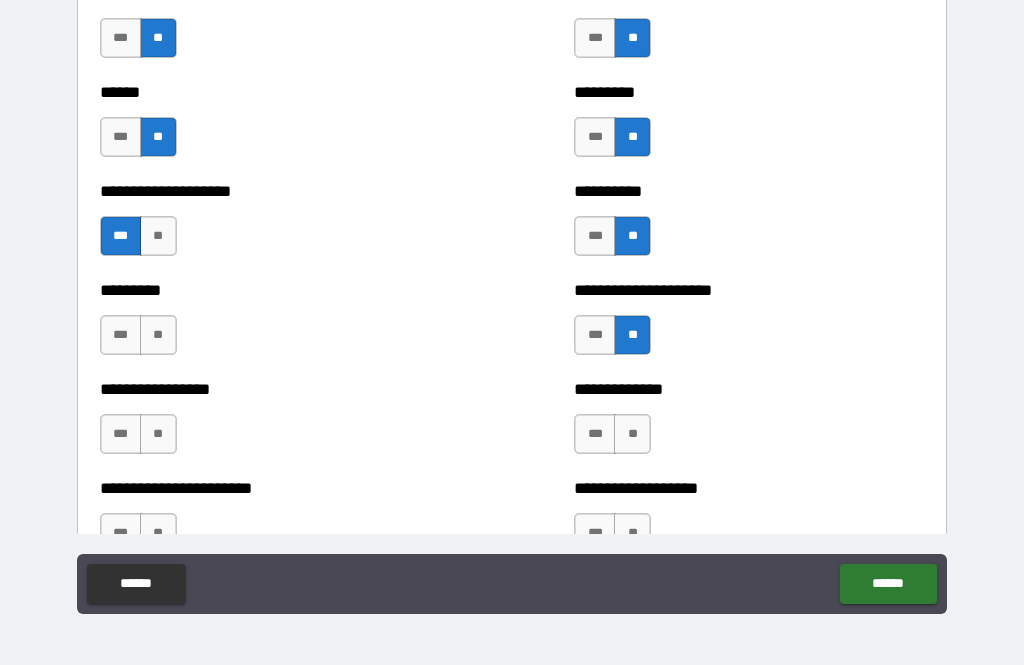 click on "**" at bounding box center (632, 434) 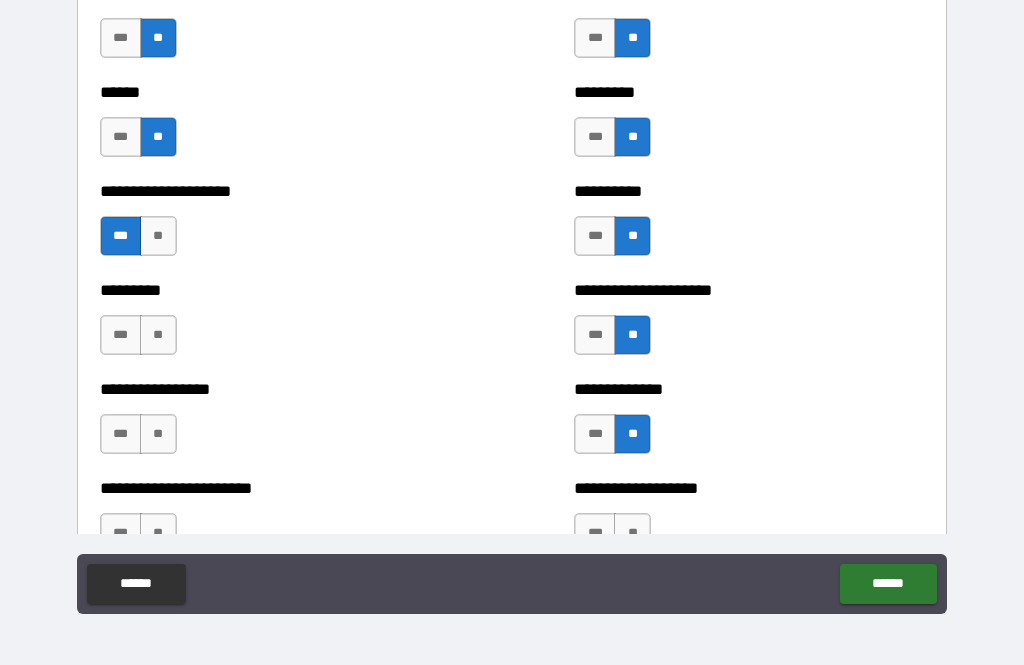 click on "**" at bounding box center (632, 533) 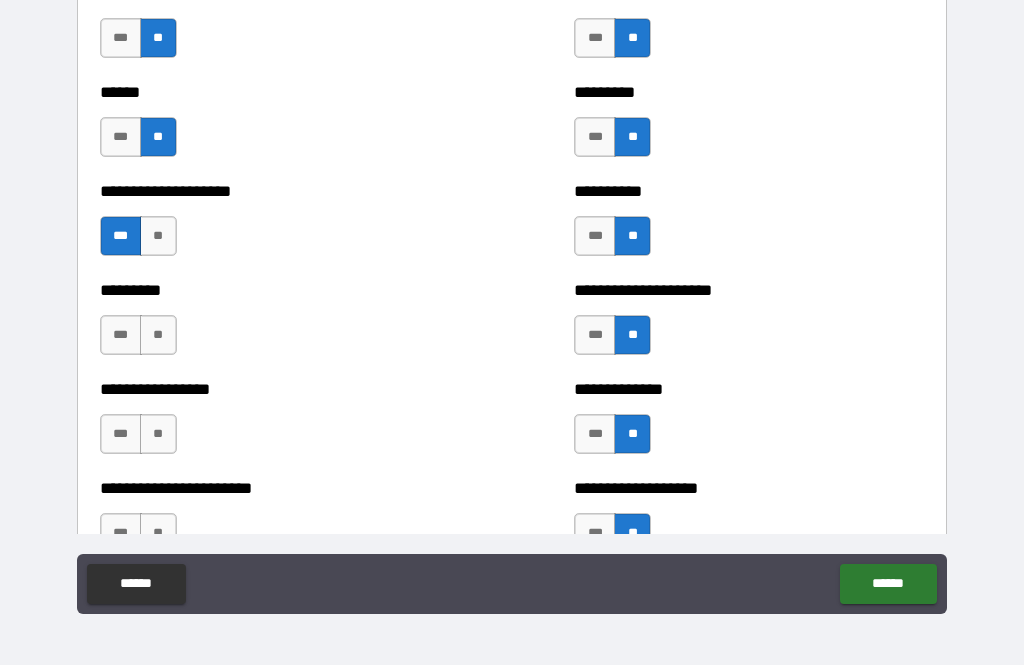 click on "***" at bounding box center (121, 335) 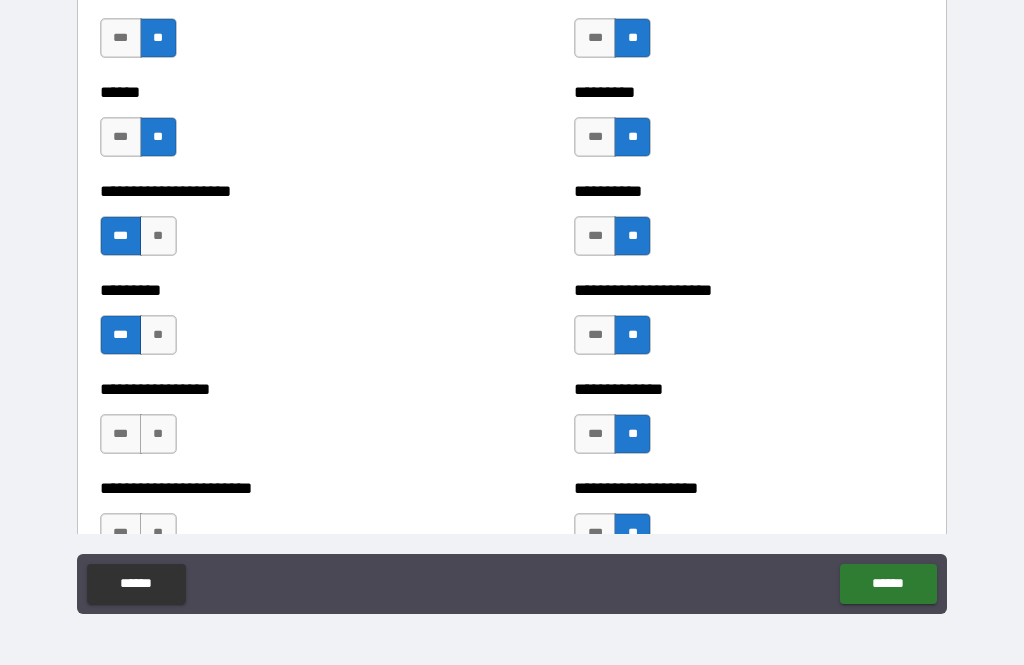 click on "***" at bounding box center [121, 434] 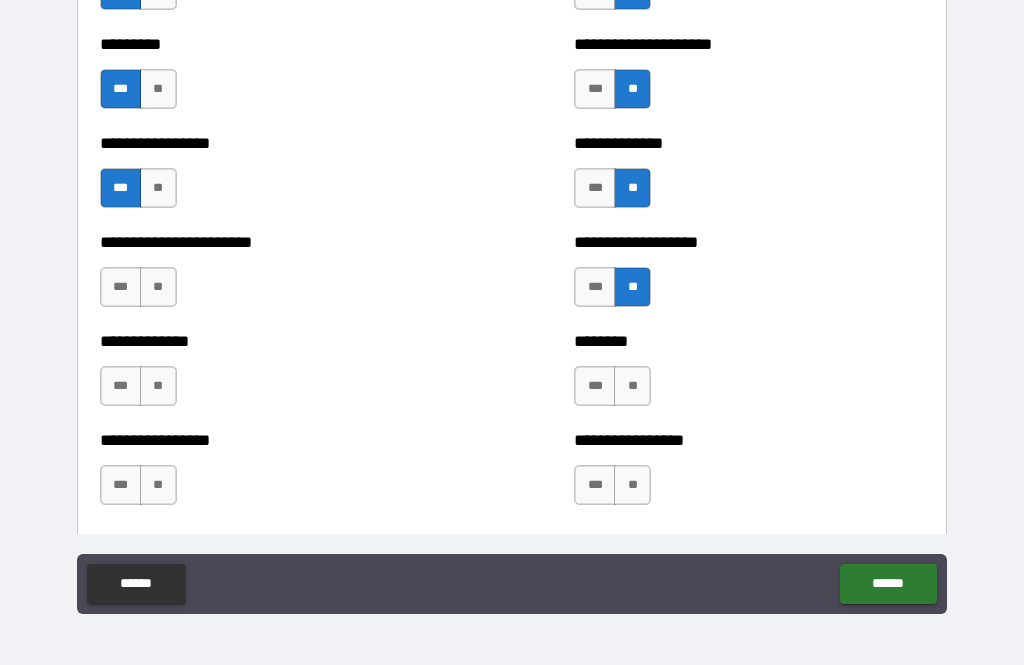 scroll, scrollTop: 3741, scrollLeft: 0, axis: vertical 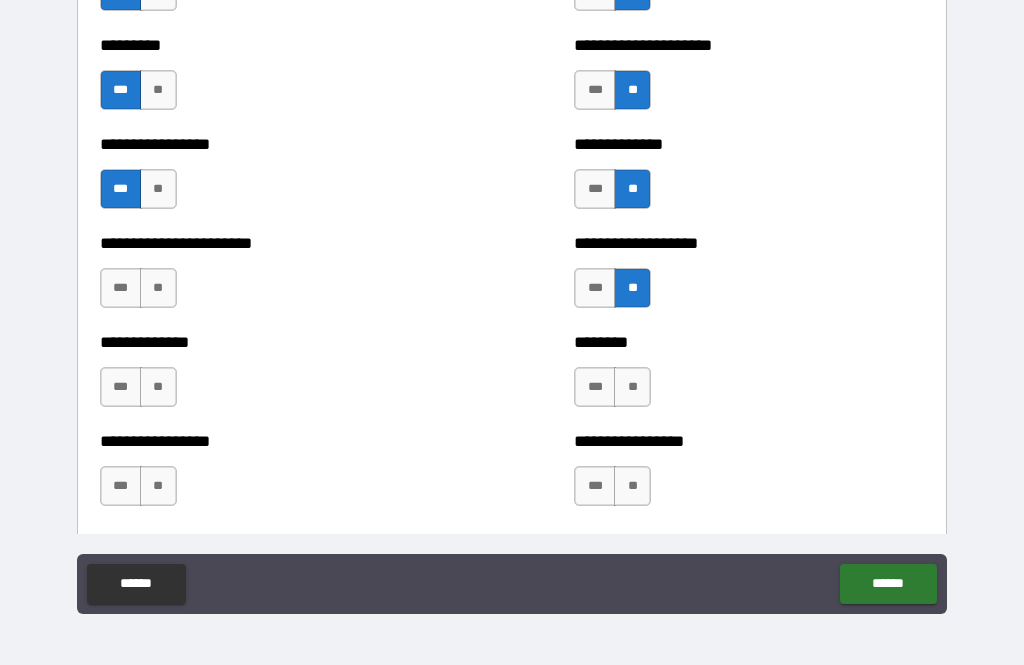 click on "**" at bounding box center [158, 288] 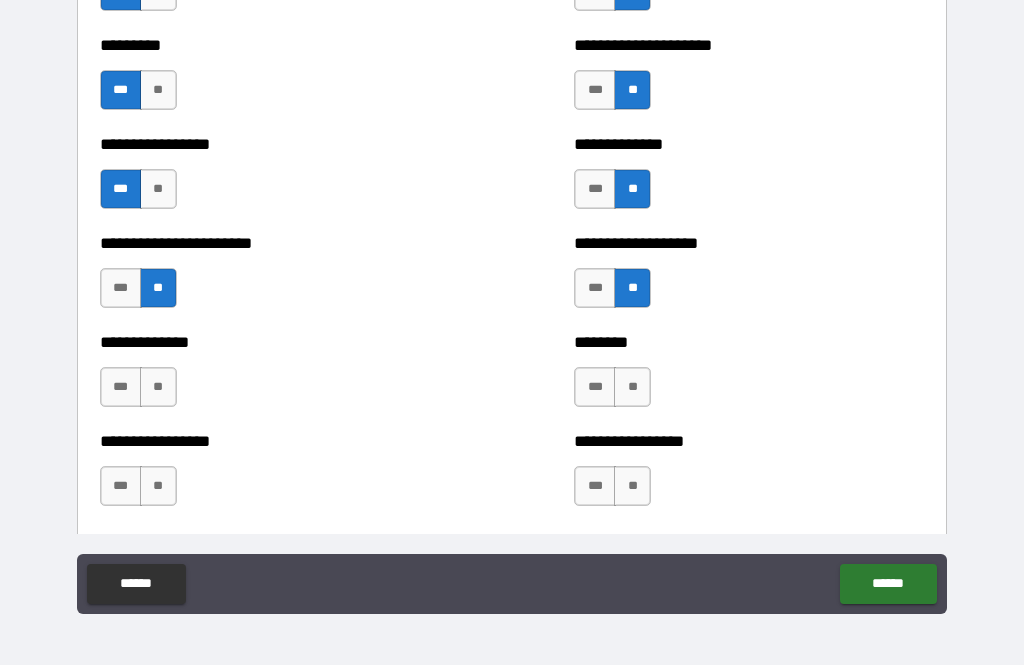 click on "**" at bounding box center [158, 387] 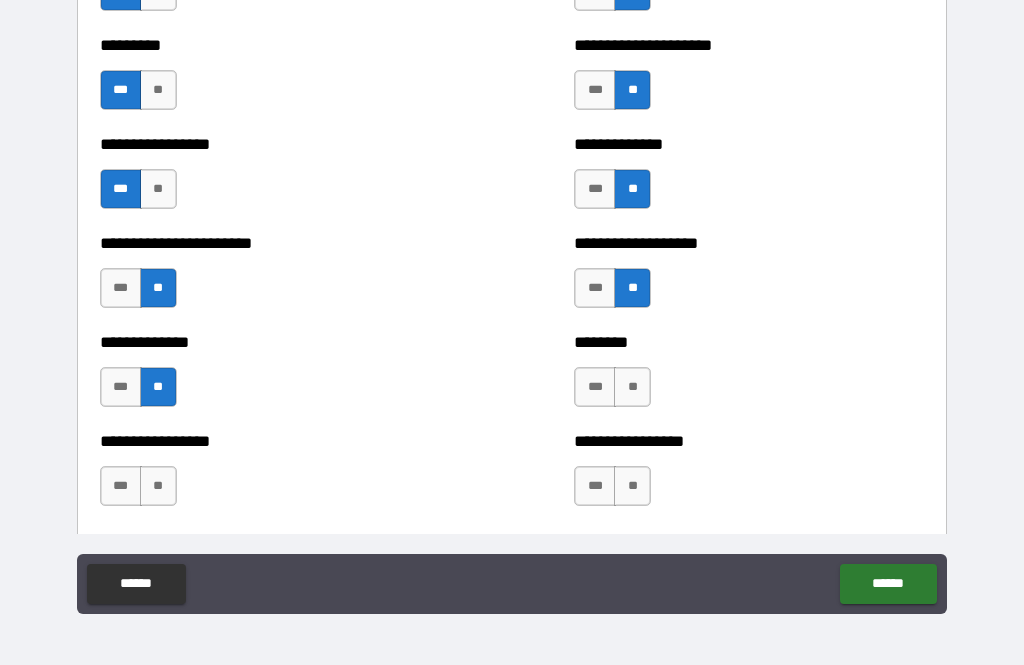 click on "***" at bounding box center (121, 486) 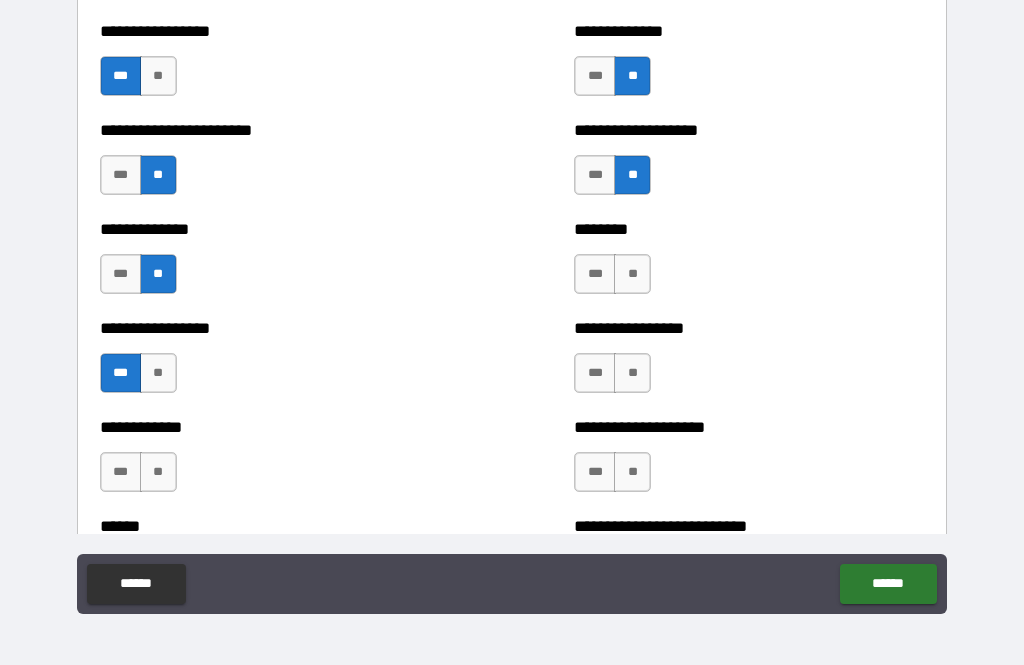 scroll, scrollTop: 3867, scrollLeft: 0, axis: vertical 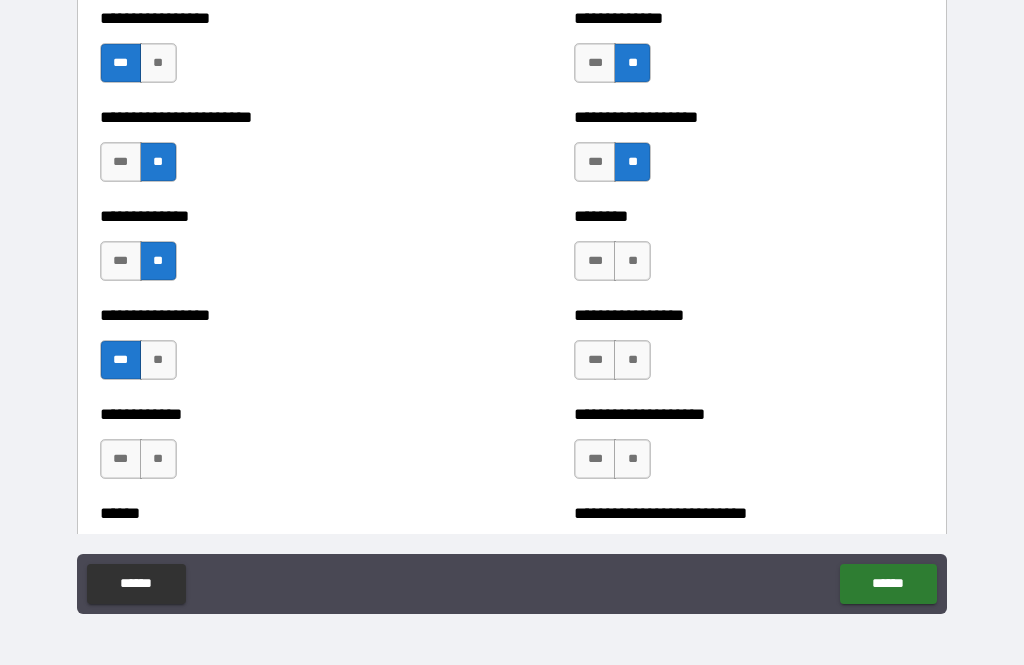 click on "**" at bounding box center (632, 261) 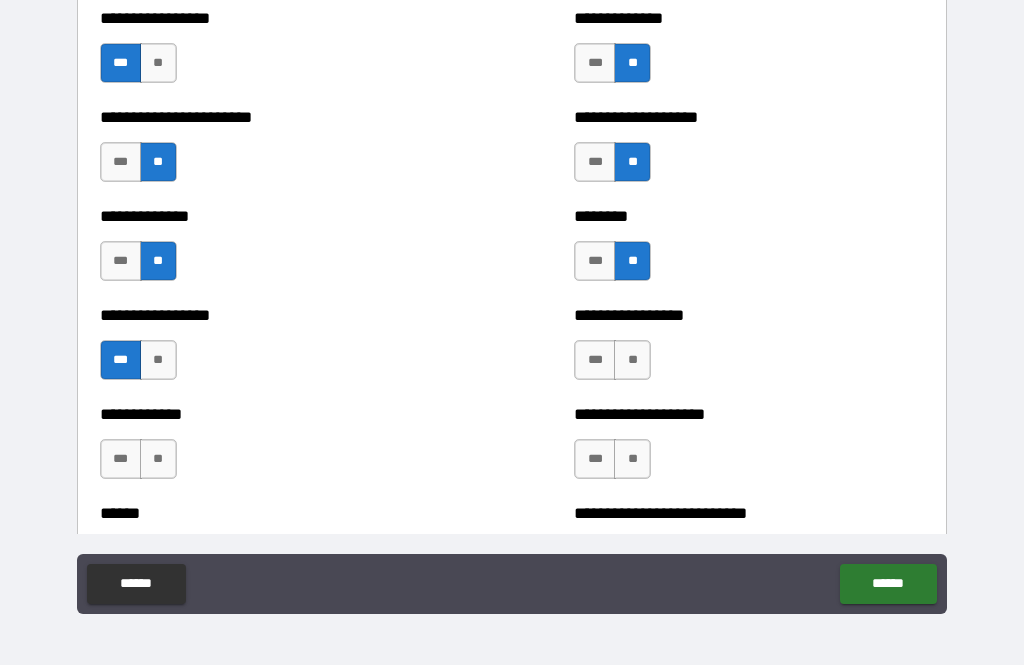 click on "**" at bounding box center [632, 360] 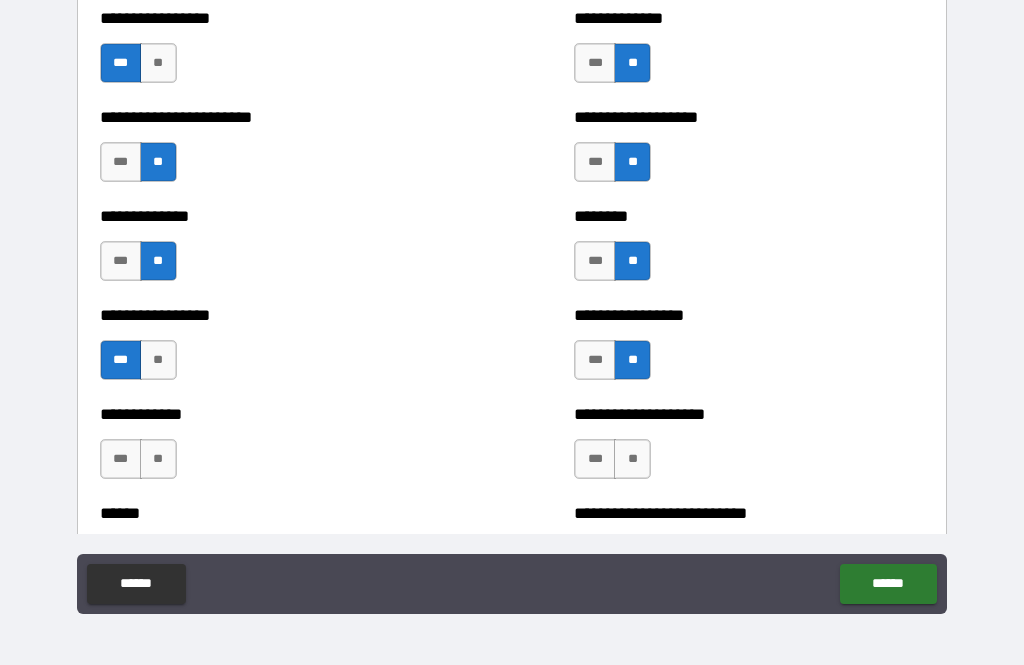 click on "**" at bounding box center (632, 459) 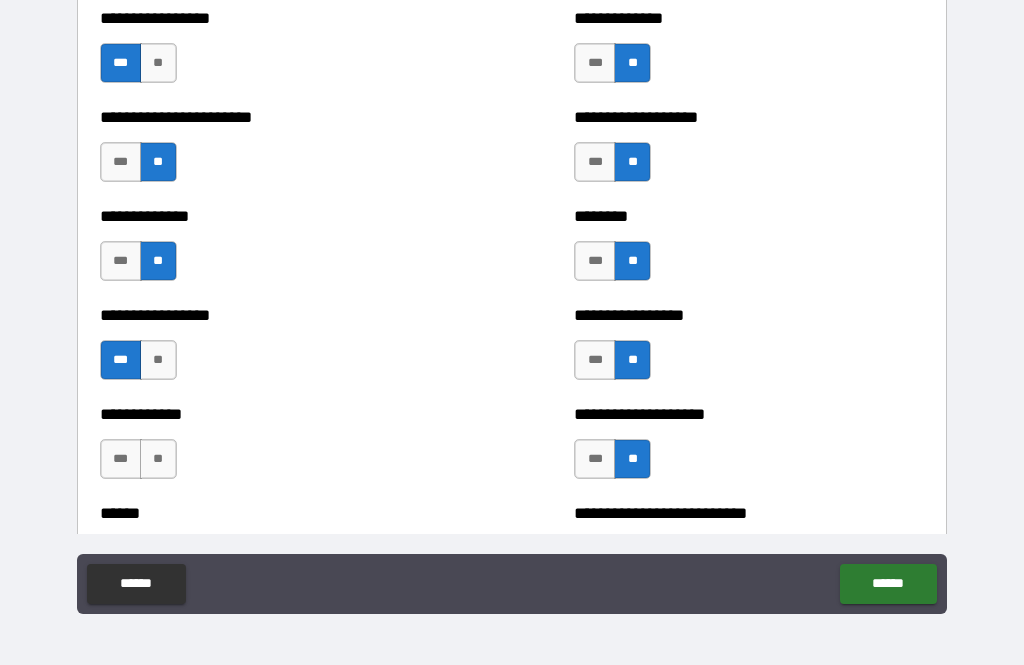click on "**" at bounding box center (158, 459) 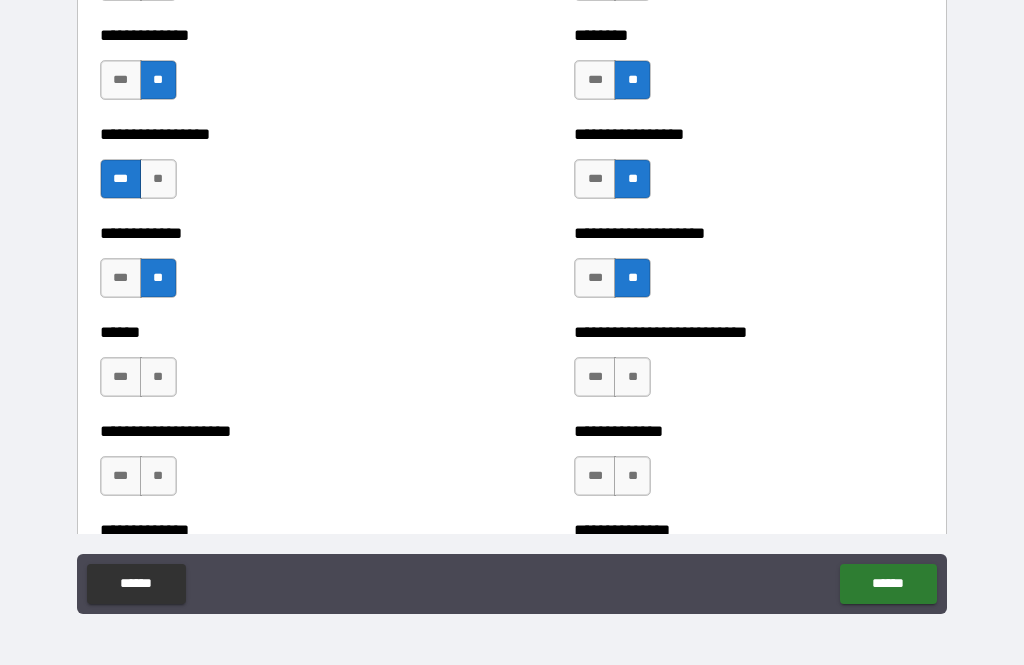 scroll, scrollTop: 4063, scrollLeft: 0, axis: vertical 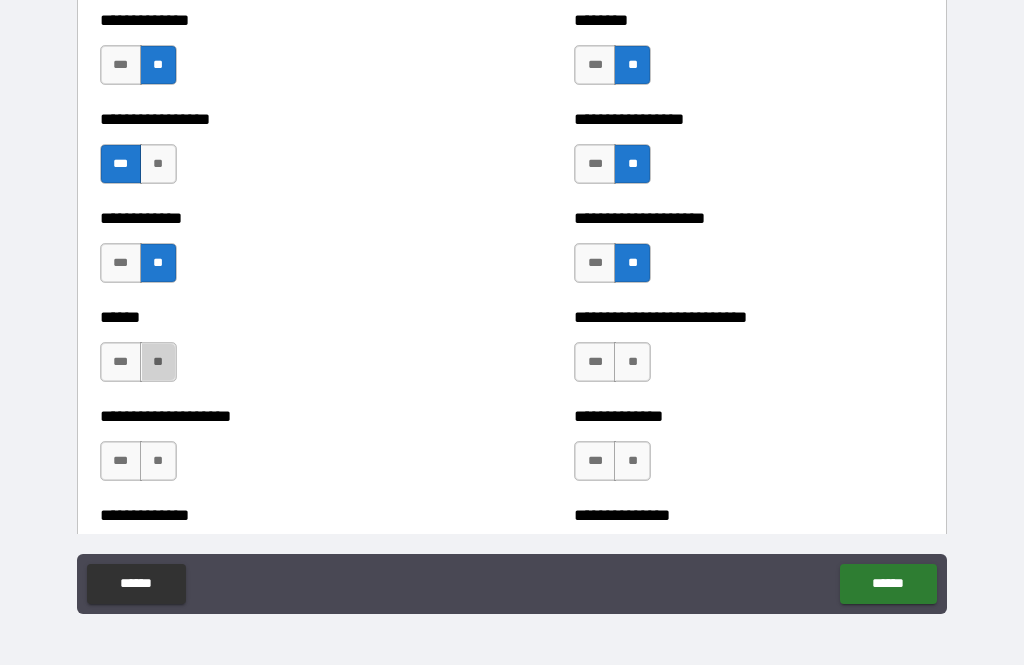 click on "**" at bounding box center (158, 362) 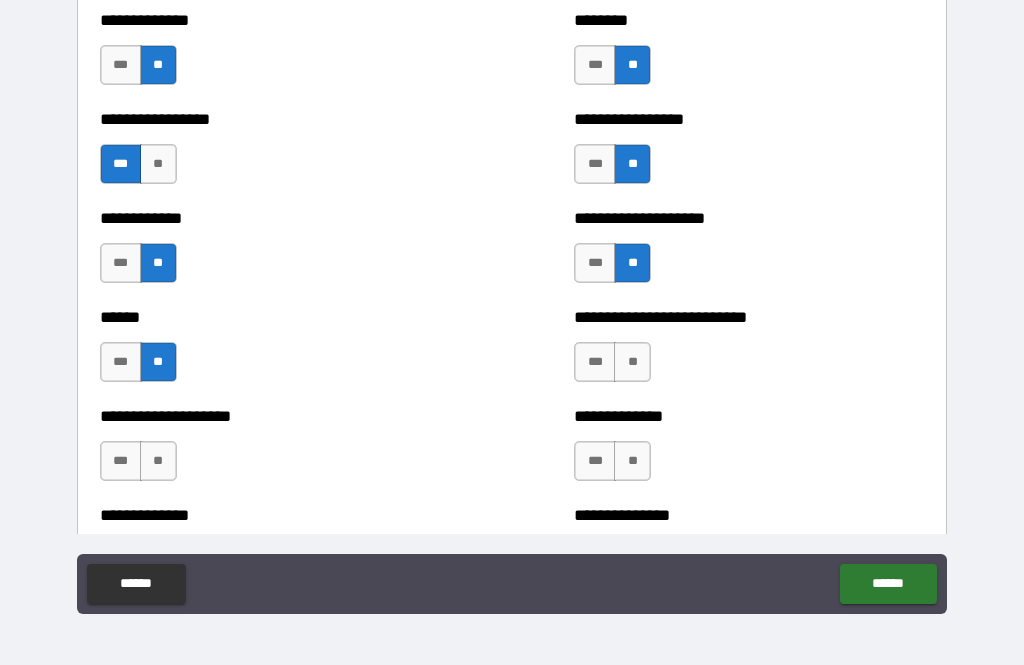 click on "**" at bounding box center (632, 362) 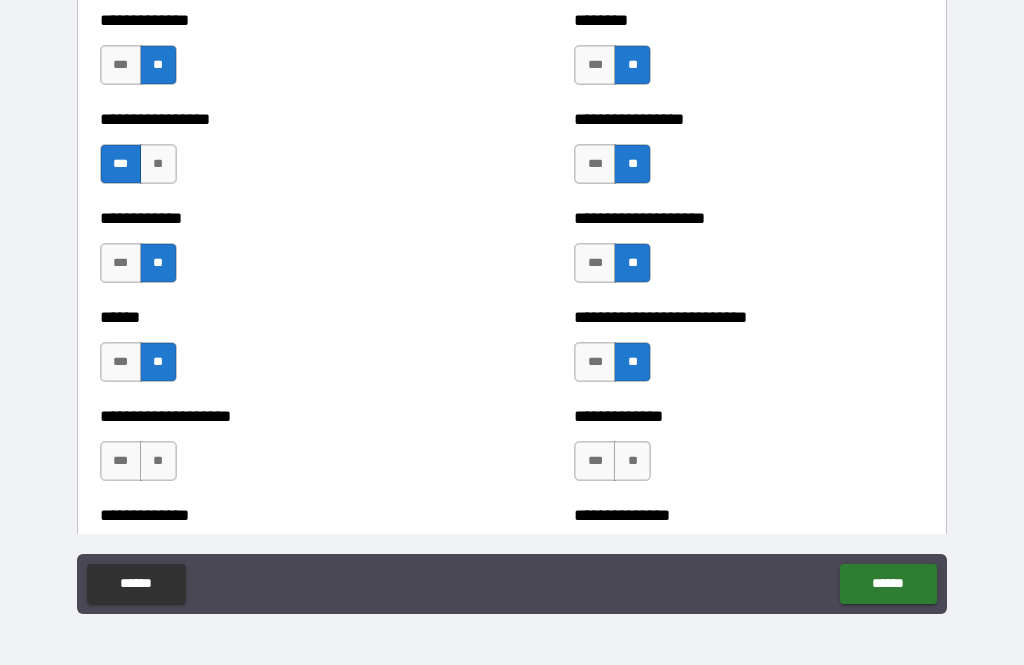 click on "**" at bounding box center (158, 461) 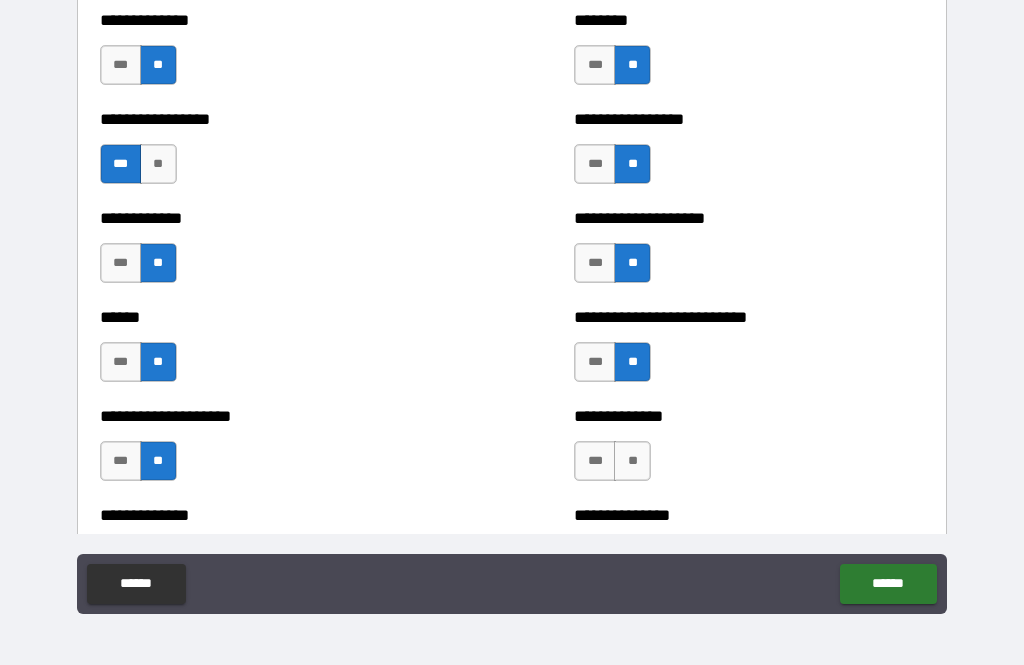 click on "**" at bounding box center [632, 461] 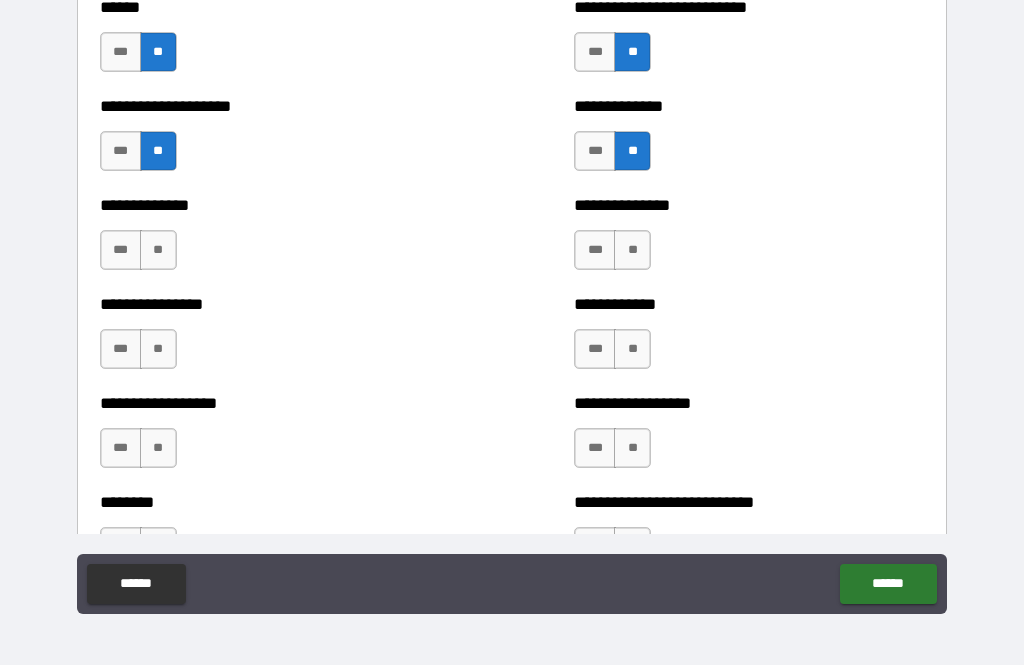 scroll, scrollTop: 4380, scrollLeft: 0, axis: vertical 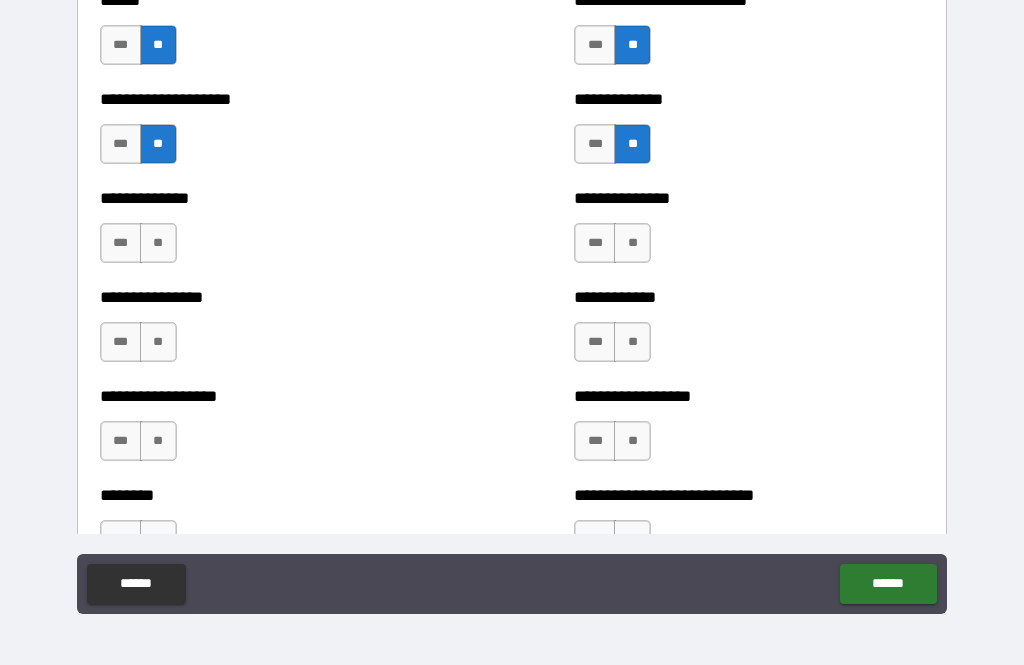 click on "**" at bounding box center [158, 243] 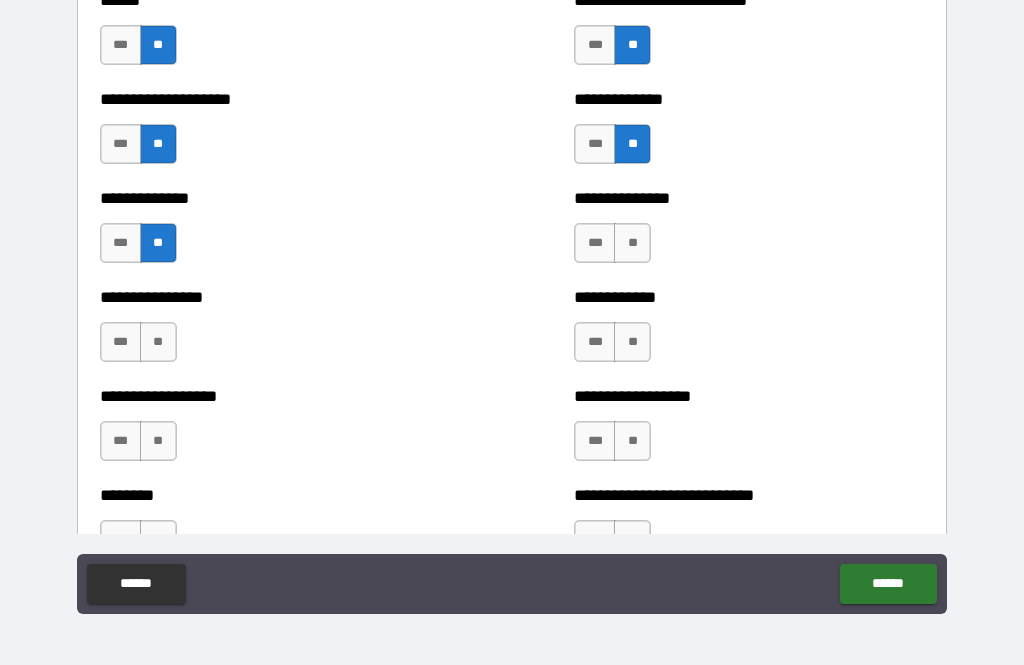 click on "**" at bounding box center [158, 342] 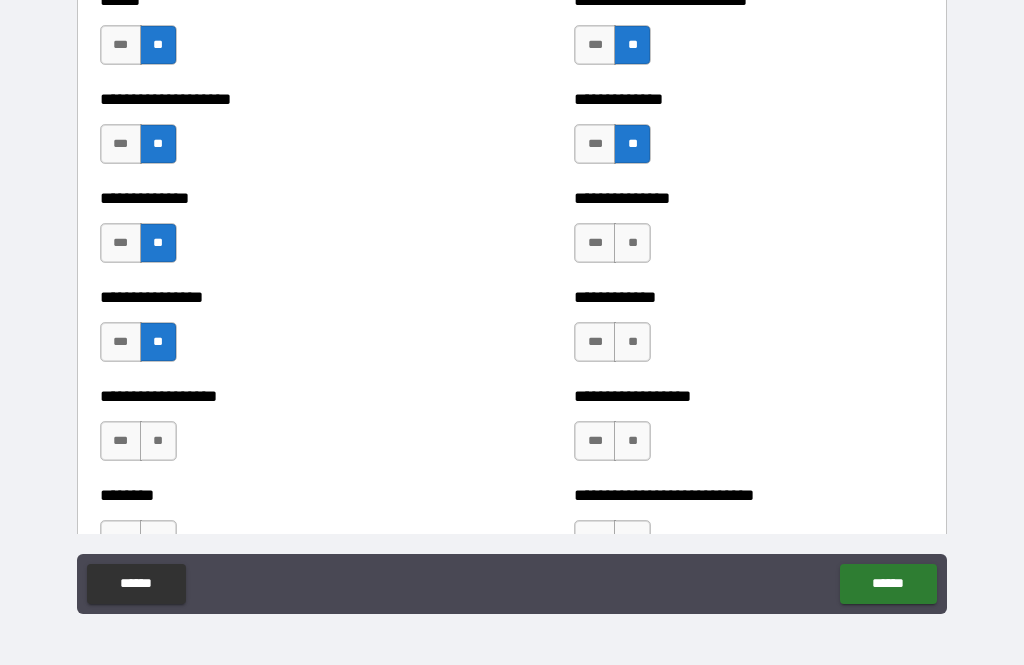 click on "**" at bounding box center [158, 441] 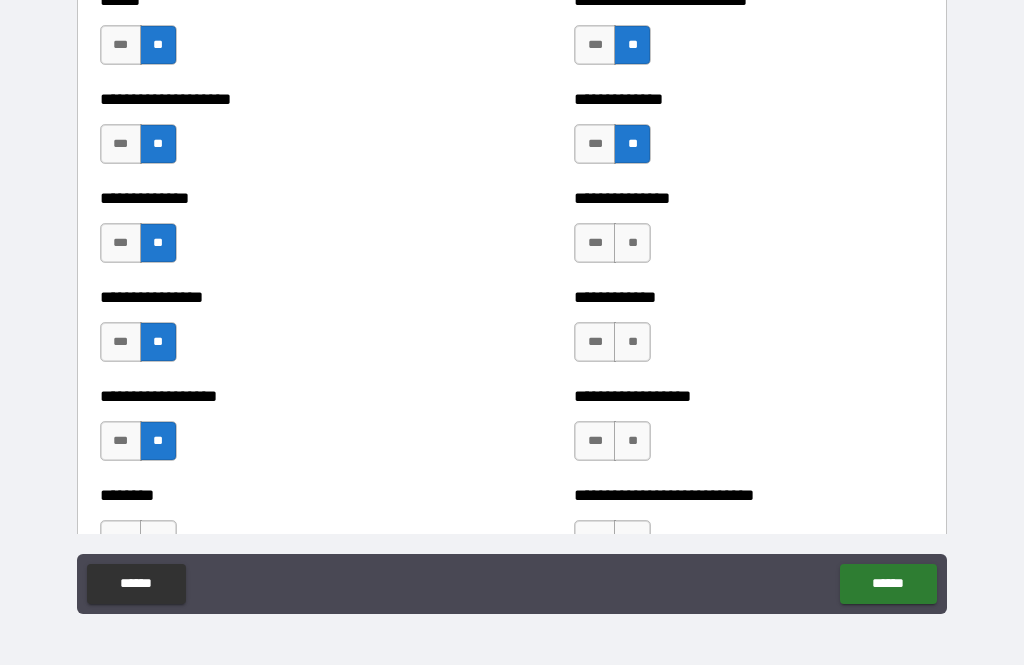 click on "**" at bounding box center (158, 540) 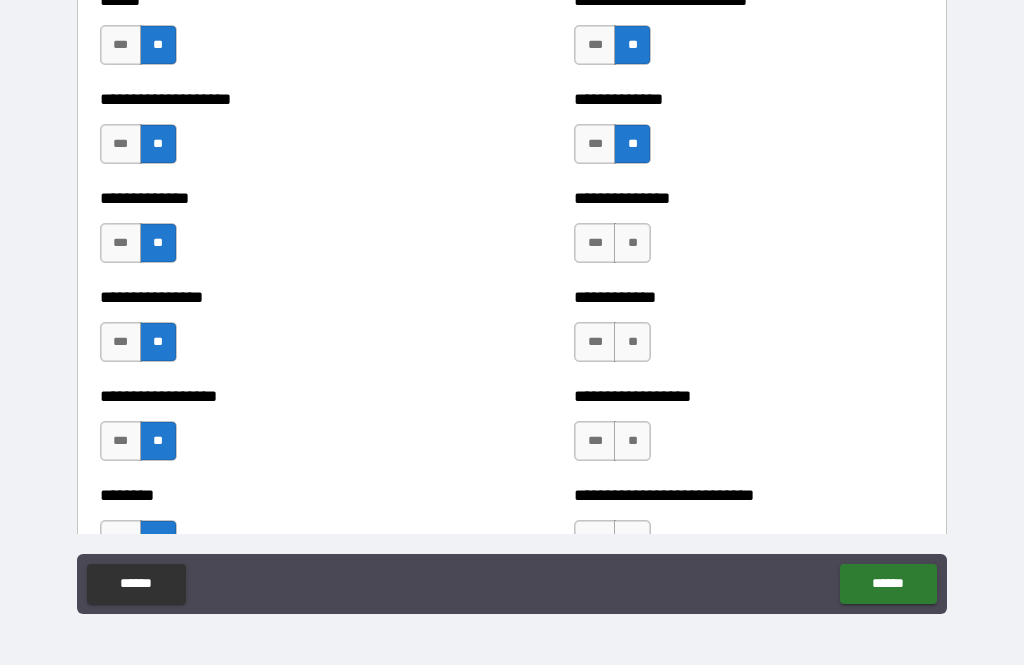 click on "**" at bounding box center [632, 243] 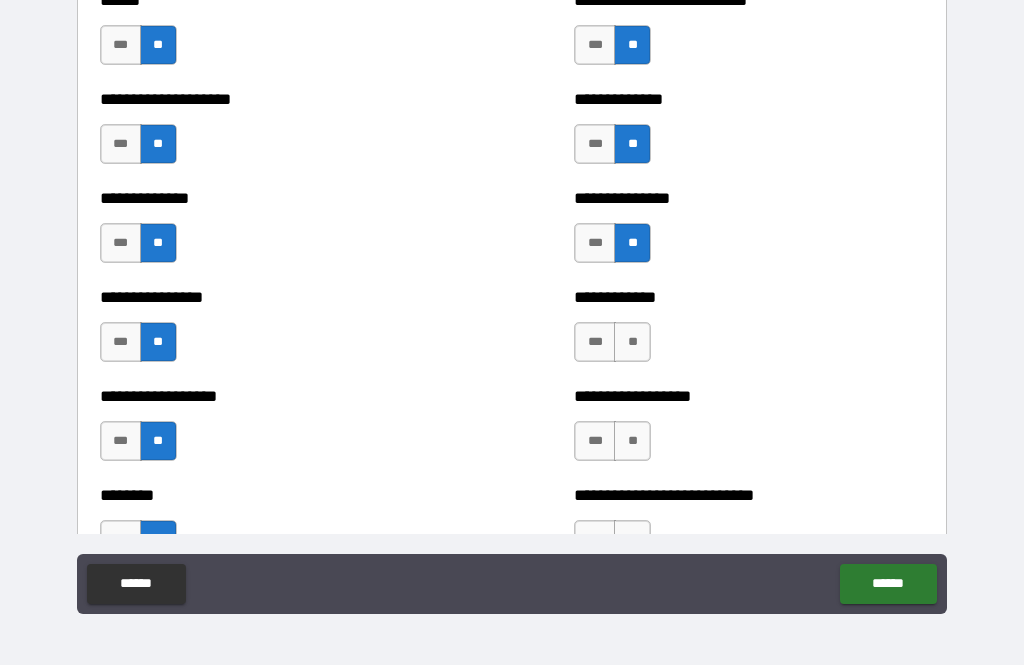 click on "**" at bounding box center (632, 342) 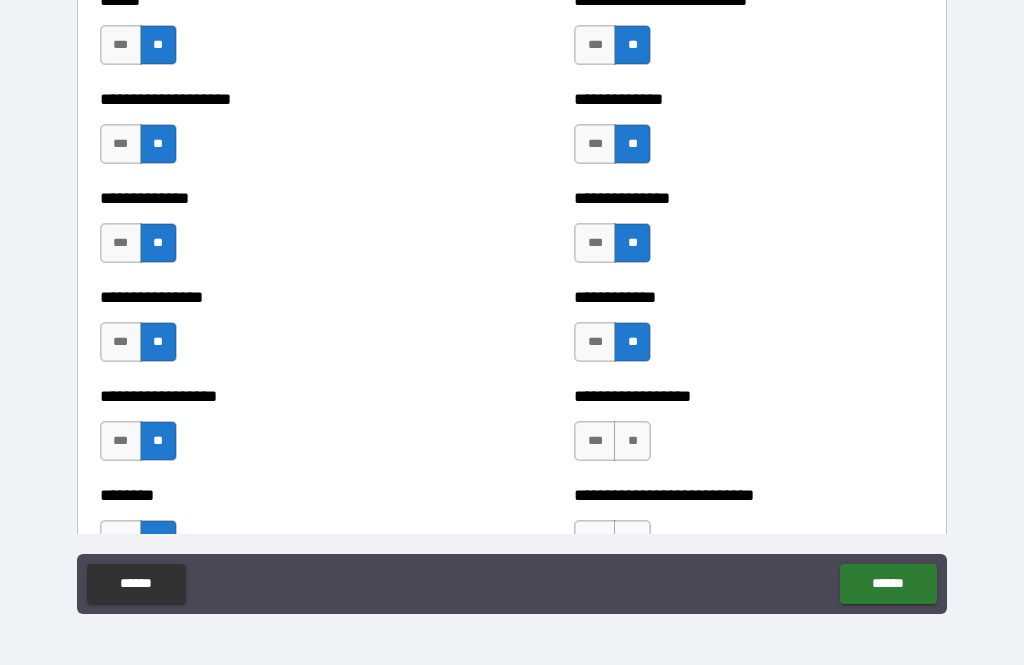 click on "**" at bounding box center (632, 441) 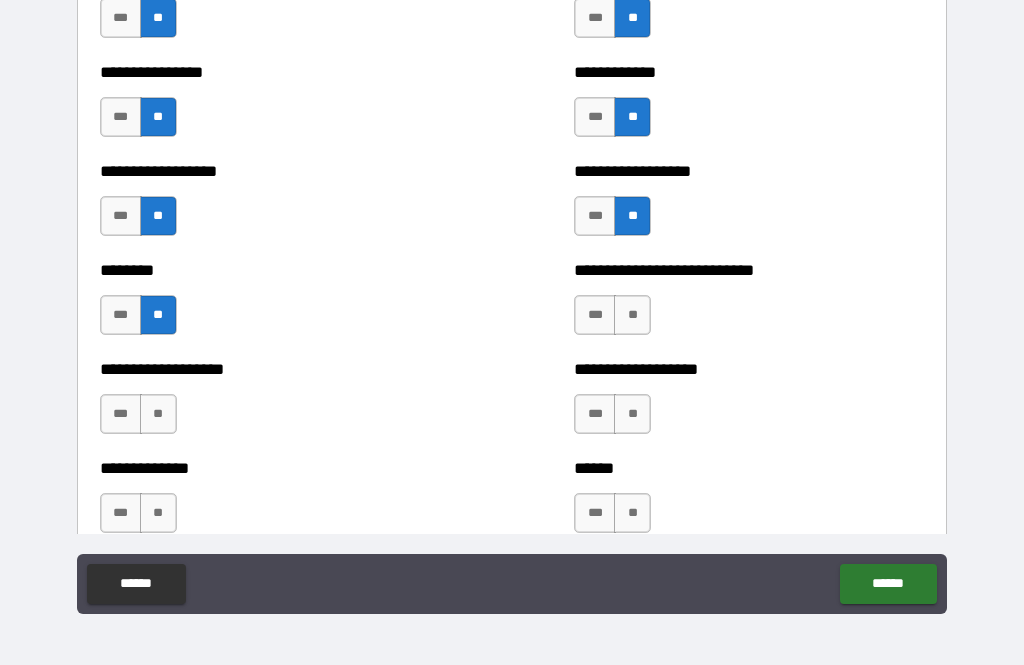 scroll, scrollTop: 4625, scrollLeft: 0, axis: vertical 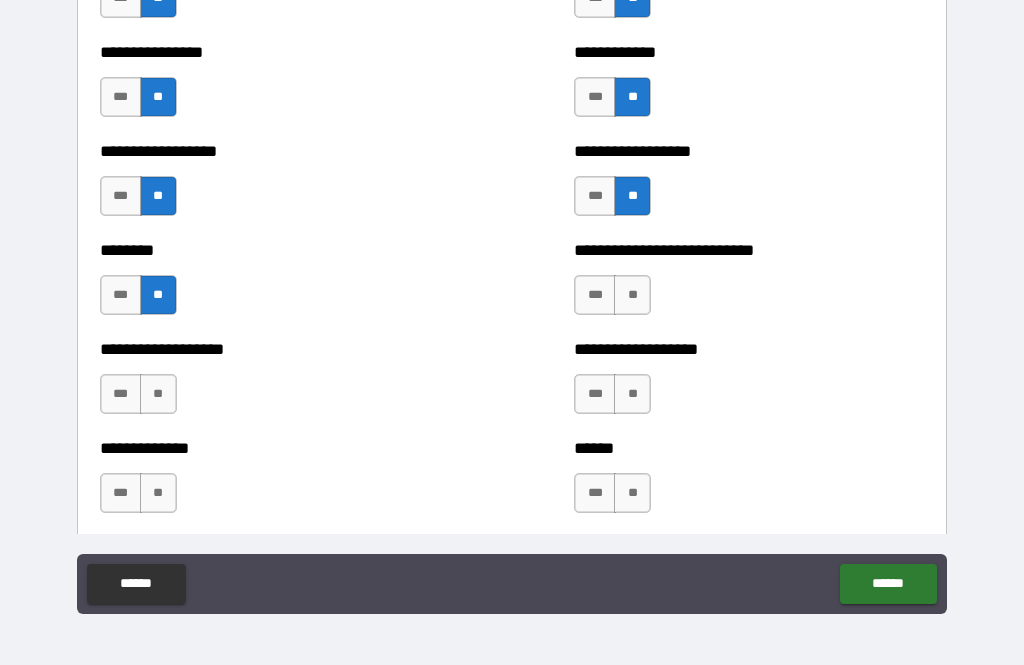 click on "**" at bounding box center (632, 295) 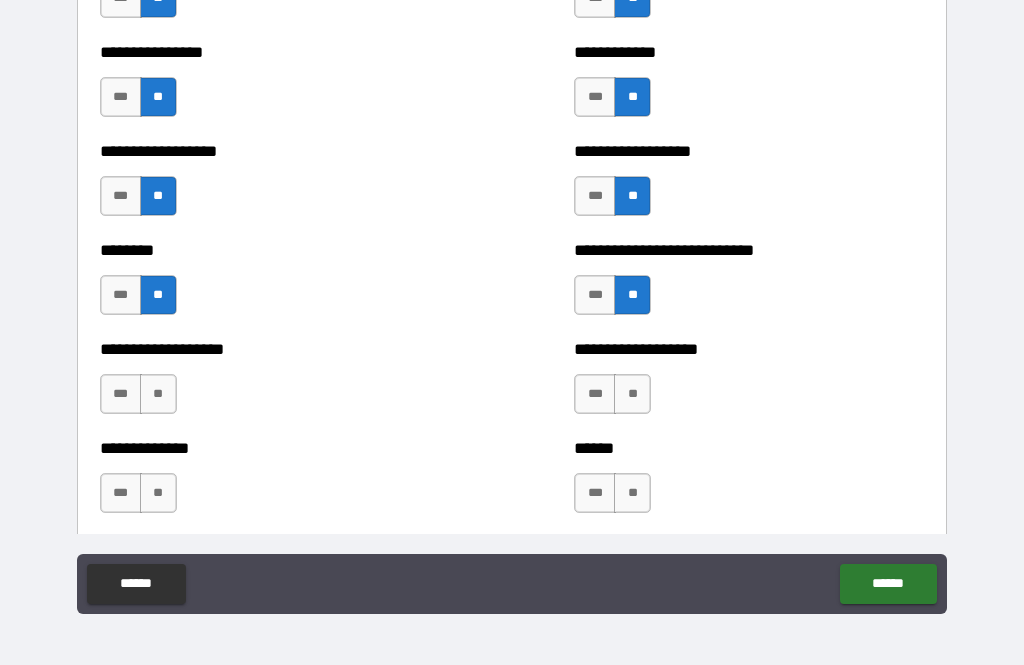 click on "**" at bounding box center [158, 394] 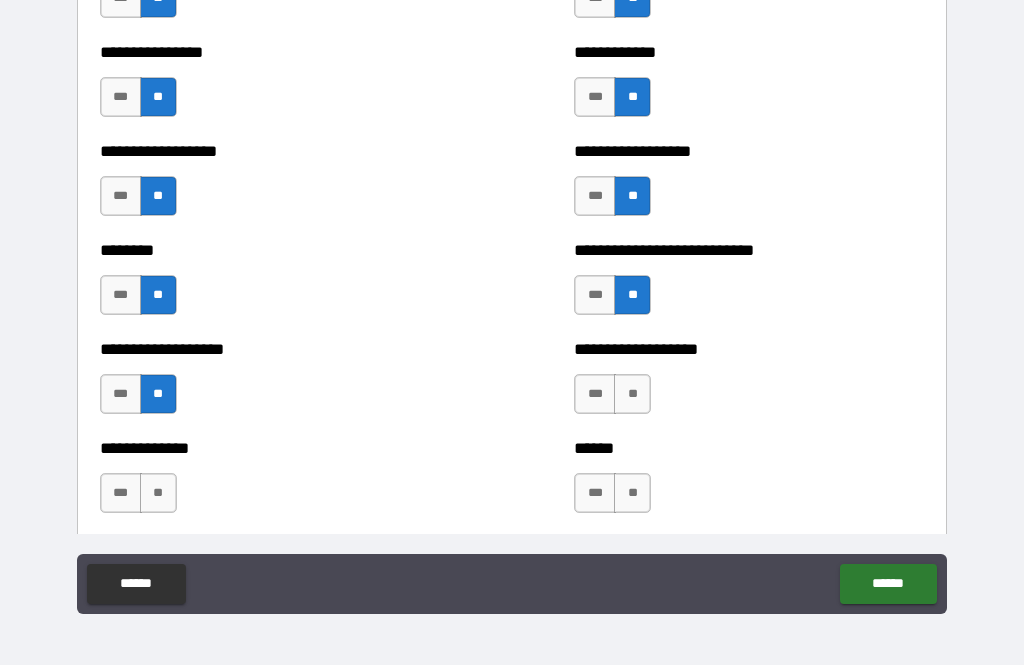 click on "**" at bounding box center (632, 394) 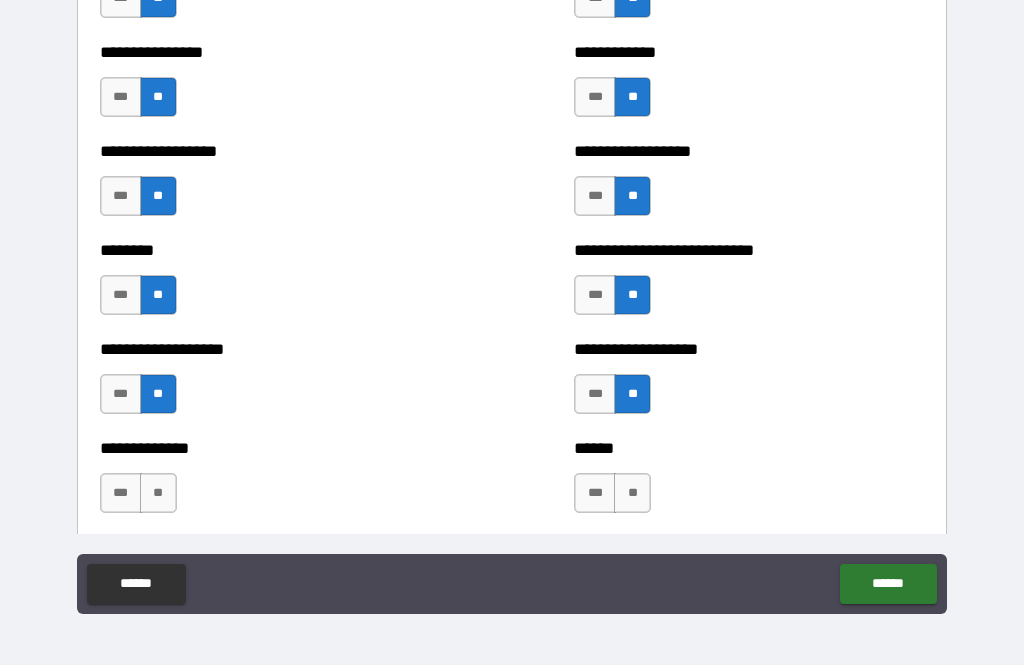 click on "**" at bounding box center [158, 493] 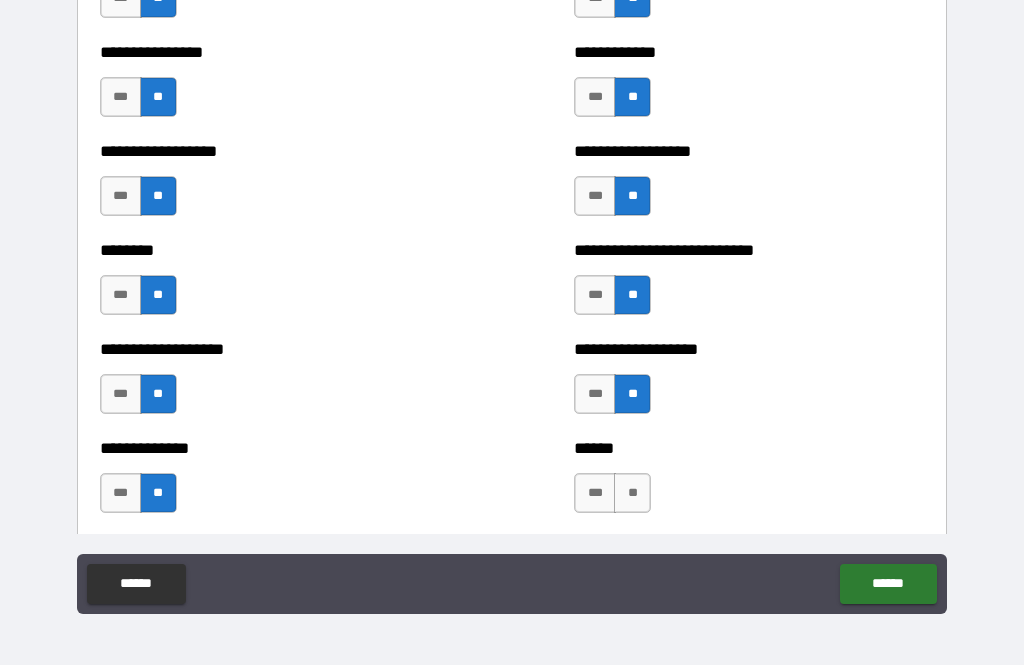 click on "**" at bounding box center (632, 493) 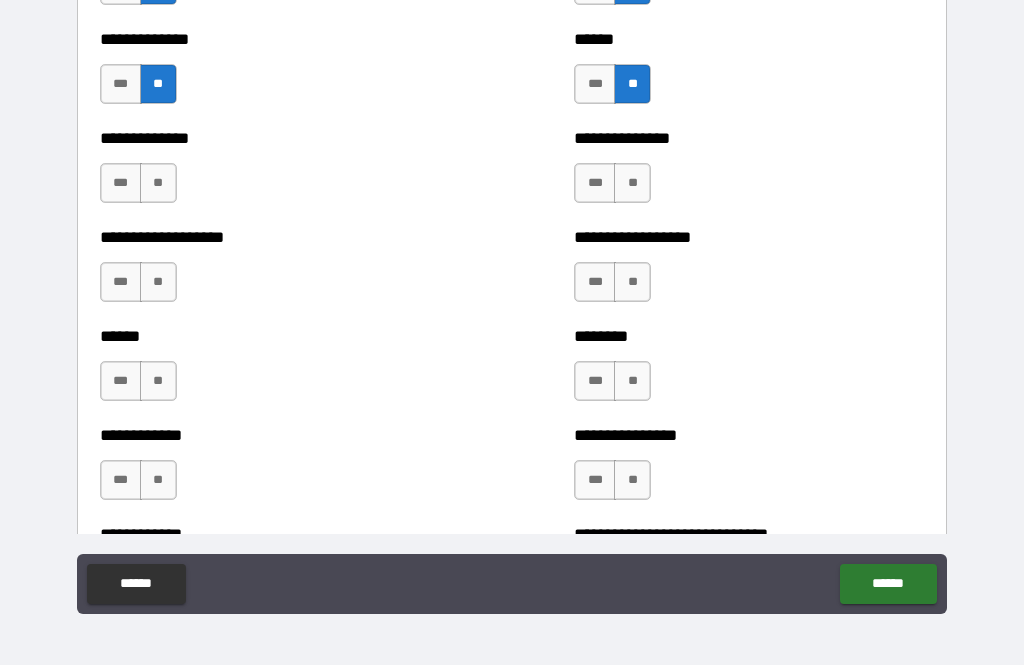 scroll, scrollTop: 5033, scrollLeft: 0, axis: vertical 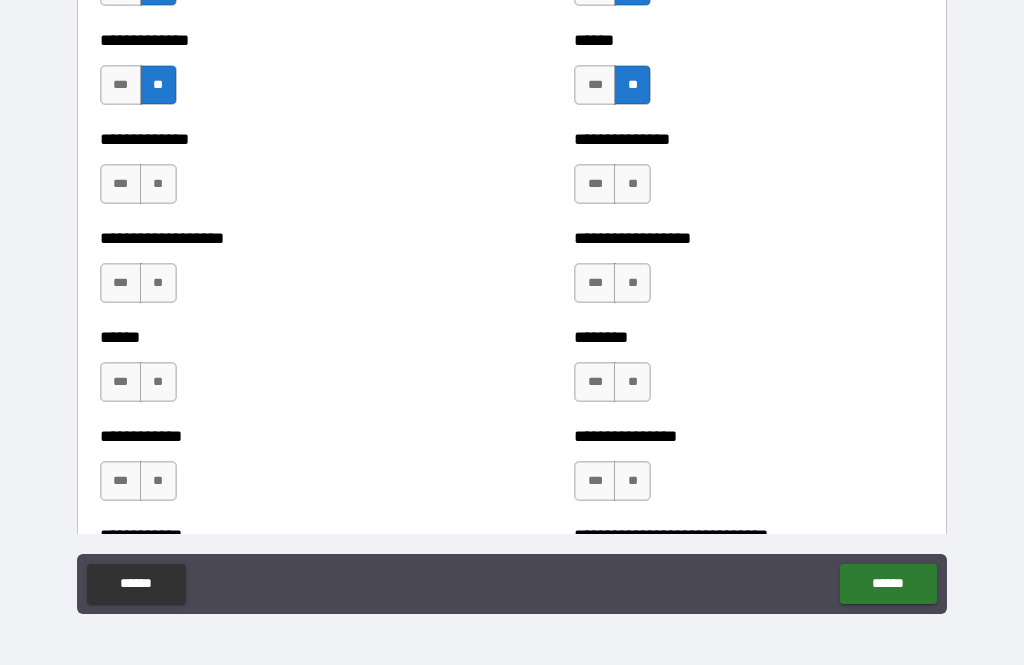 click on "**" at bounding box center [158, 184] 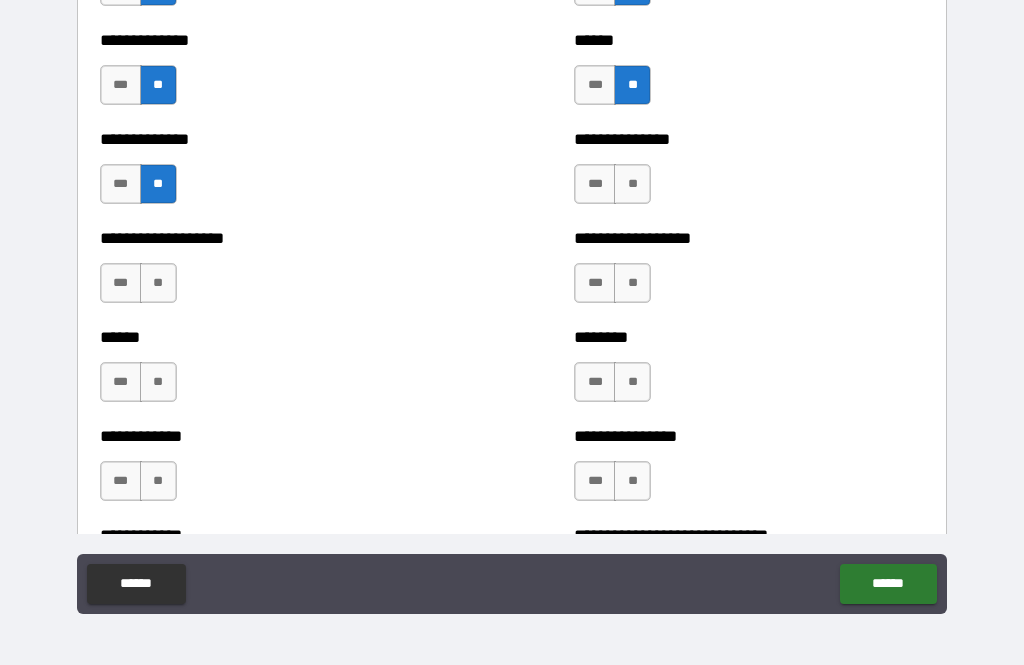 click on "**" at bounding box center [158, 283] 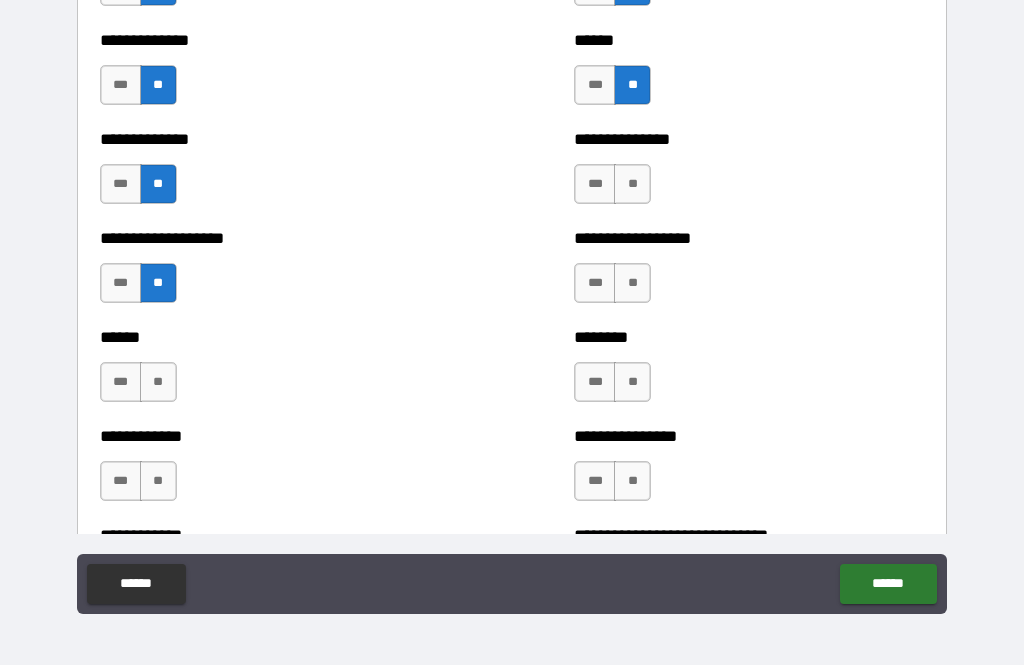click on "**" at bounding box center [158, 382] 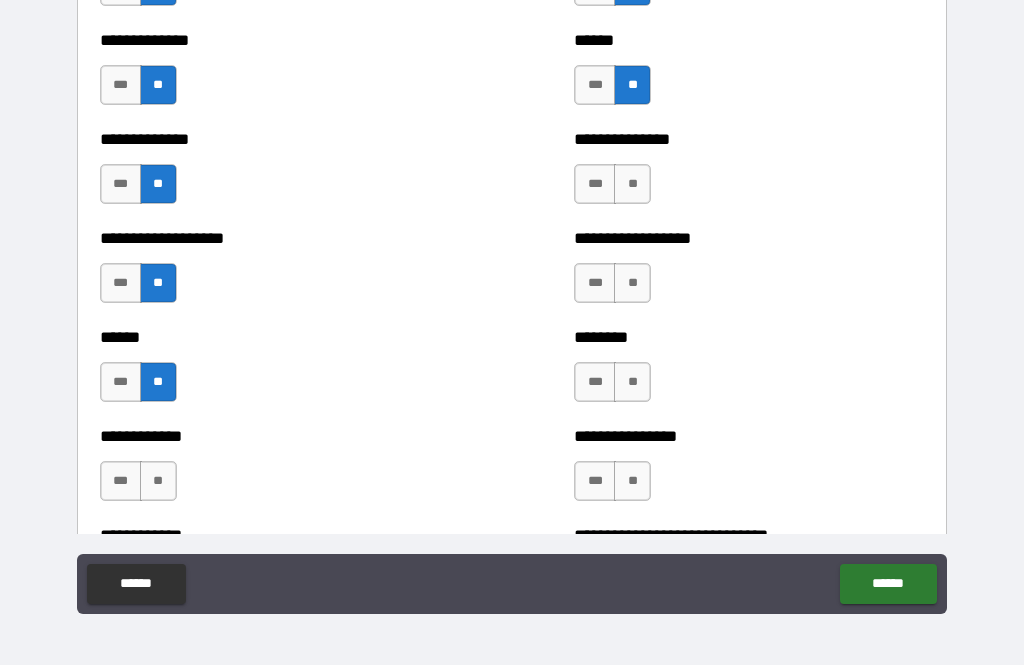 click on "**" at bounding box center (158, 481) 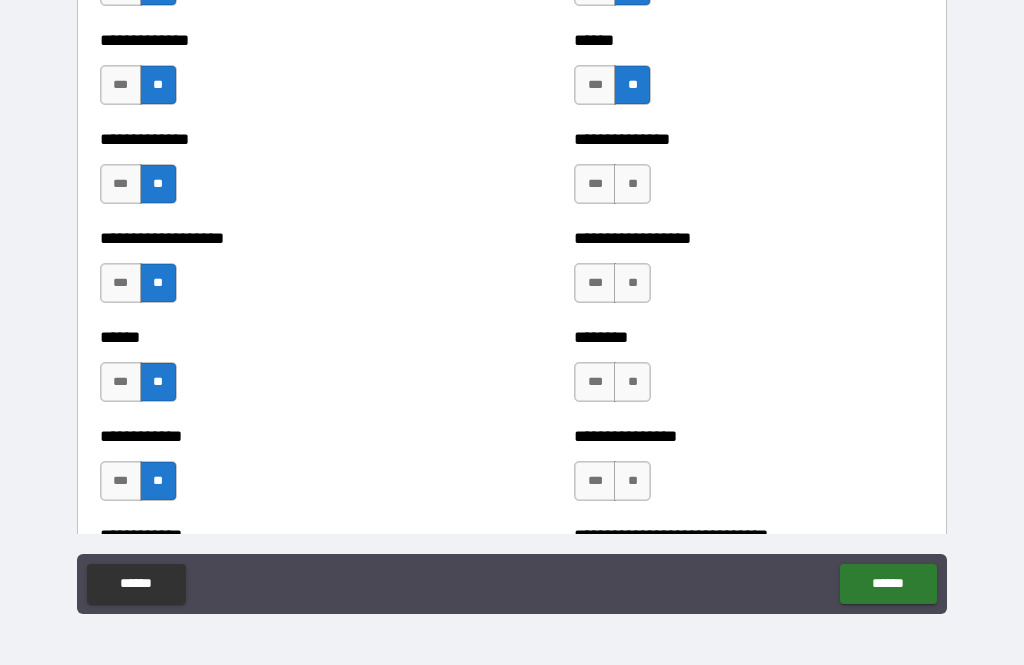 click on "**" at bounding box center (632, 184) 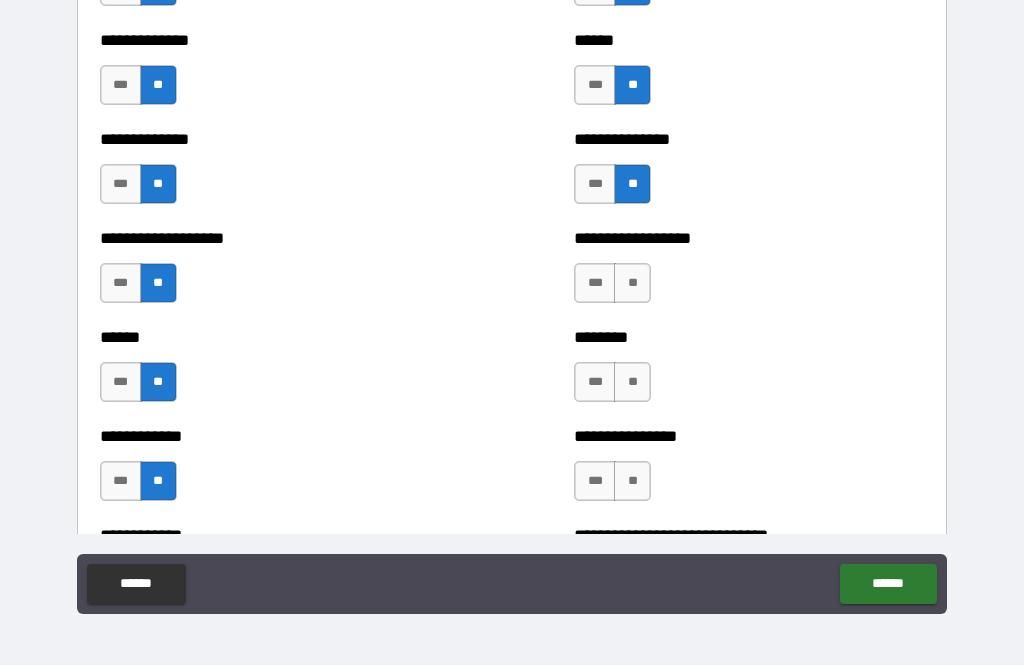 click on "**" at bounding box center [632, 283] 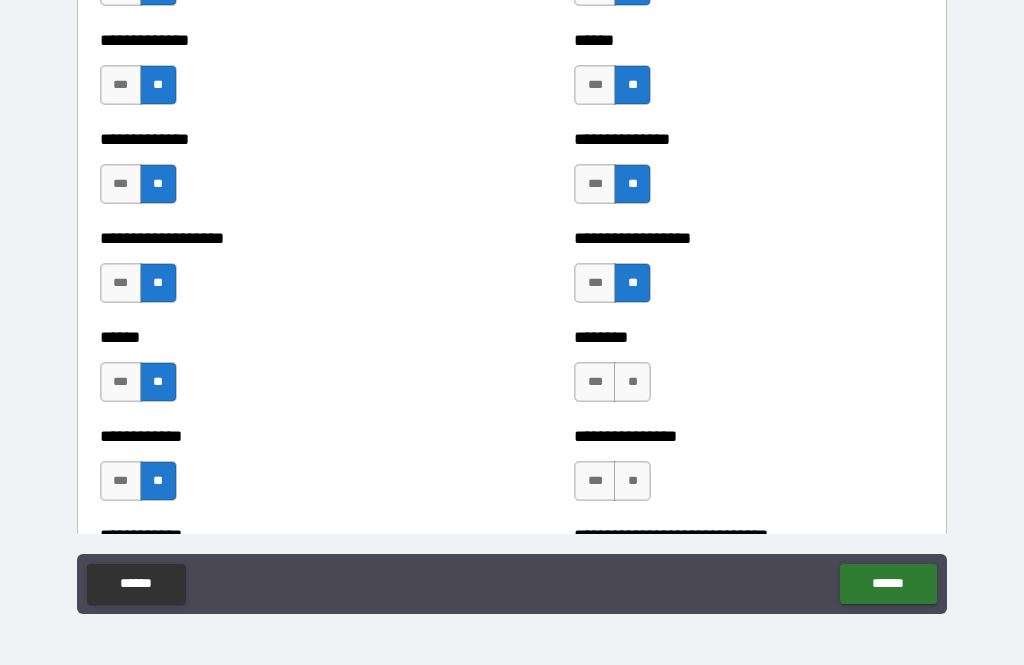 click on "**" at bounding box center [632, 382] 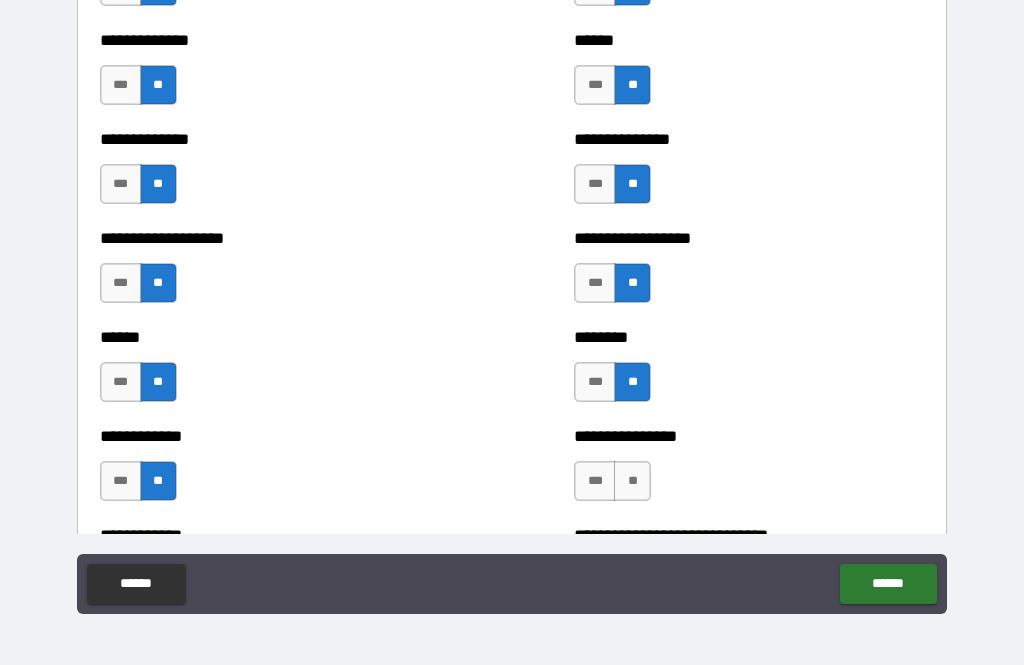 click on "**" at bounding box center [632, 481] 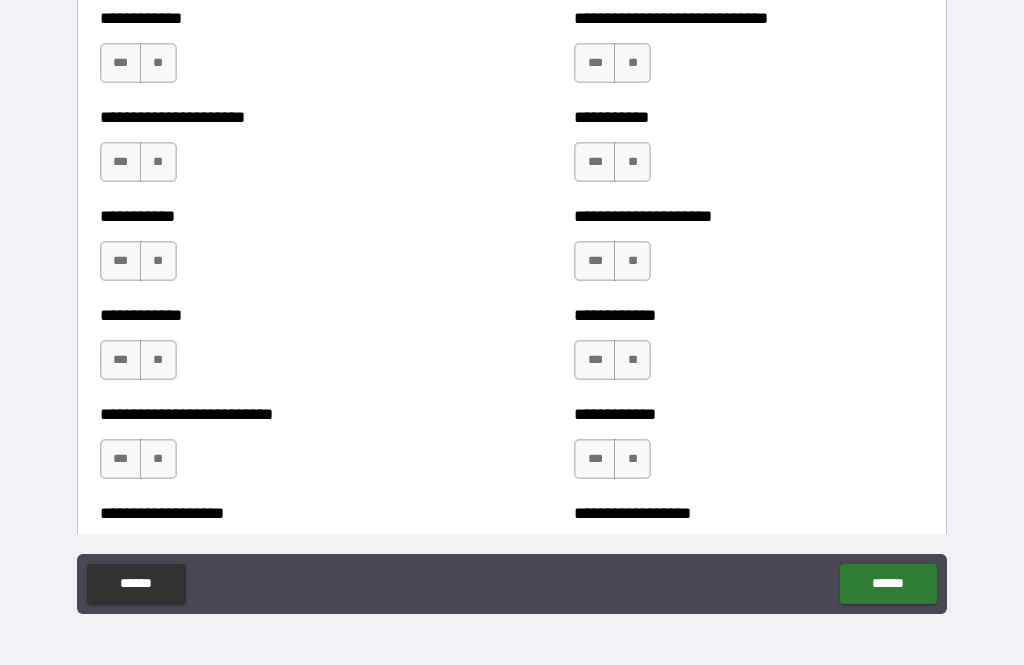 scroll, scrollTop: 5556, scrollLeft: 0, axis: vertical 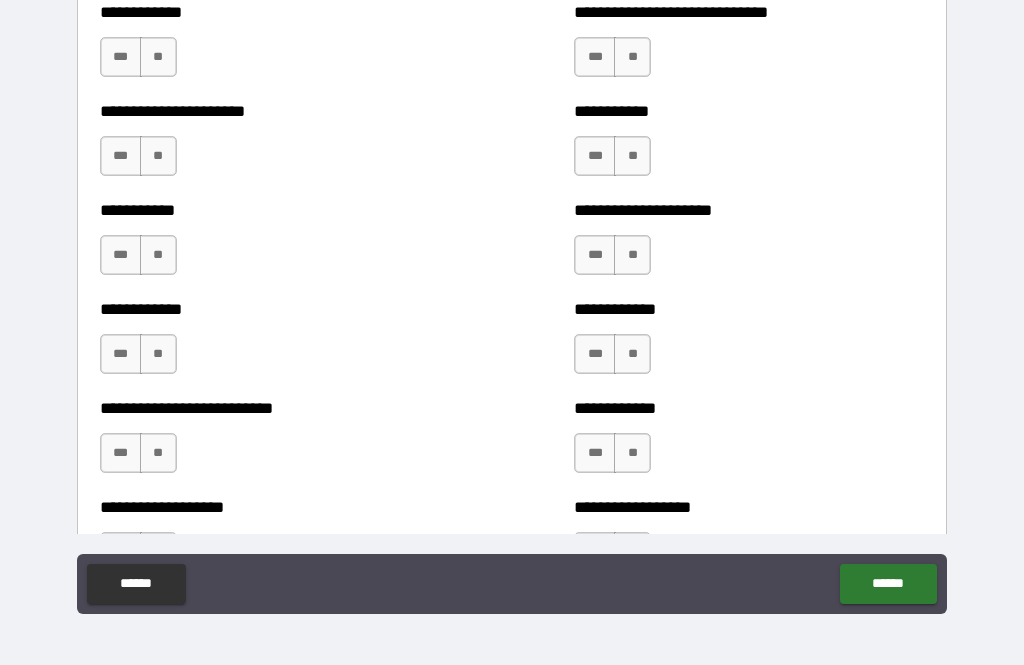 click on "**********" at bounding box center [275, 47] 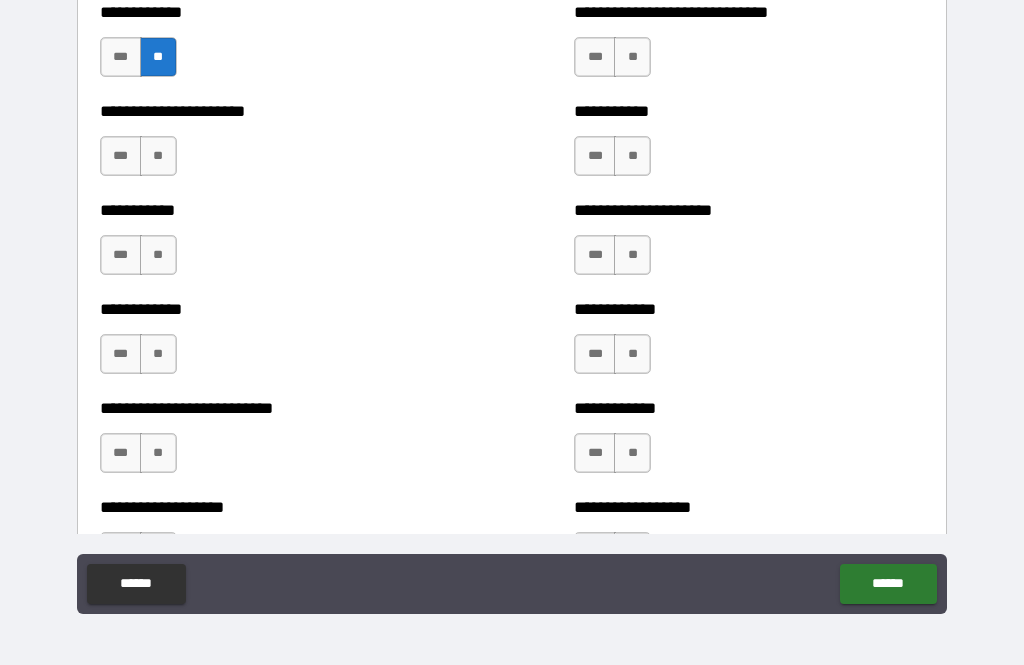 click on "**" at bounding box center (158, 156) 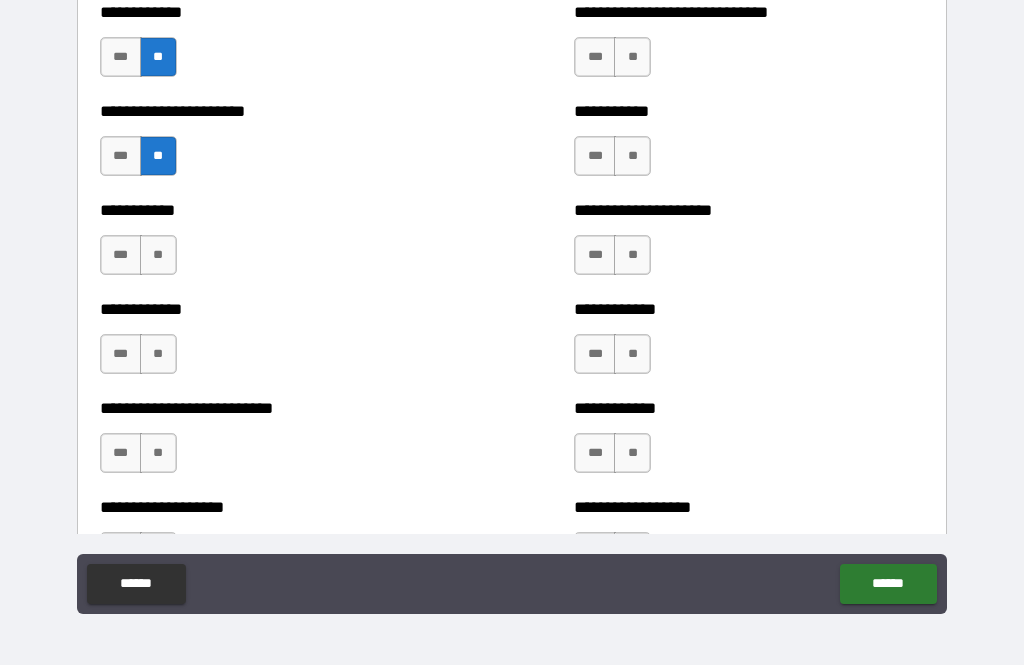 click on "**" at bounding box center [158, 255] 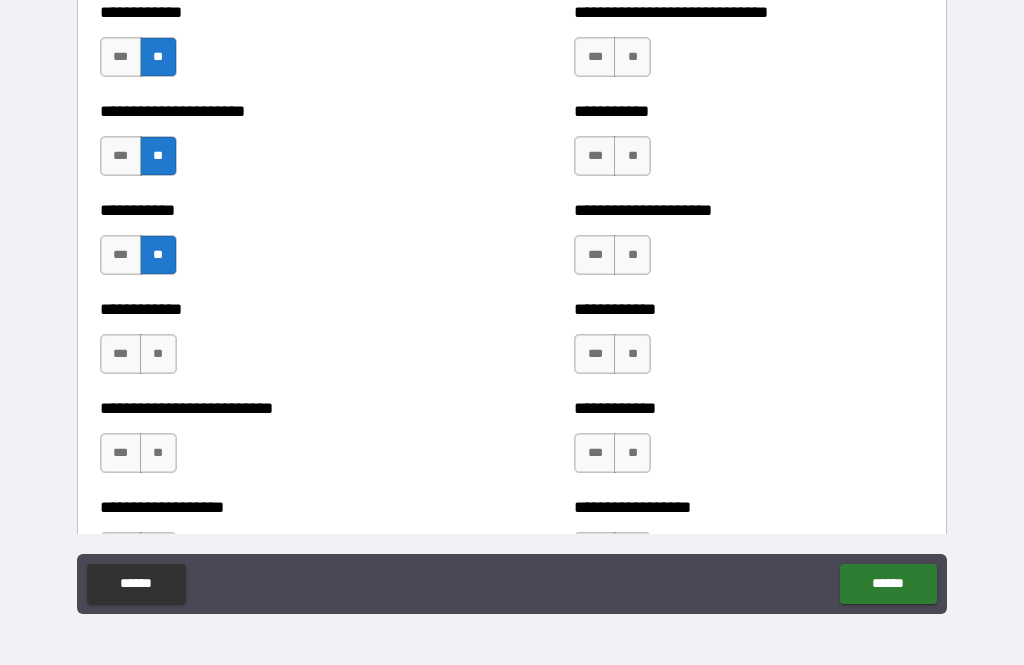 click on "**" at bounding box center (158, 354) 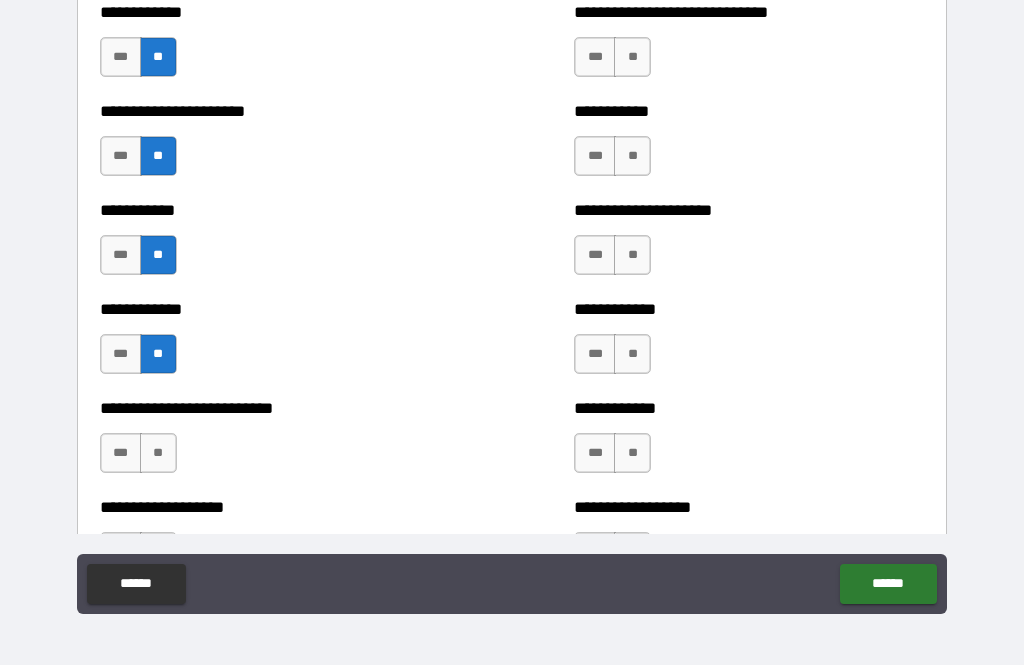 click on "**" at bounding box center (158, 453) 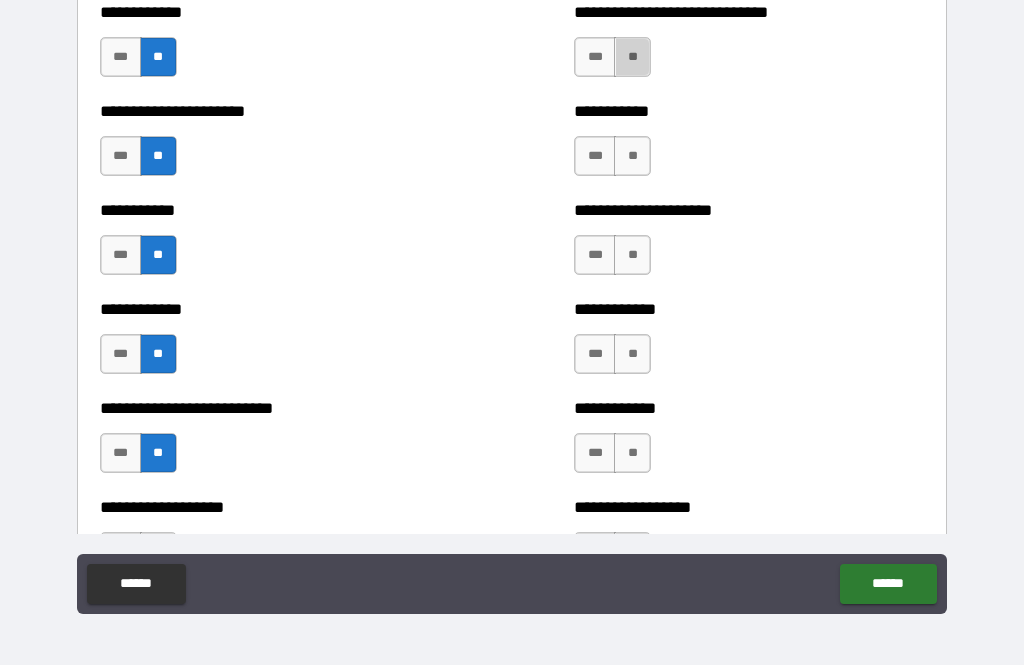 click on "**" at bounding box center (632, 57) 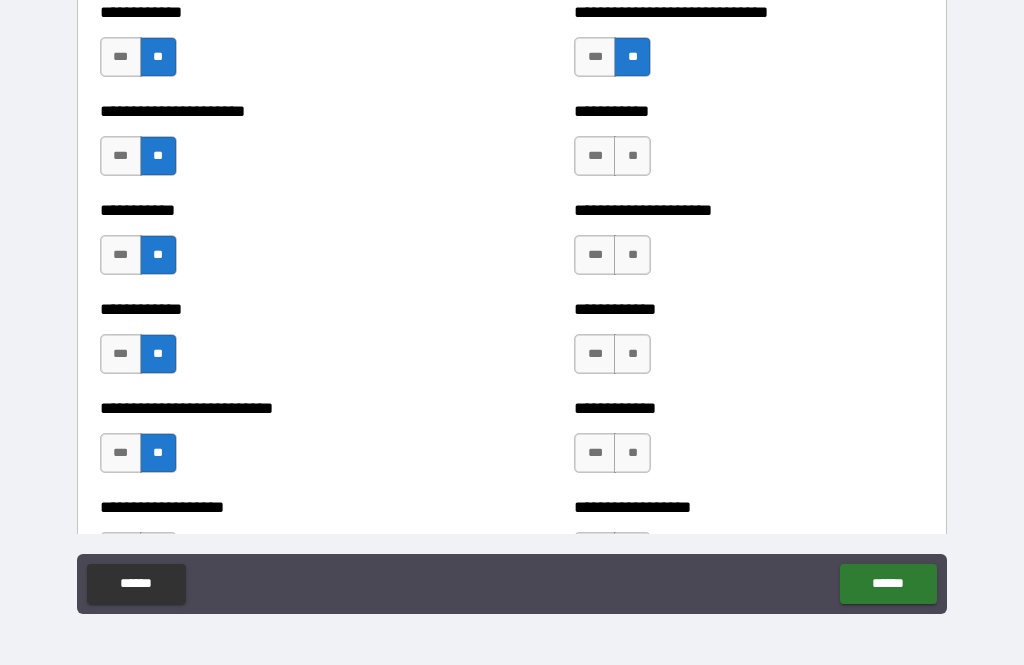 click on "**" at bounding box center (632, 156) 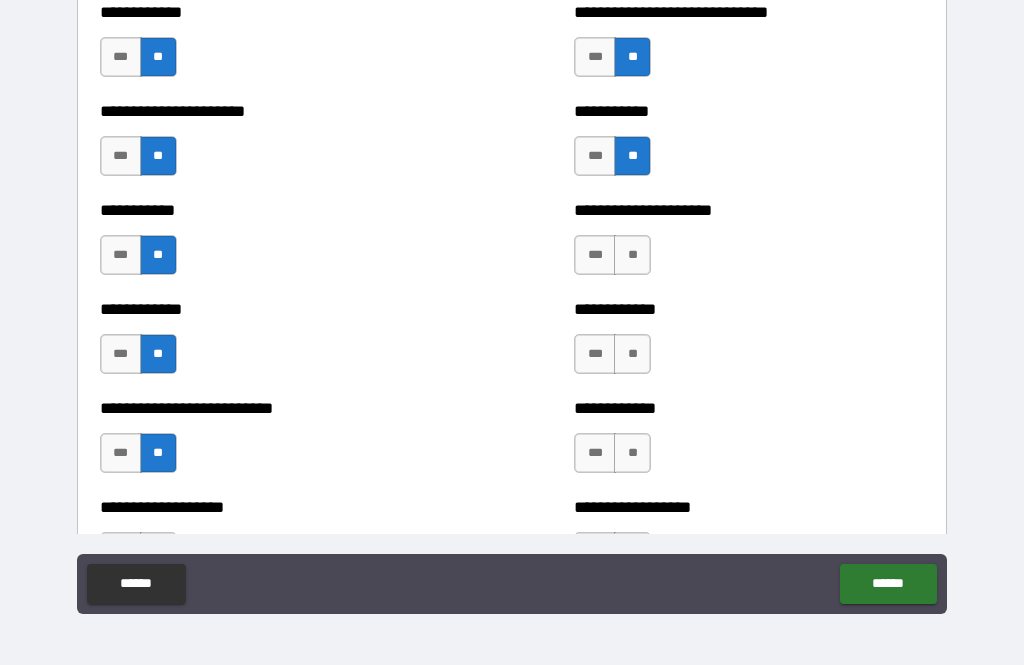 click on "**" at bounding box center (632, 255) 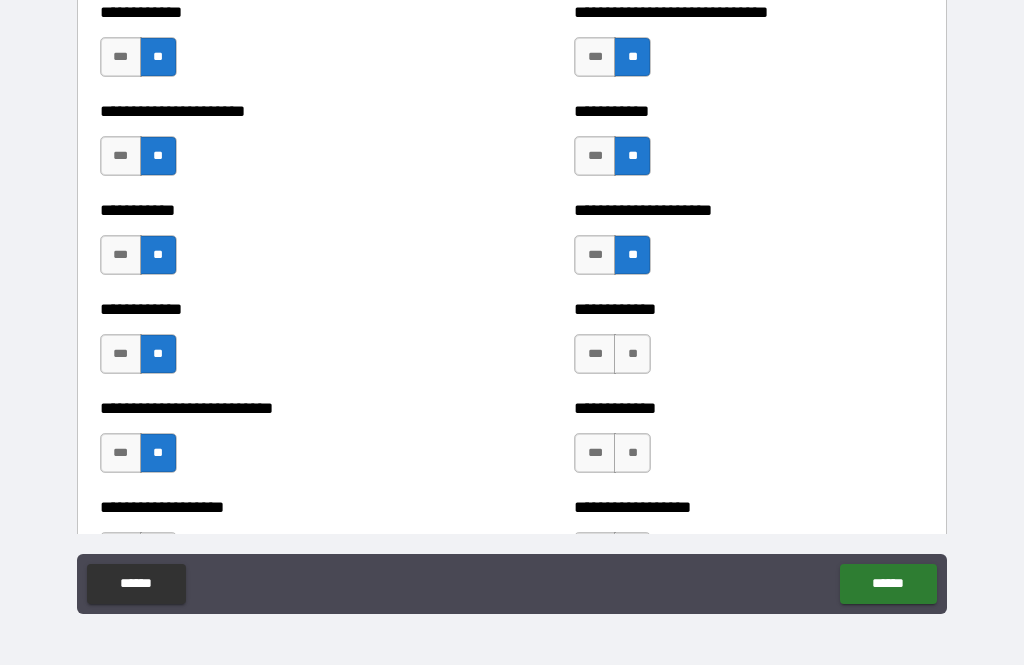 click on "**" at bounding box center (632, 354) 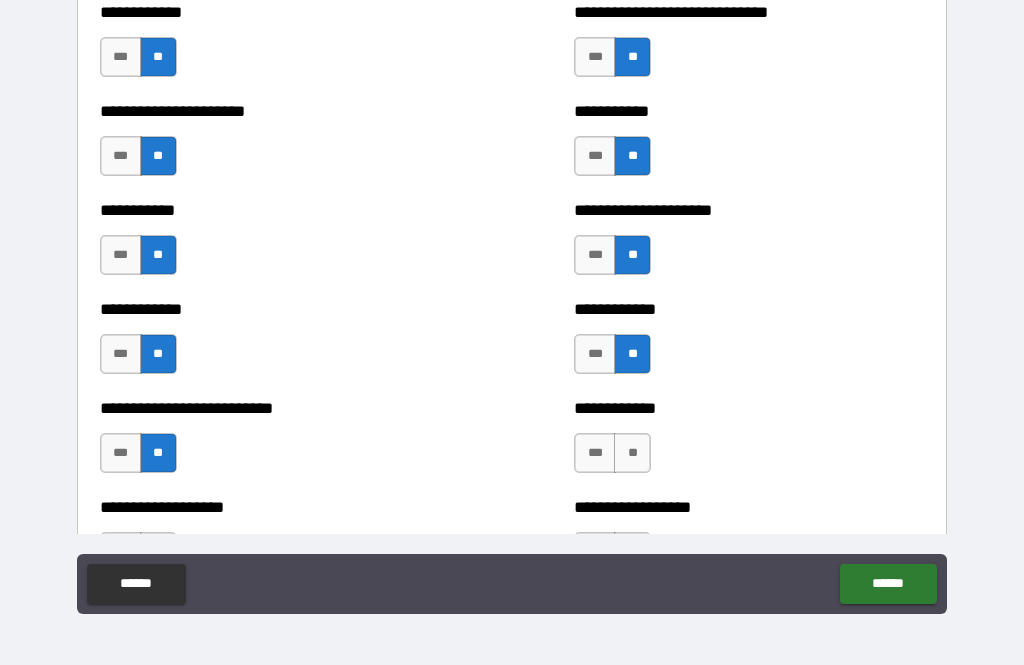 click on "**" at bounding box center (632, 453) 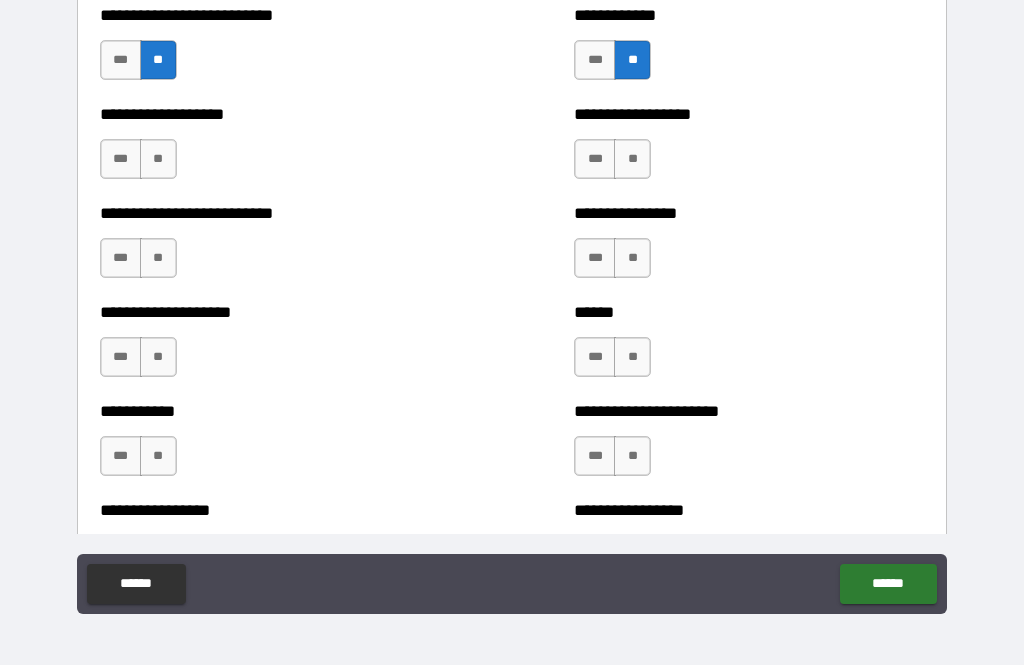 scroll, scrollTop: 5950, scrollLeft: 0, axis: vertical 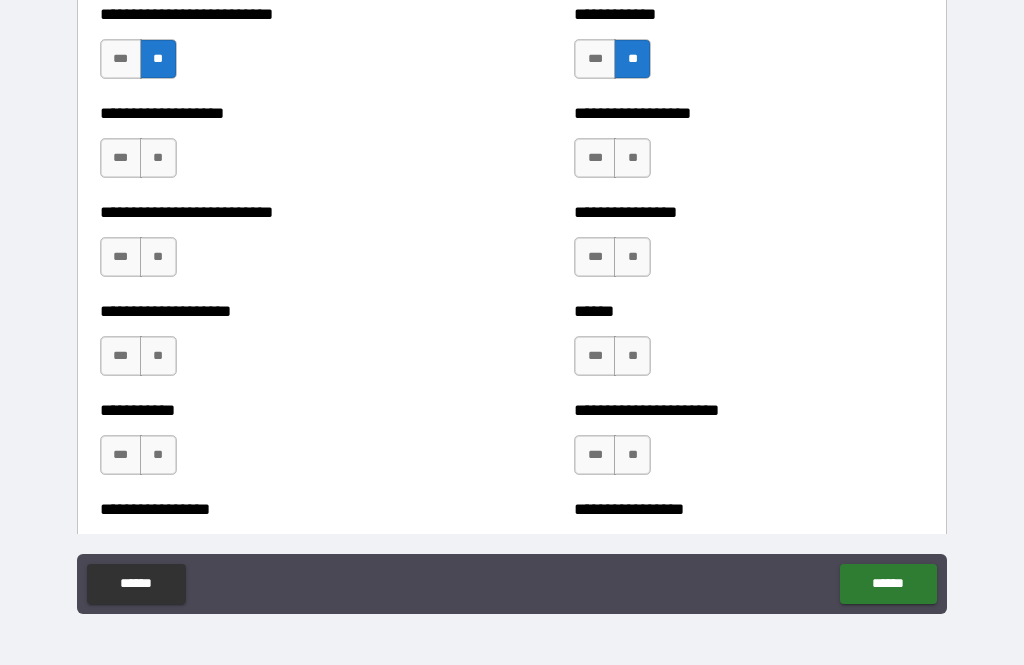 click on "**" at bounding box center (632, 158) 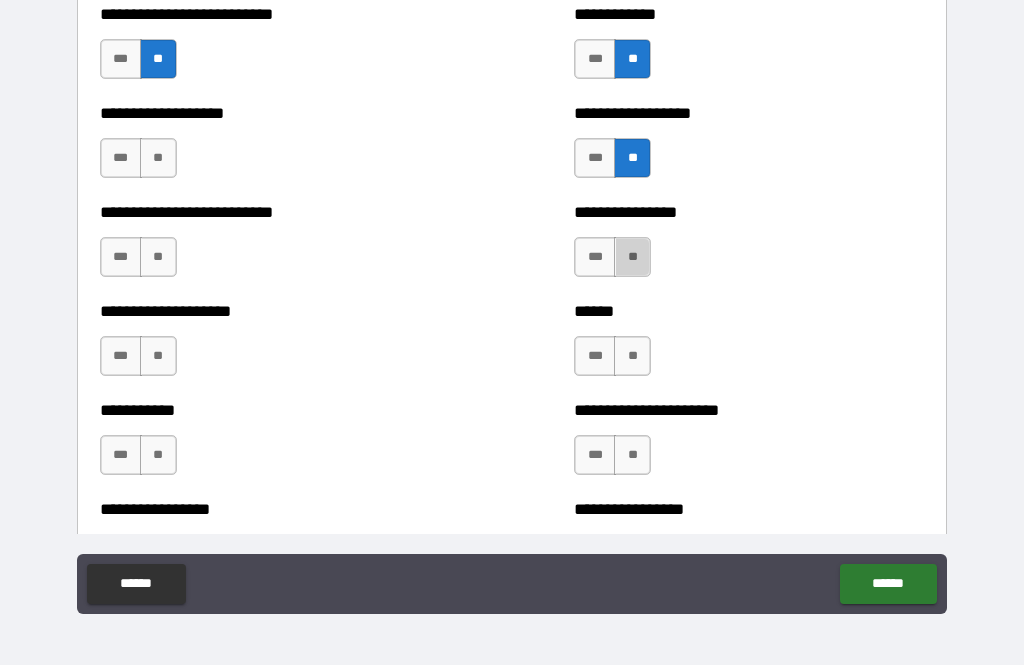 click on "**" at bounding box center [632, 257] 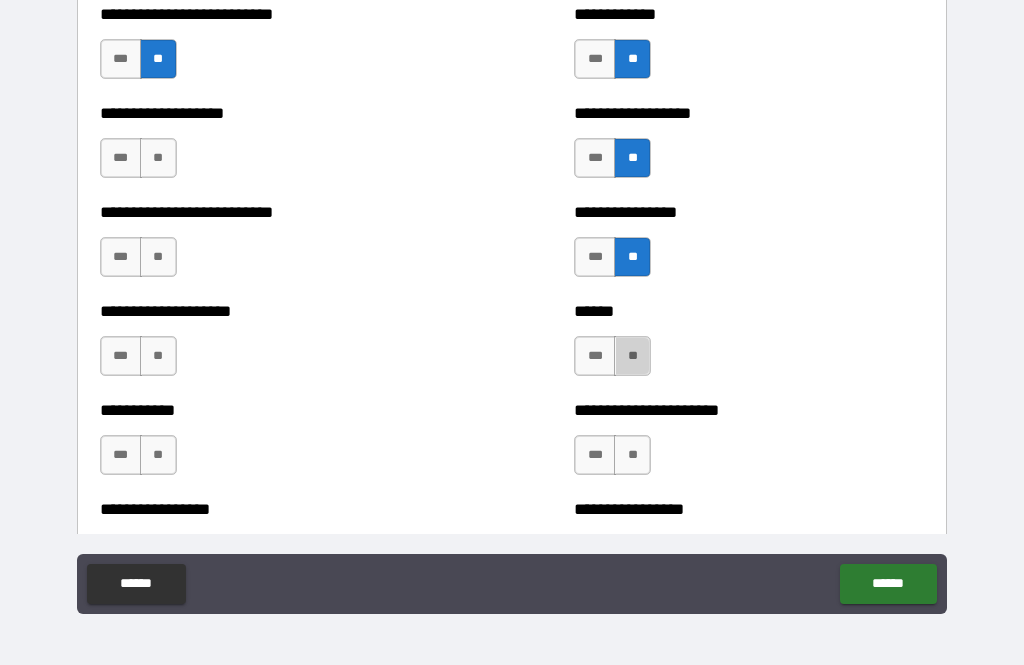 click on "**" at bounding box center [632, 356] 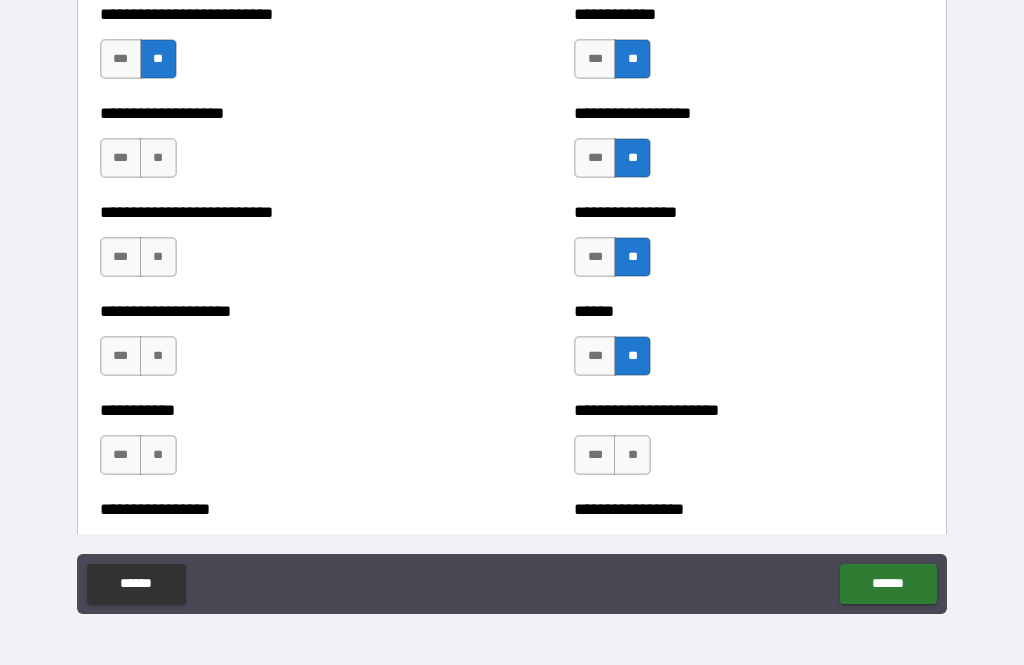 click on "**" at bounding box center [632, 455] 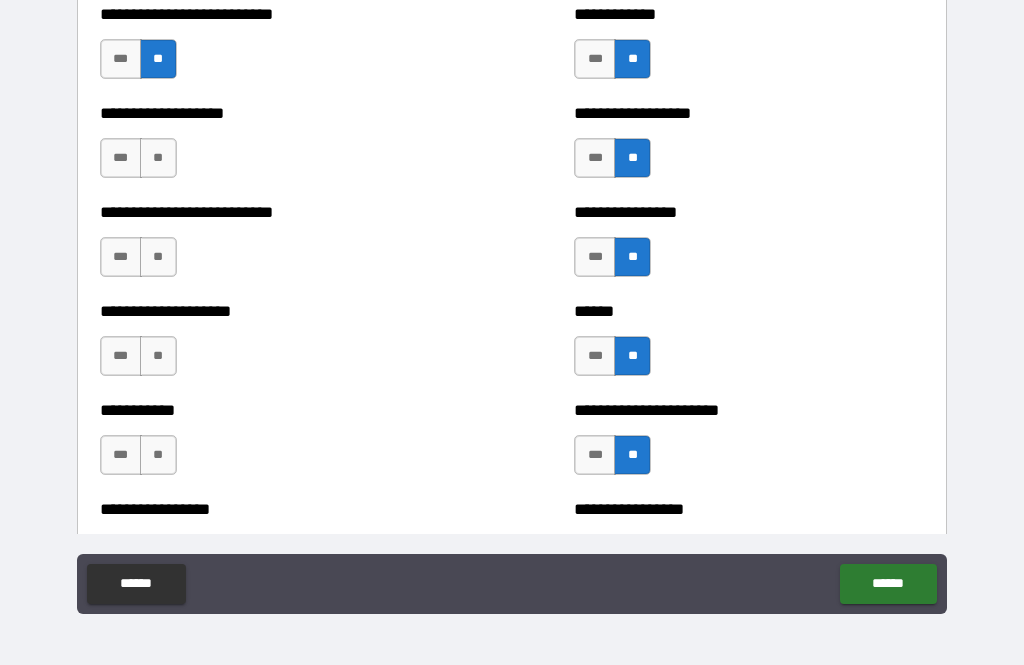 click on "**" at bounding box center (158, 158) 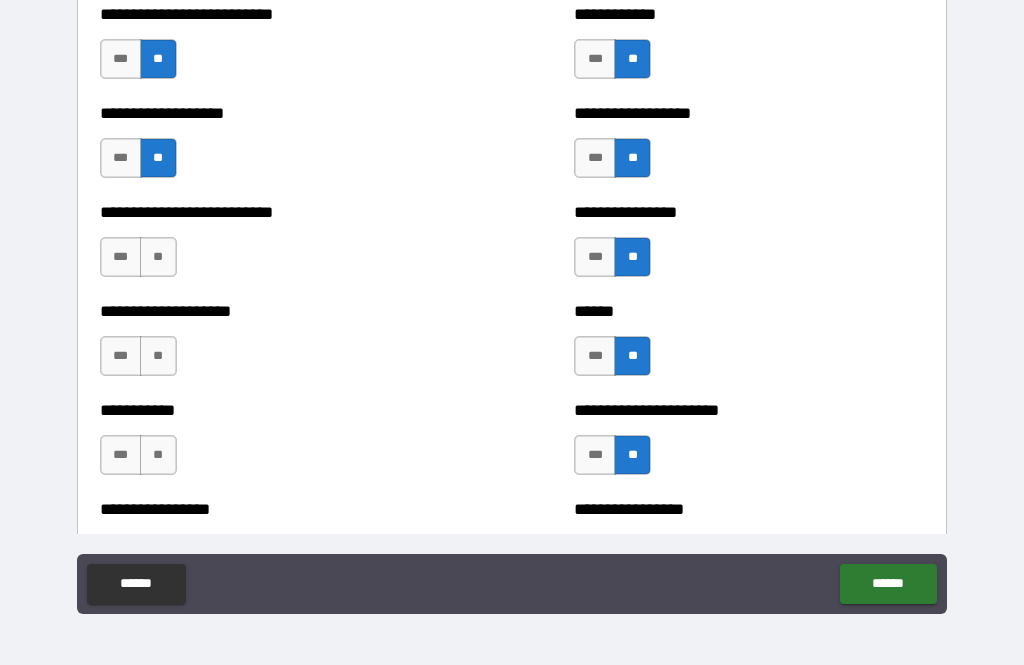 click on "**" at bounding box center (158, 257) 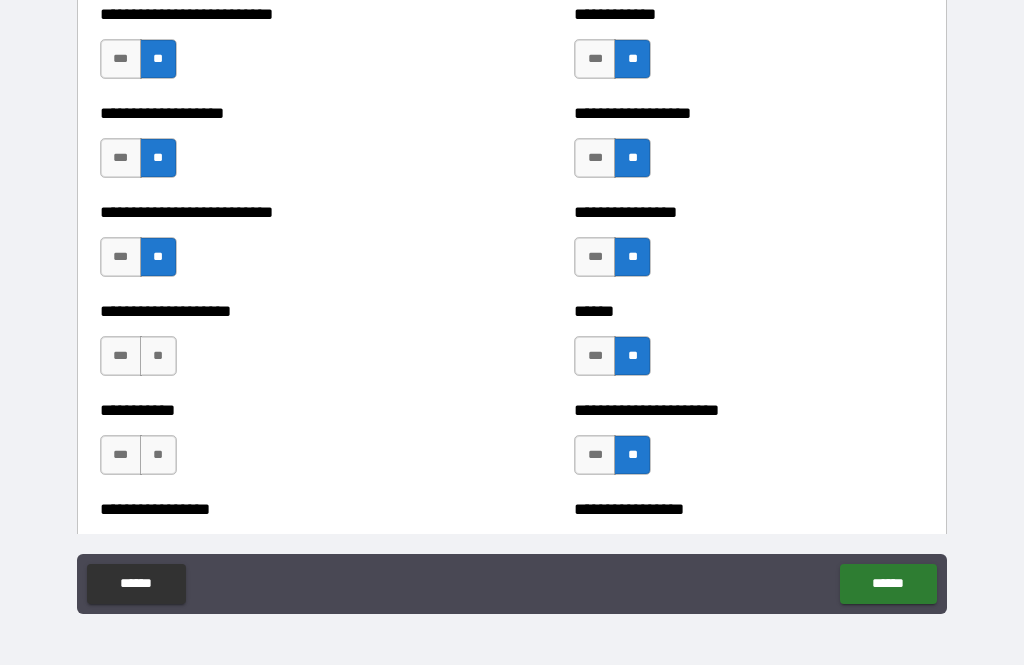 click on "**" at bounding box center (158, 356) 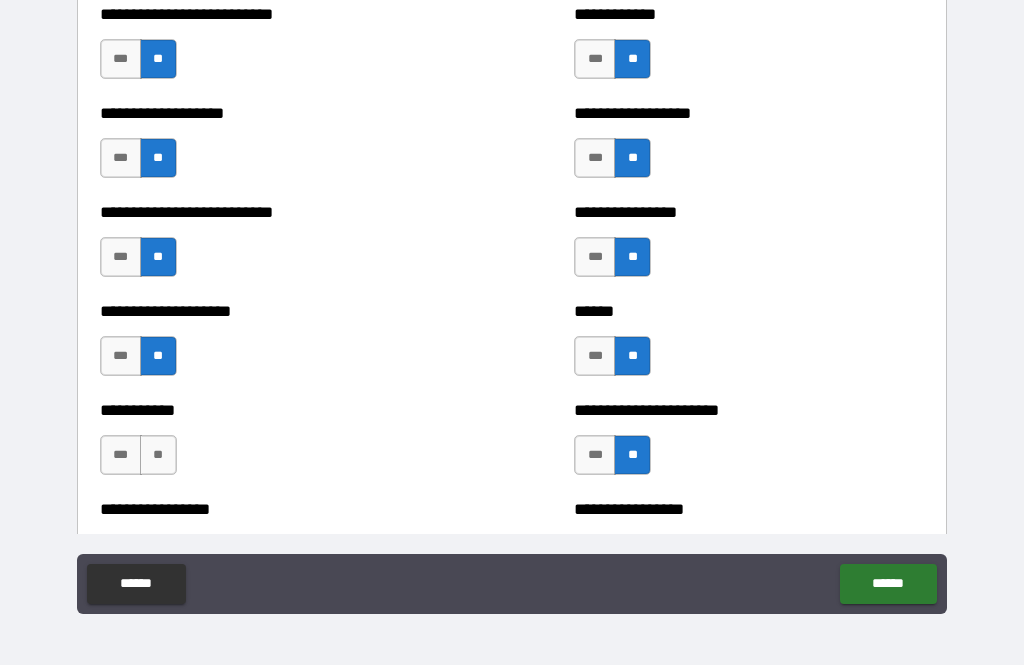 click on "**" at bounding box center (158, 455) 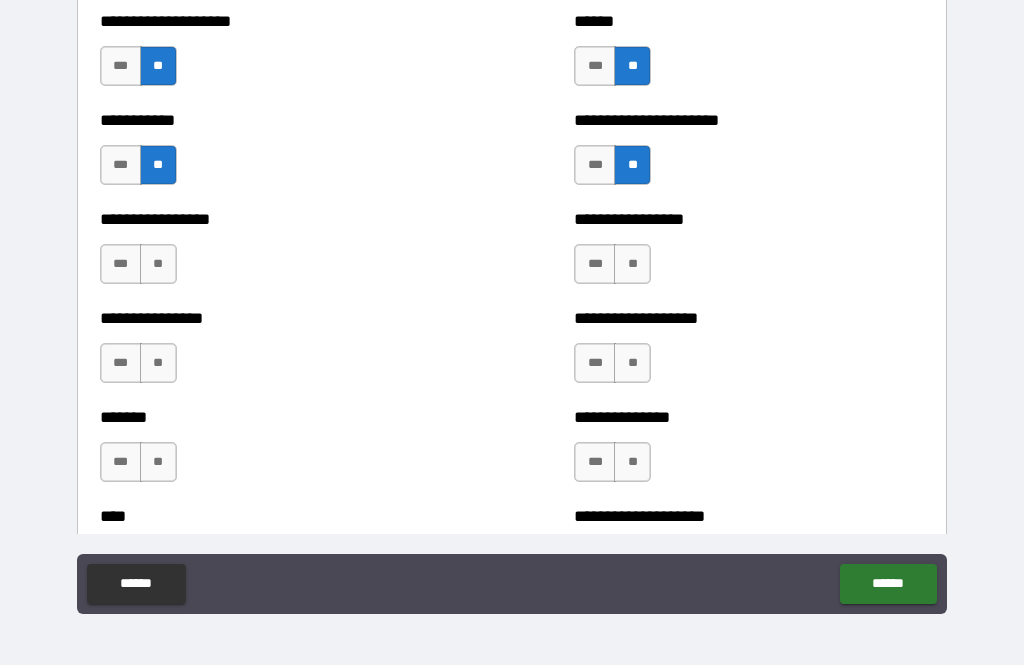 scroll, scrollTop: 6239, scrollLeft: 0, axis: vertical 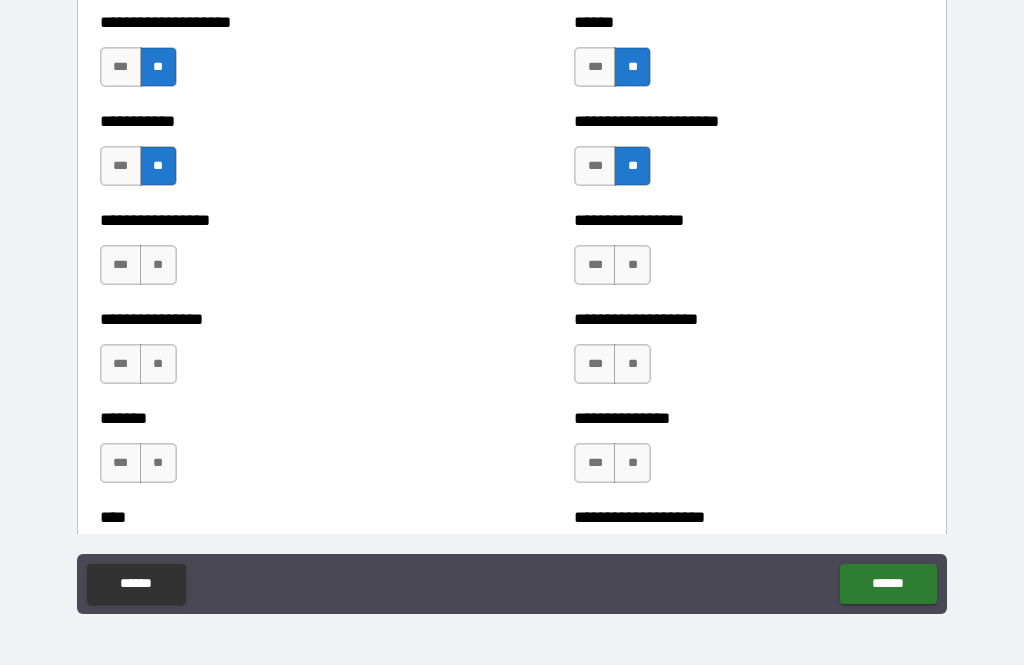 click on "**" at bounding box center [158, 265] 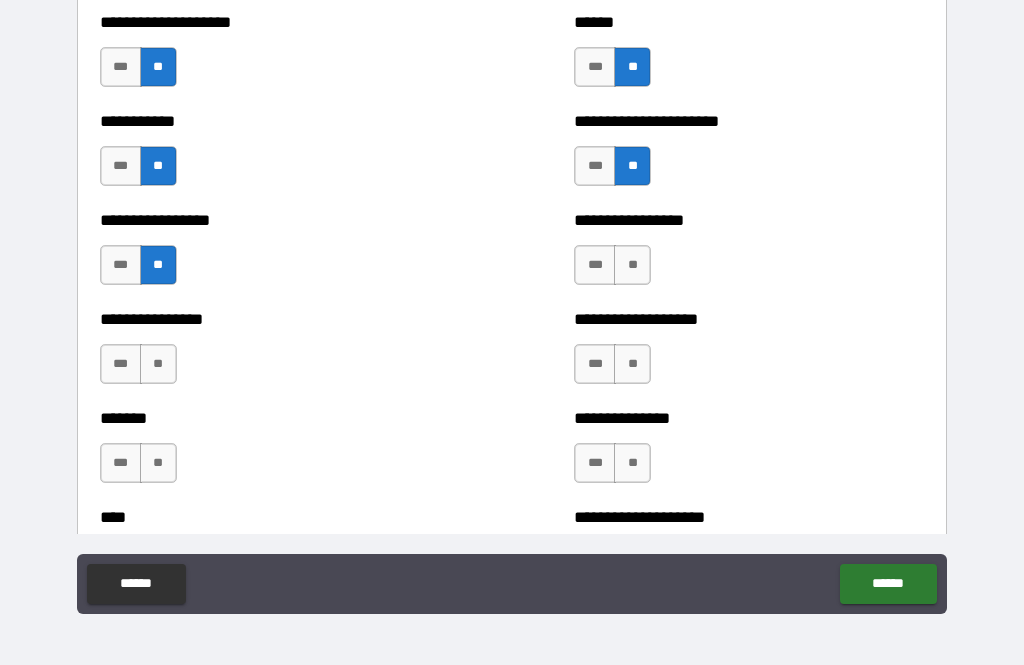 click on "**" at bounding box center [158, 364] 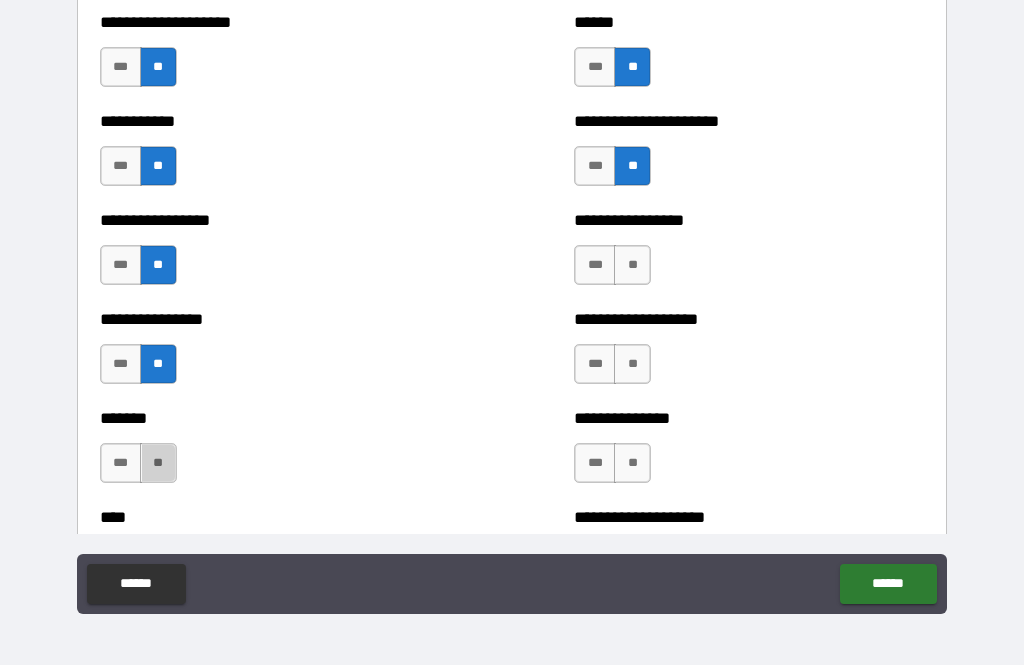click on "**" at bounding box center (158, 463) 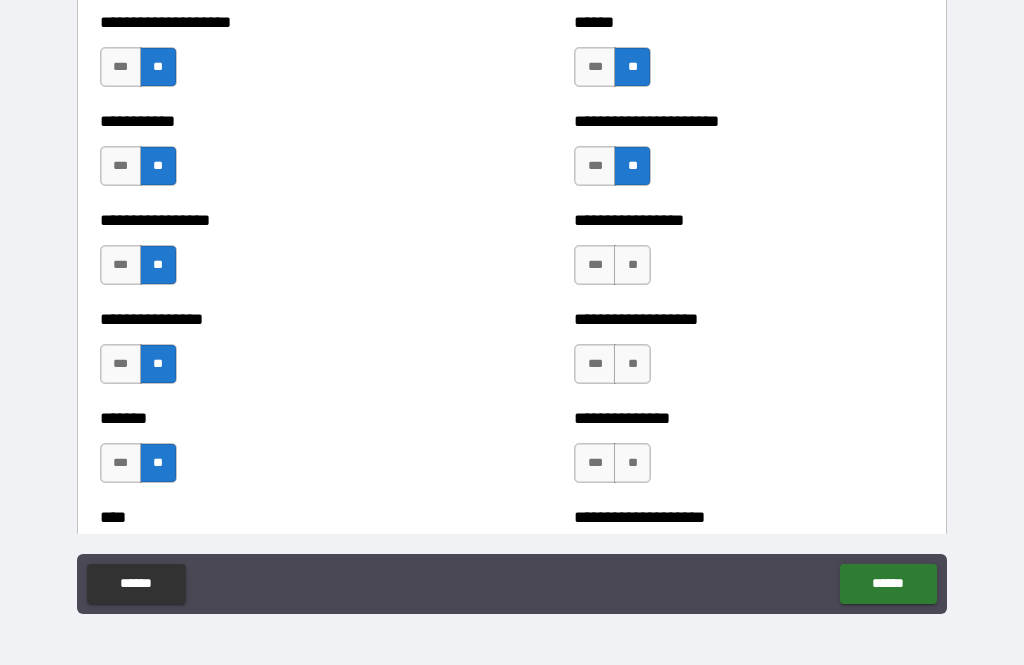 click on "**" at bounding box center [632, 265] 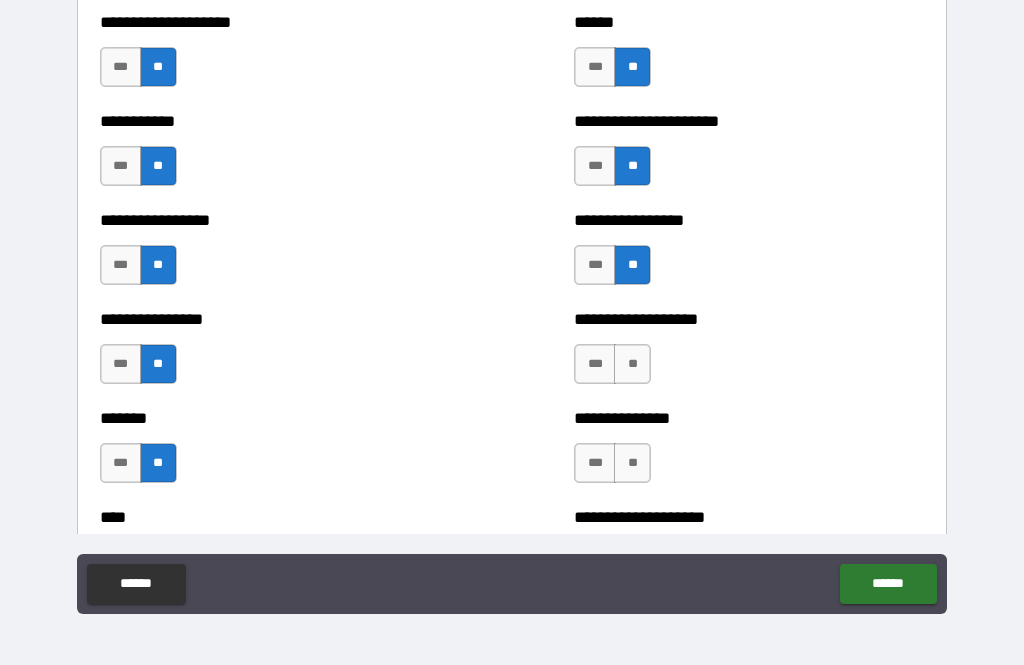 click on "**" at bounding box center [632, 364] 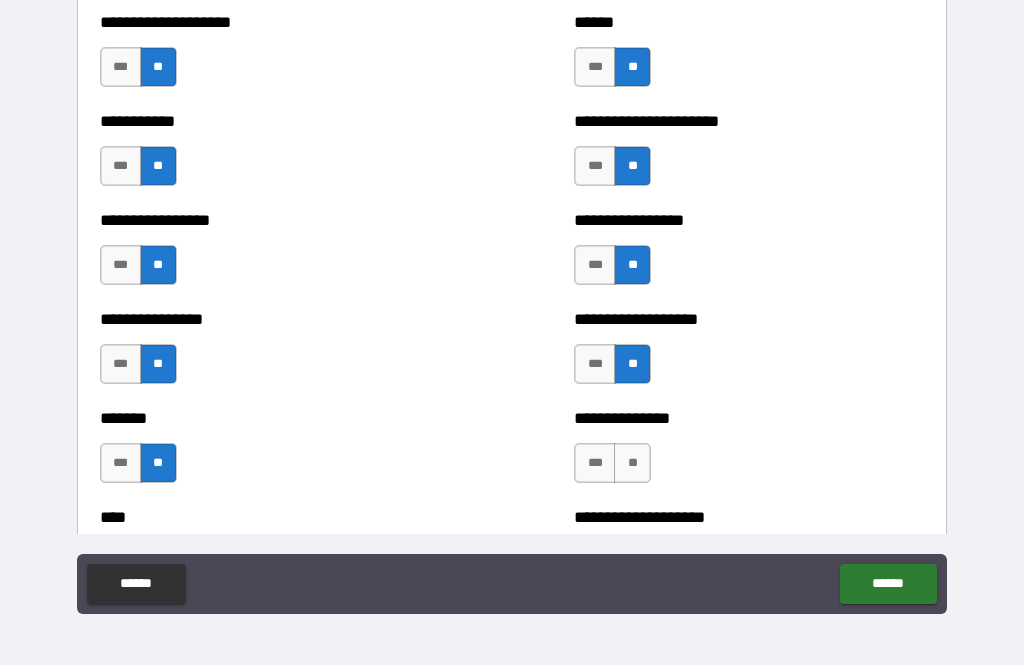 click on "***" at bounding box center (595, 463) 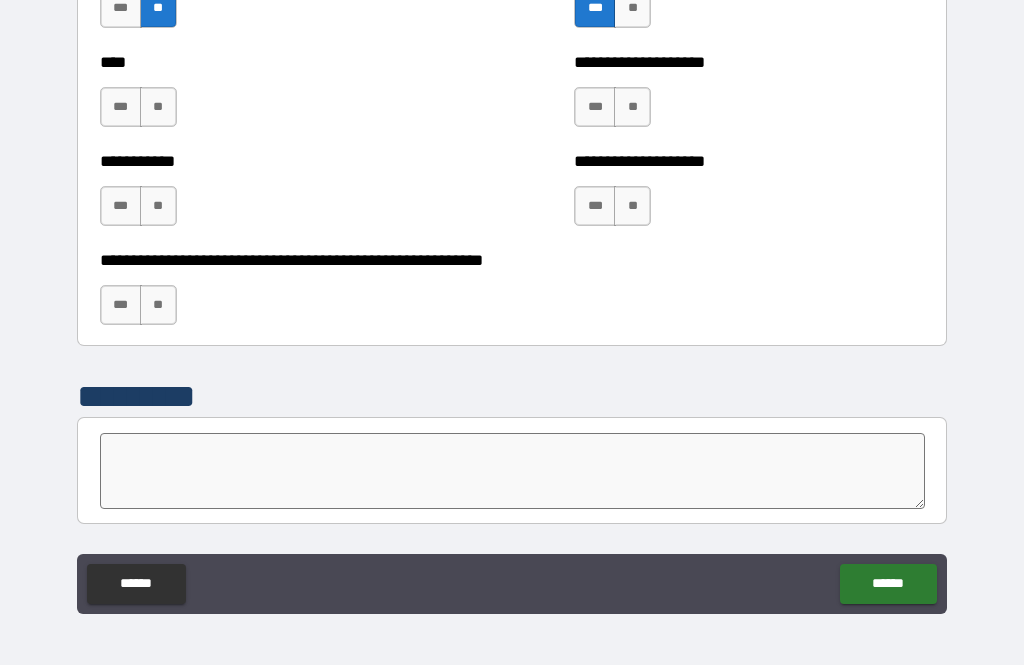 scroll, scrollTop: 6696, scrollLeft: 0, axis: vertical 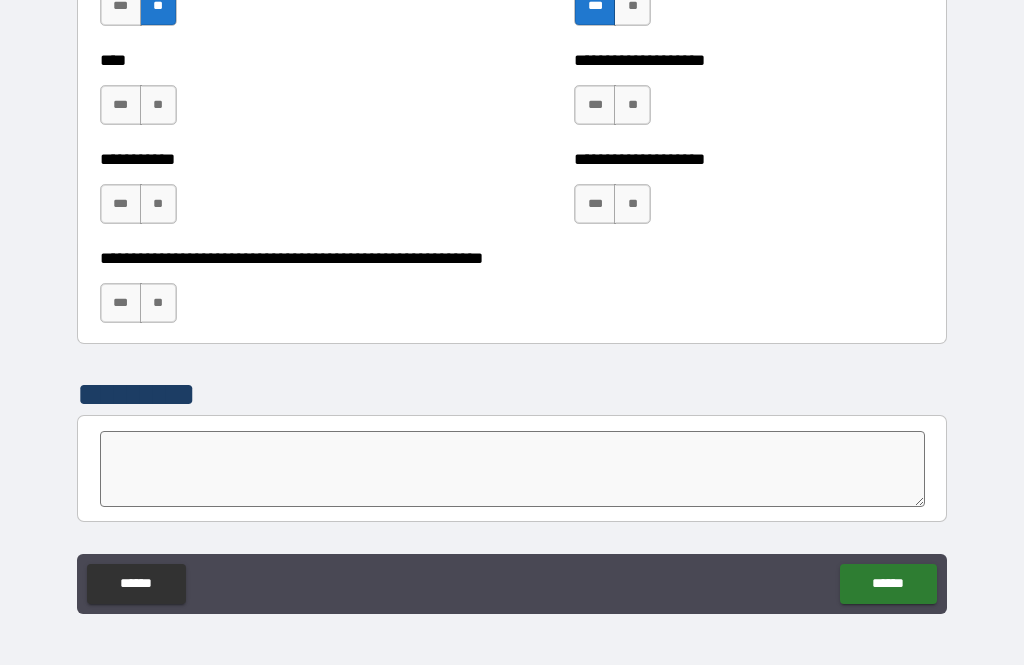 click on "**" at bounding box center (158, 105) 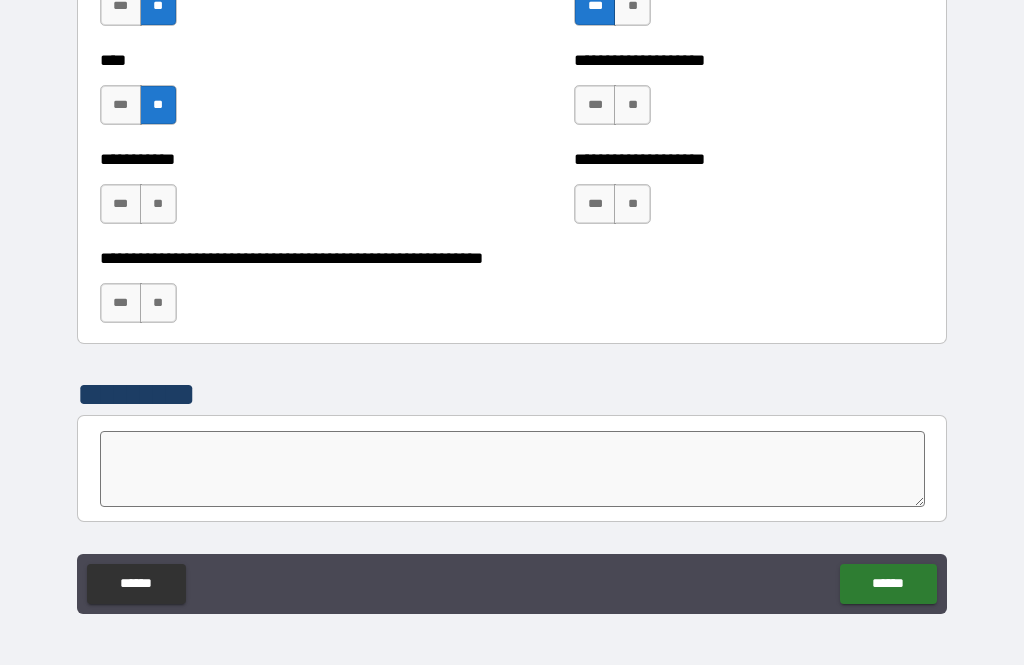 click on "**" at bounding box center [158, 204] 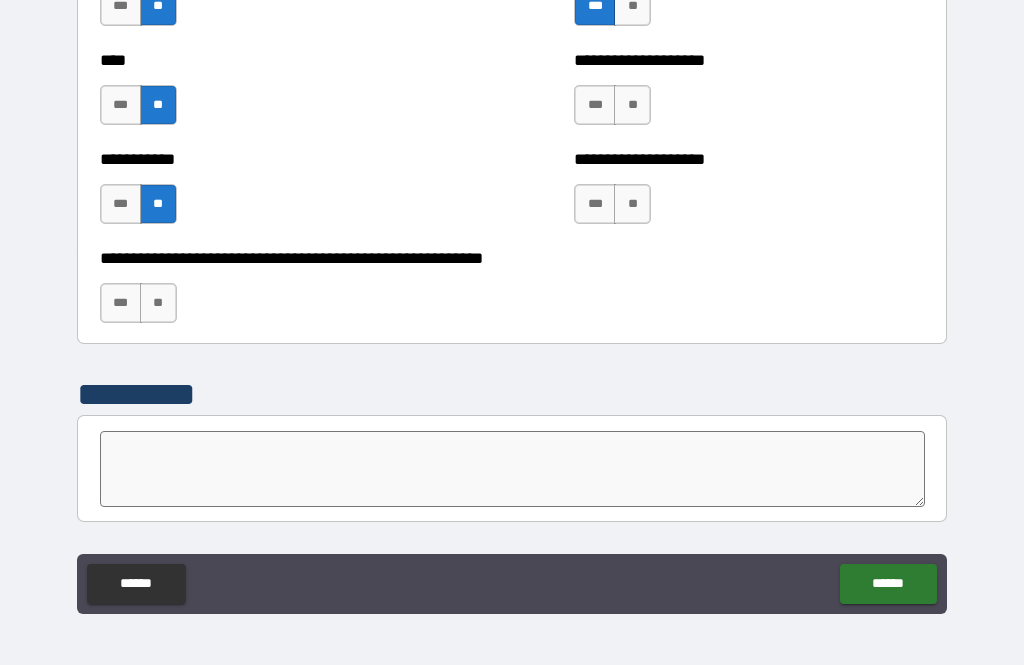 click on "**" at bounding box center (632, 105) 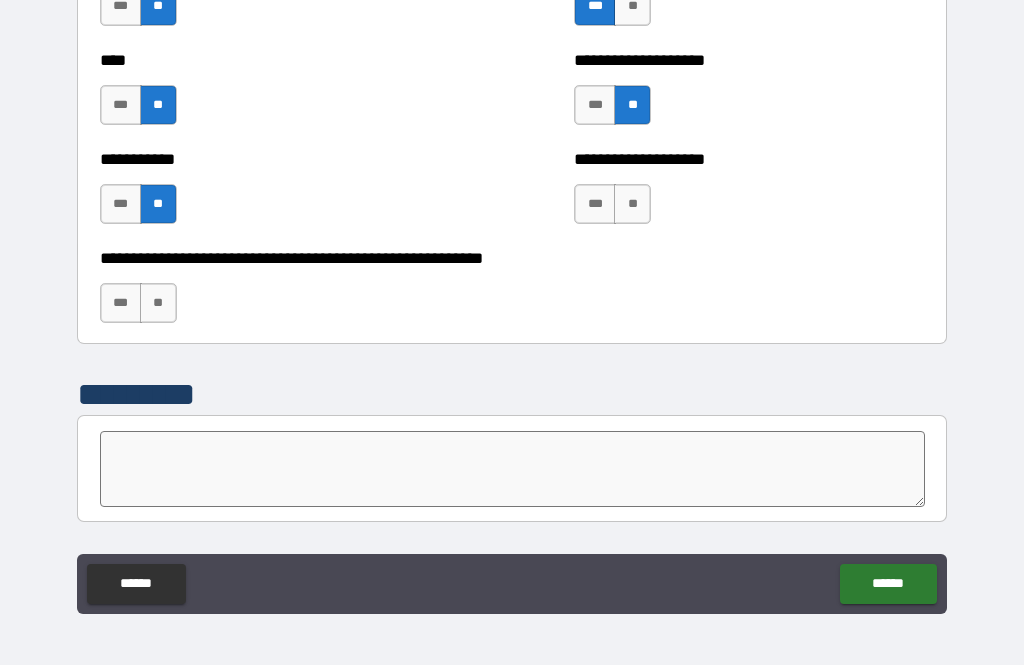 click on "**" at bounding box center (632, 204) 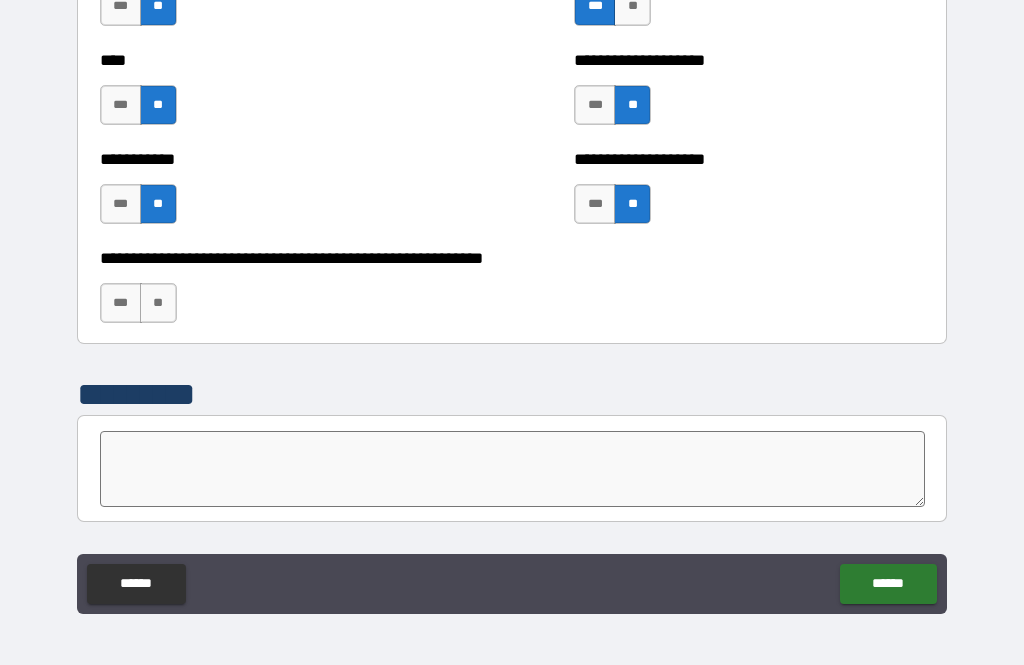 click on "**" at bounding box center (158, 303) 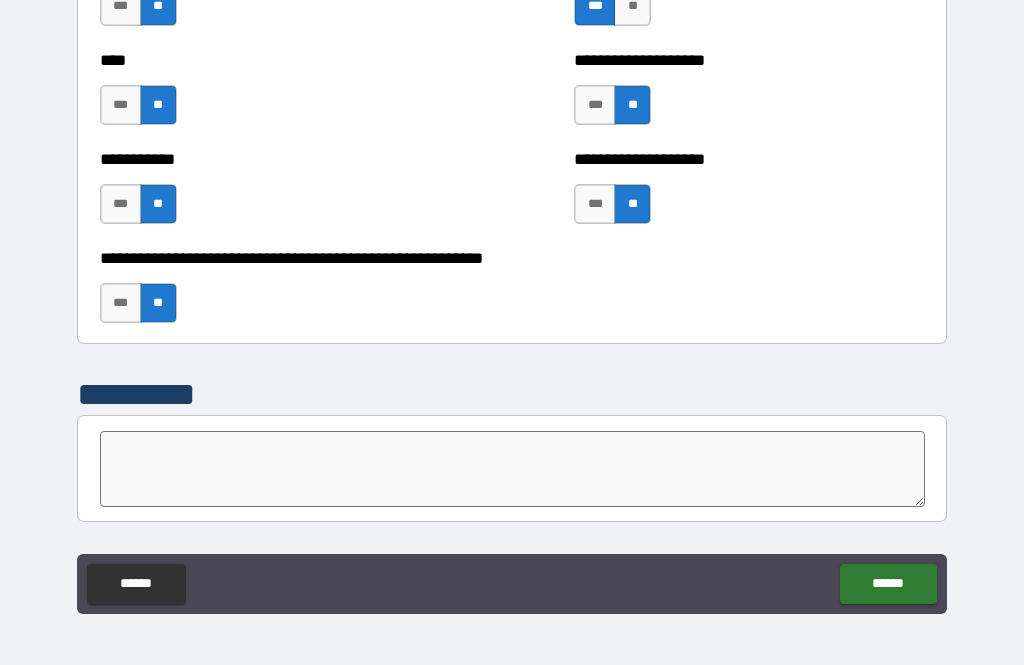 click on "******" at bounding box center (888, 584) 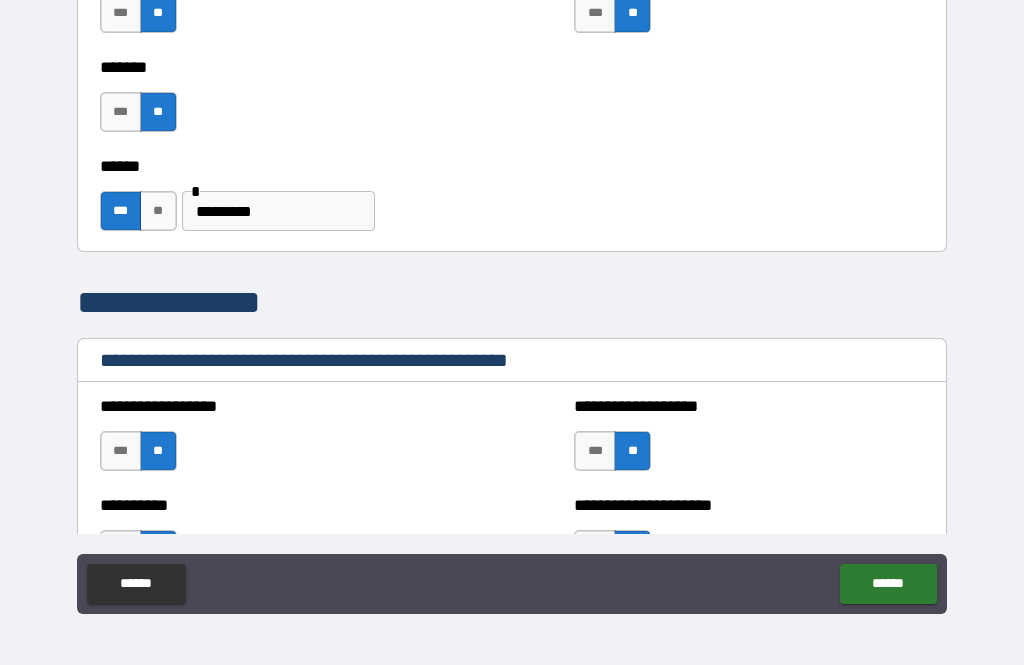 scroll, scrollTop: 2389, scrollLeft: 0, axis: vertical 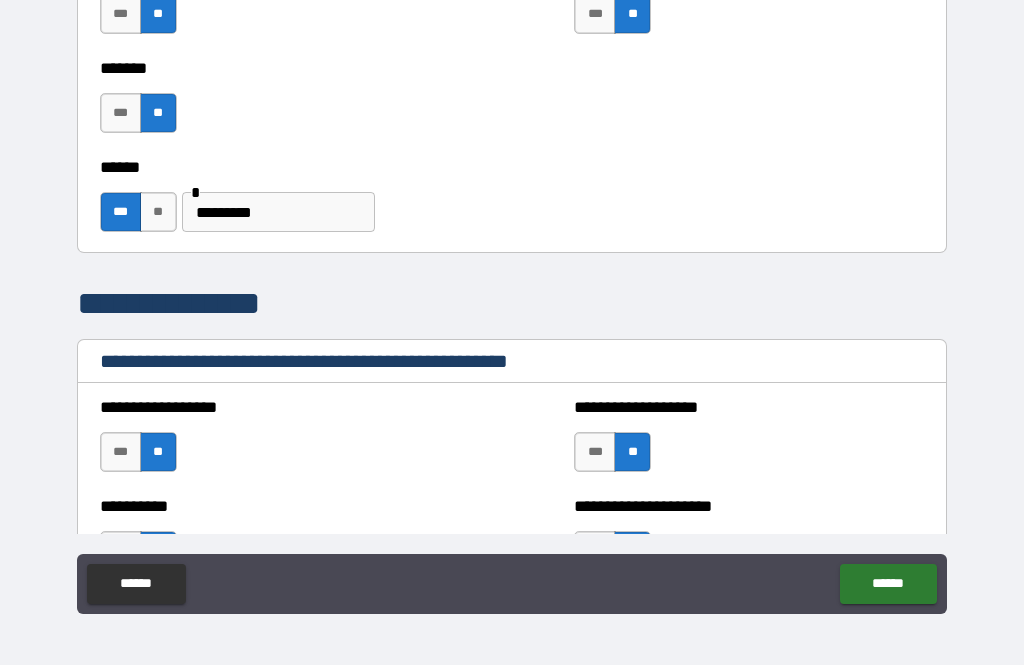 click on "********" at bounding box center (278, 212) 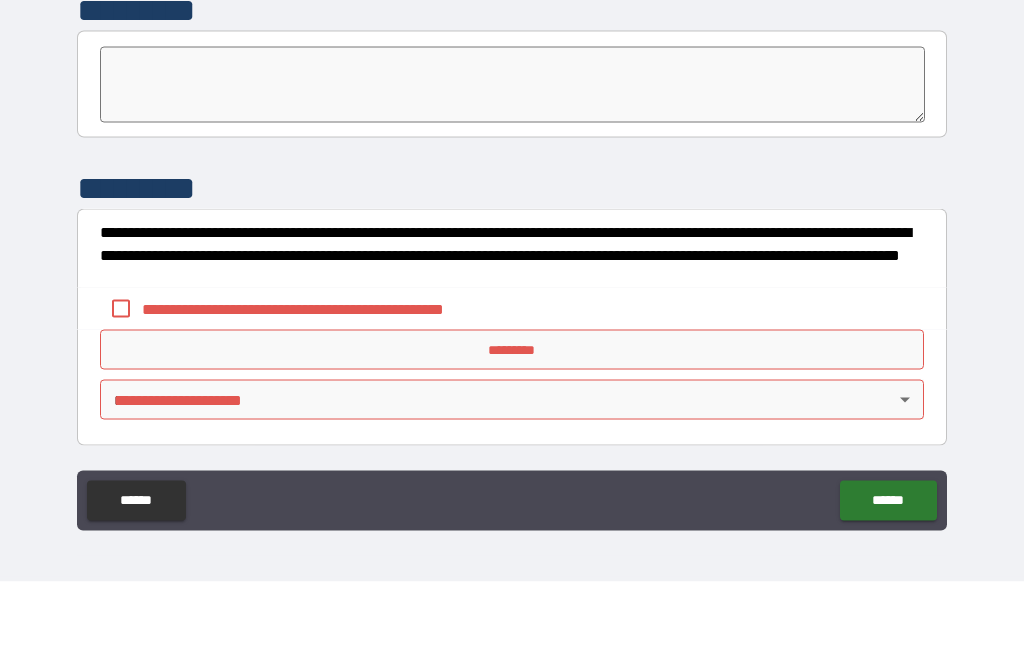 scroll, scrollTop: 6997, scrollLeft: 0, axis: vertical 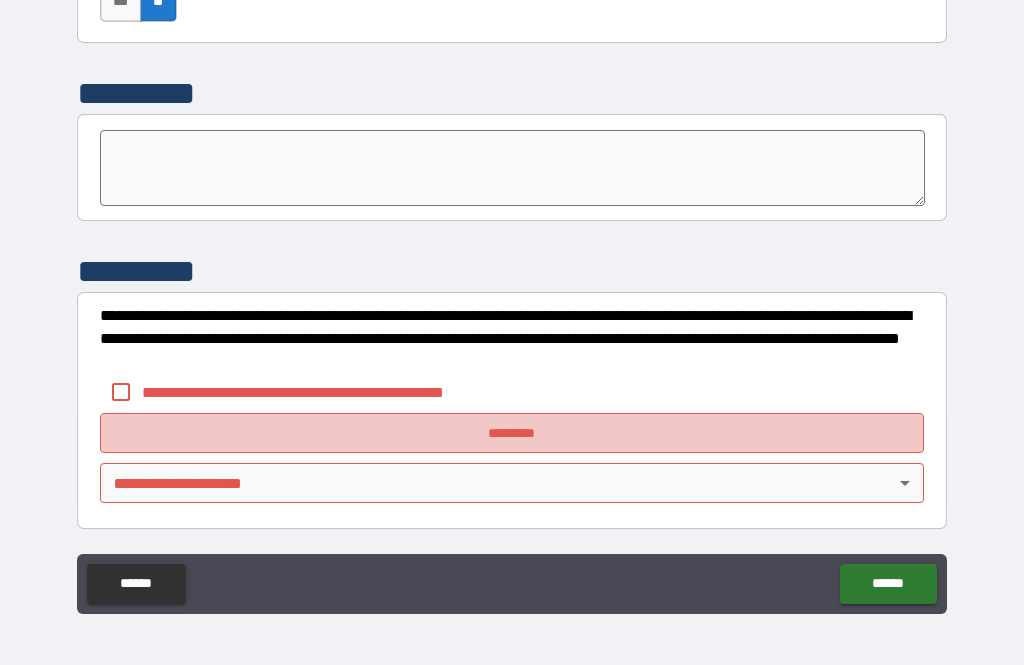 click on "*********" at bounding box center (512, 433) 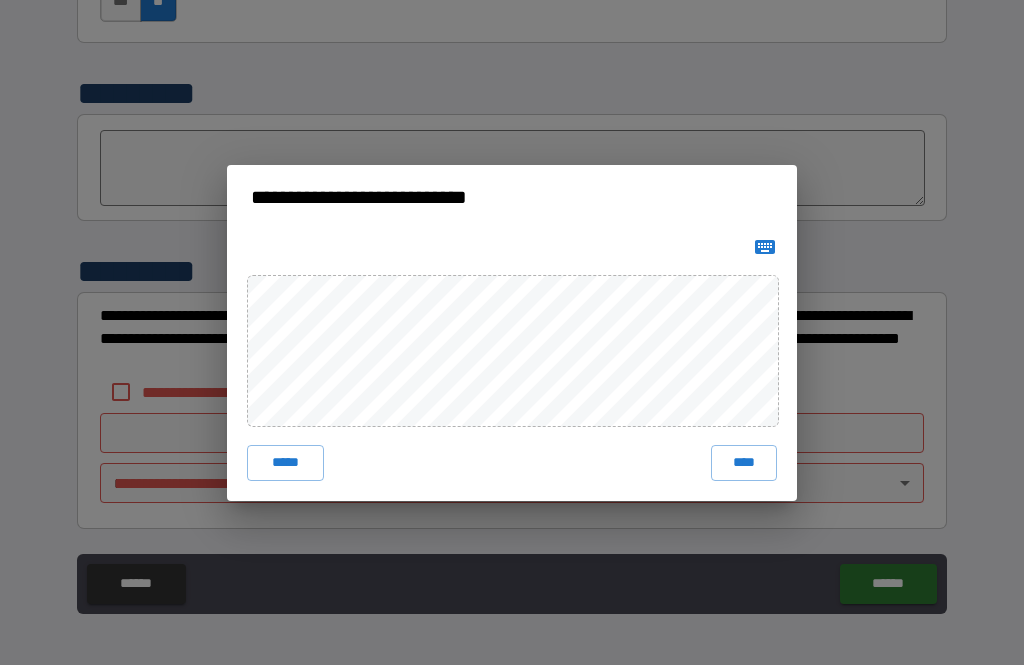 click on "*****" at bounding box center (285, 463) 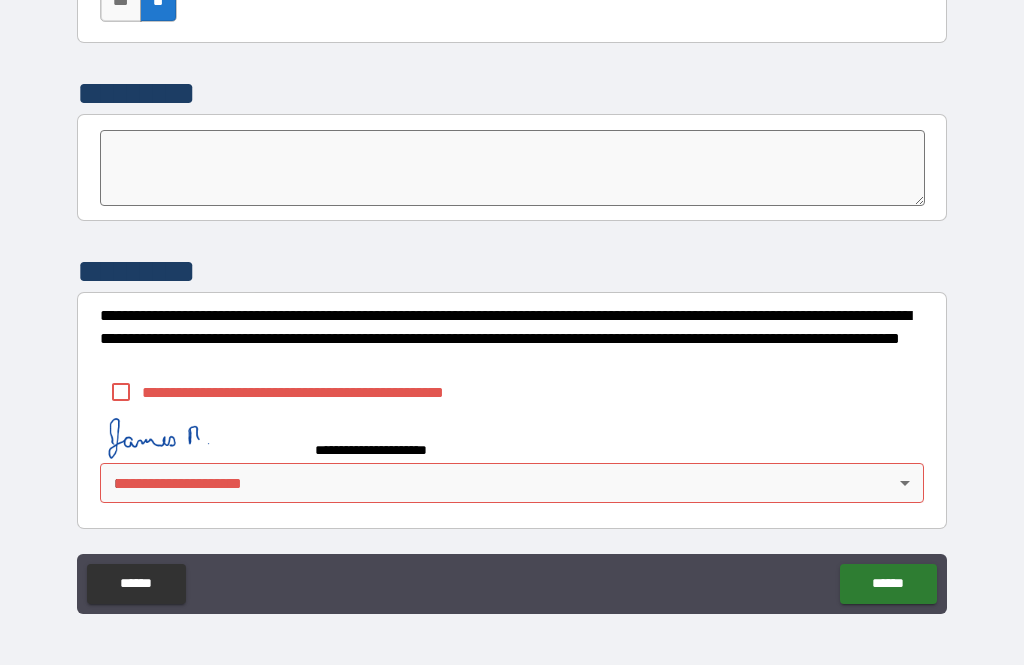 scroll, scrollTop: 6987, scrollLeft: 0, axis: vertical 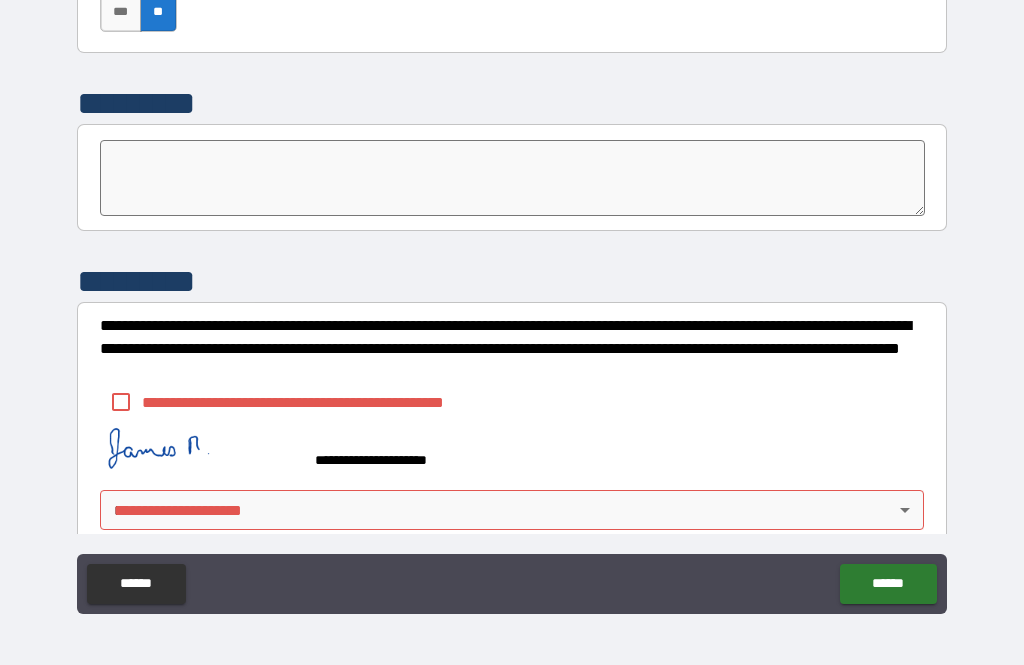 click at bounding box center (200, 451) 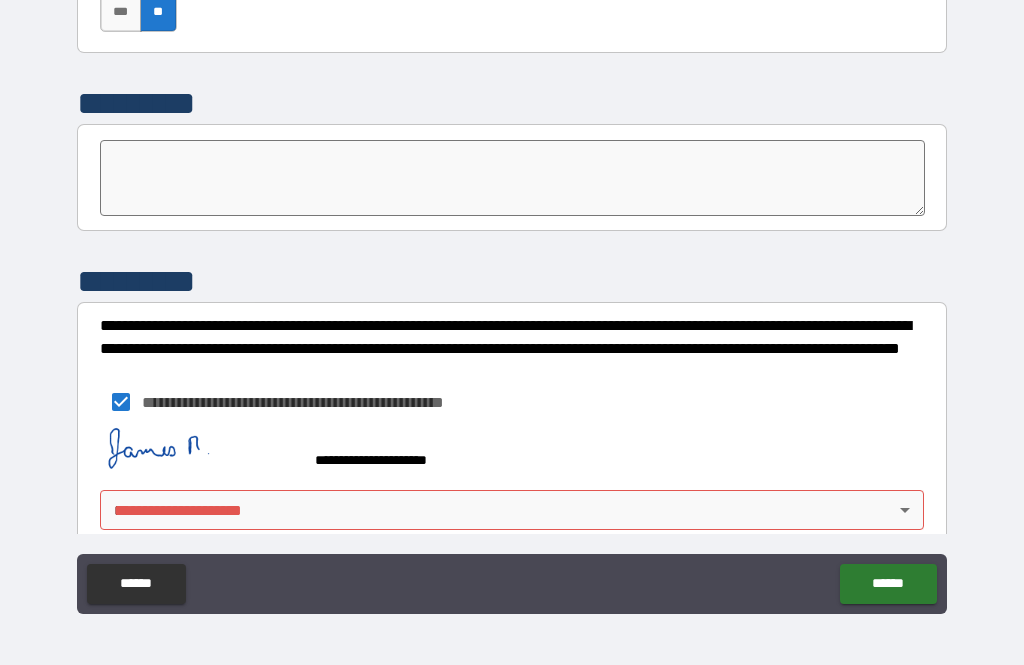 click on "**********" at bounding box center (512, 300) 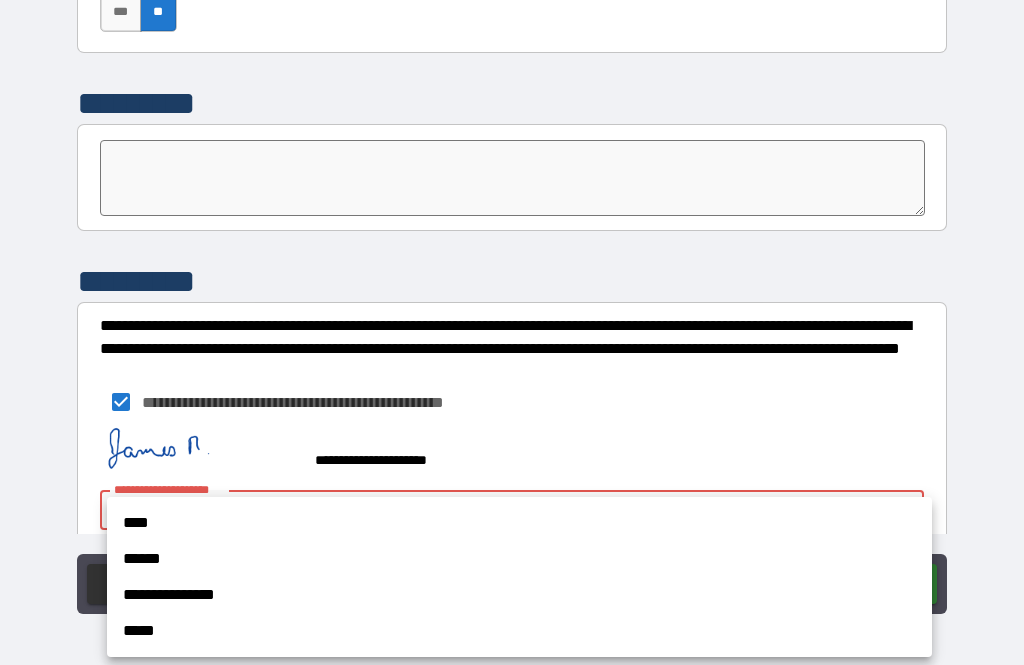 click on "****" at bounding box center (519, 523) 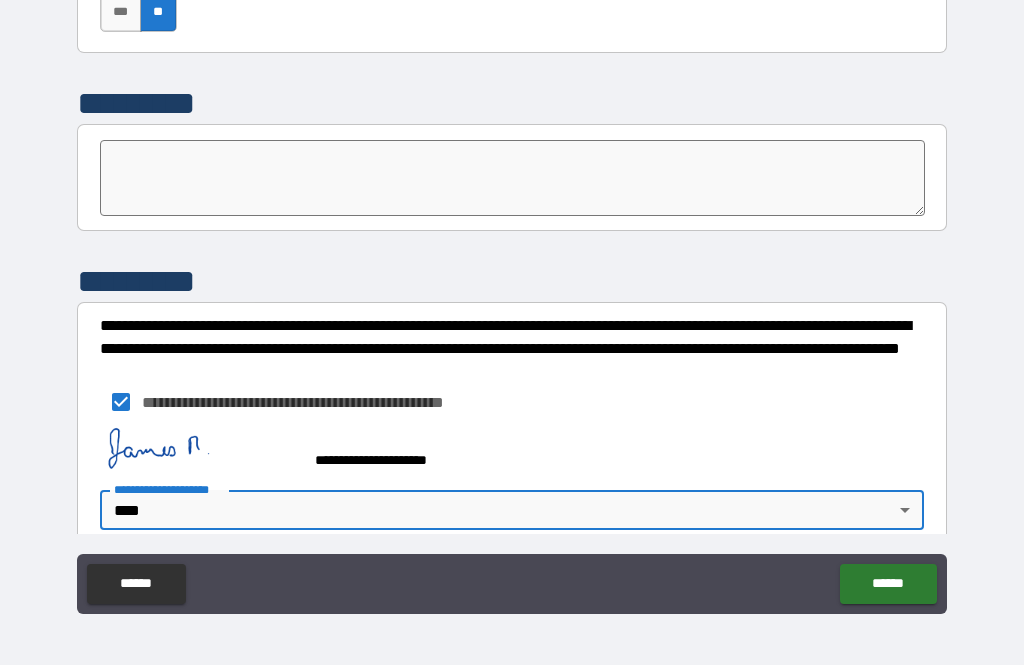 click on "******" at bounding box center [888, 584] 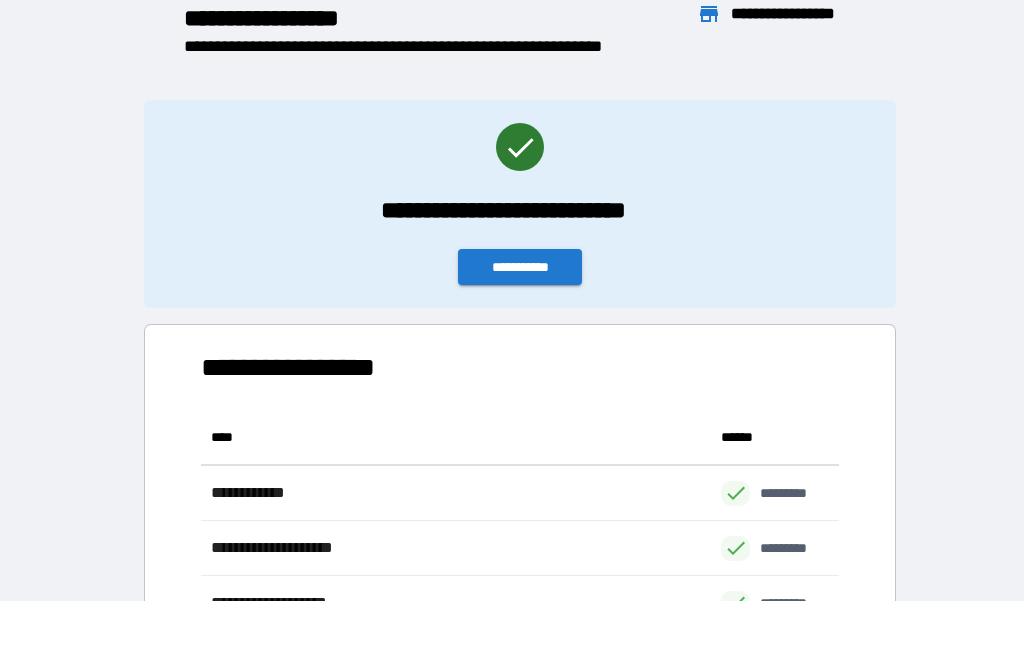 scroll, scrollTop: 1, scrollLeft: 1, axis: both 